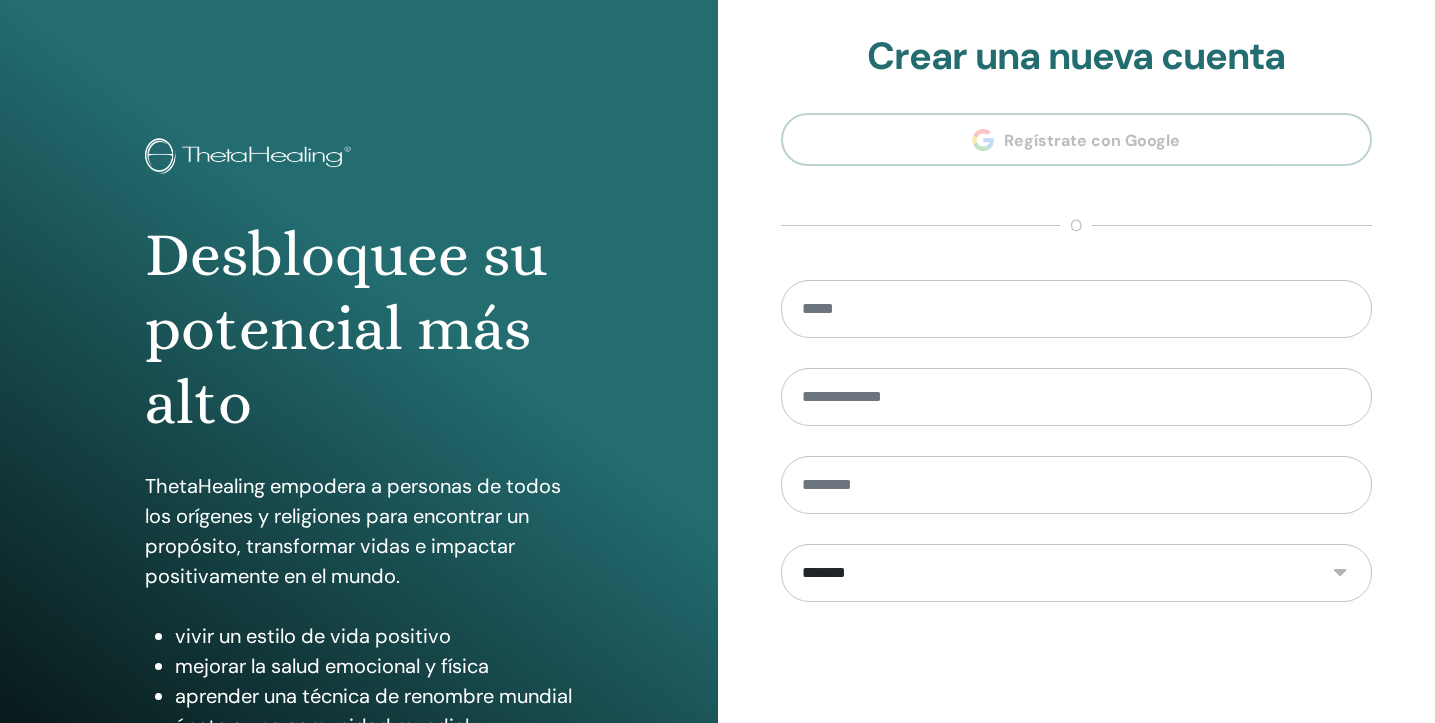 scroll, scrollTop: 0, scrollLeft: 0, axis: both 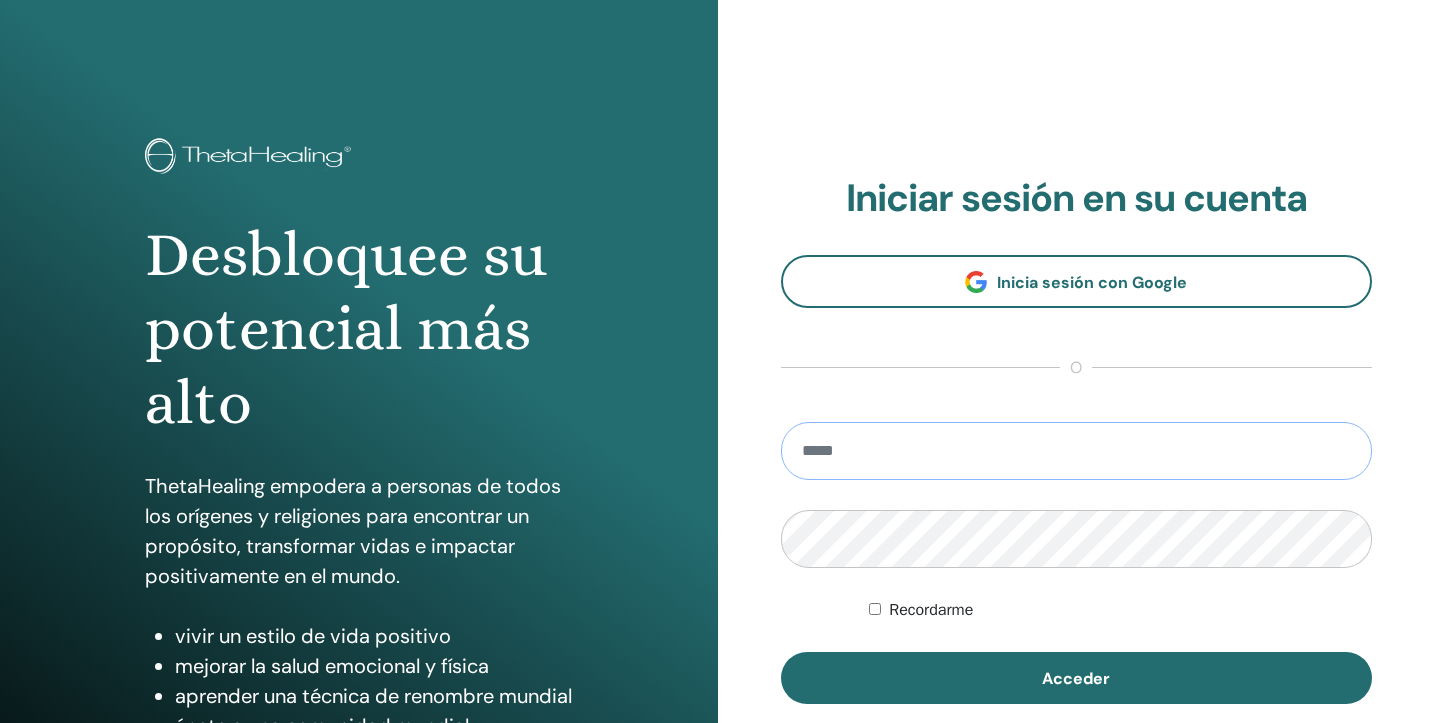 type on "**********" 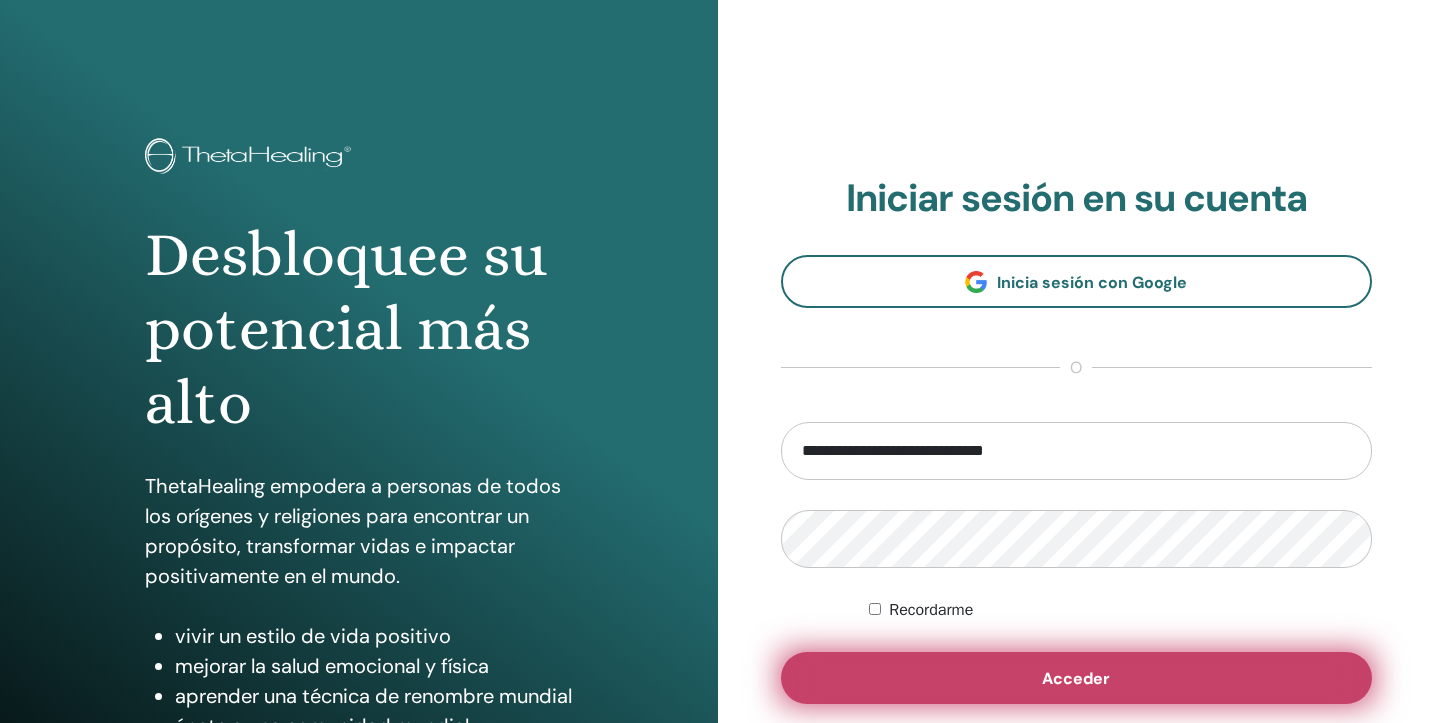 click on "Acceder" at bounding box center [1077, 678] 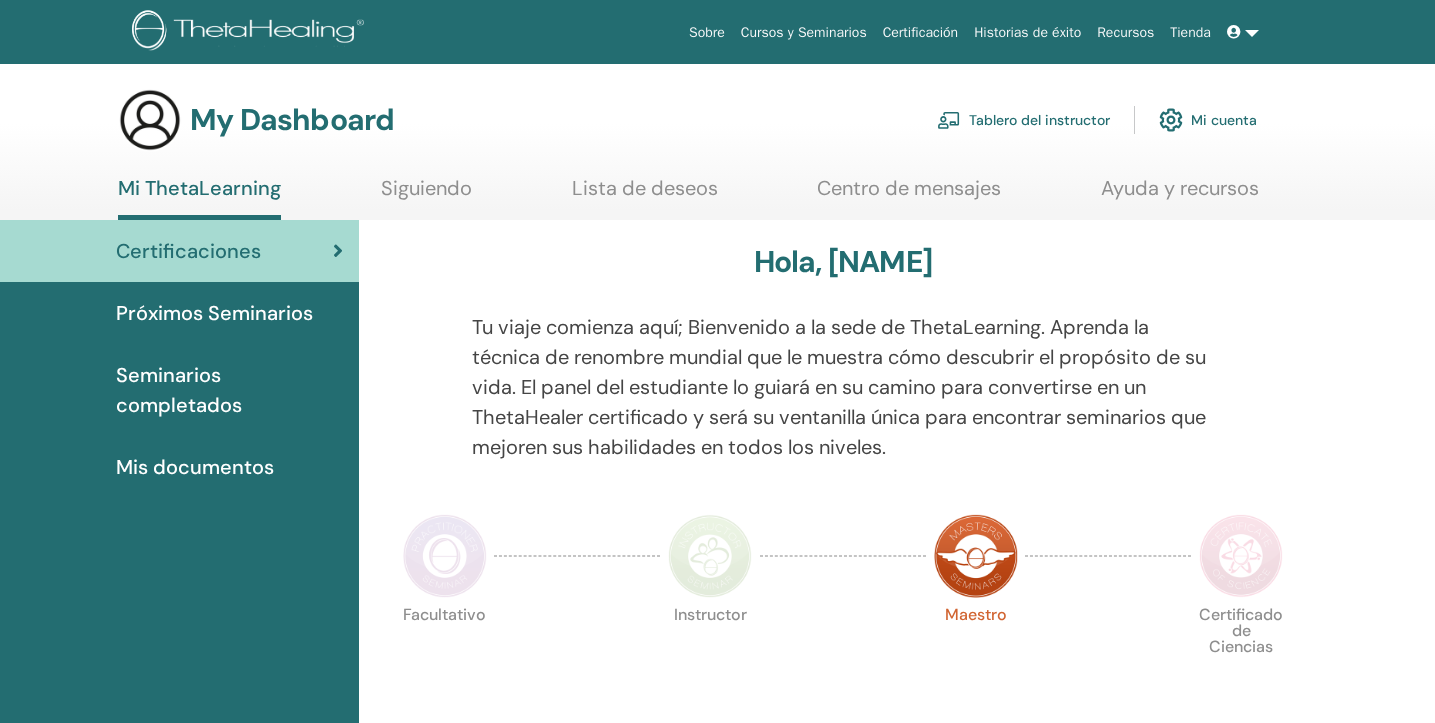 scroll, scrollTop: 0, scrollLeft: 0, axis: both 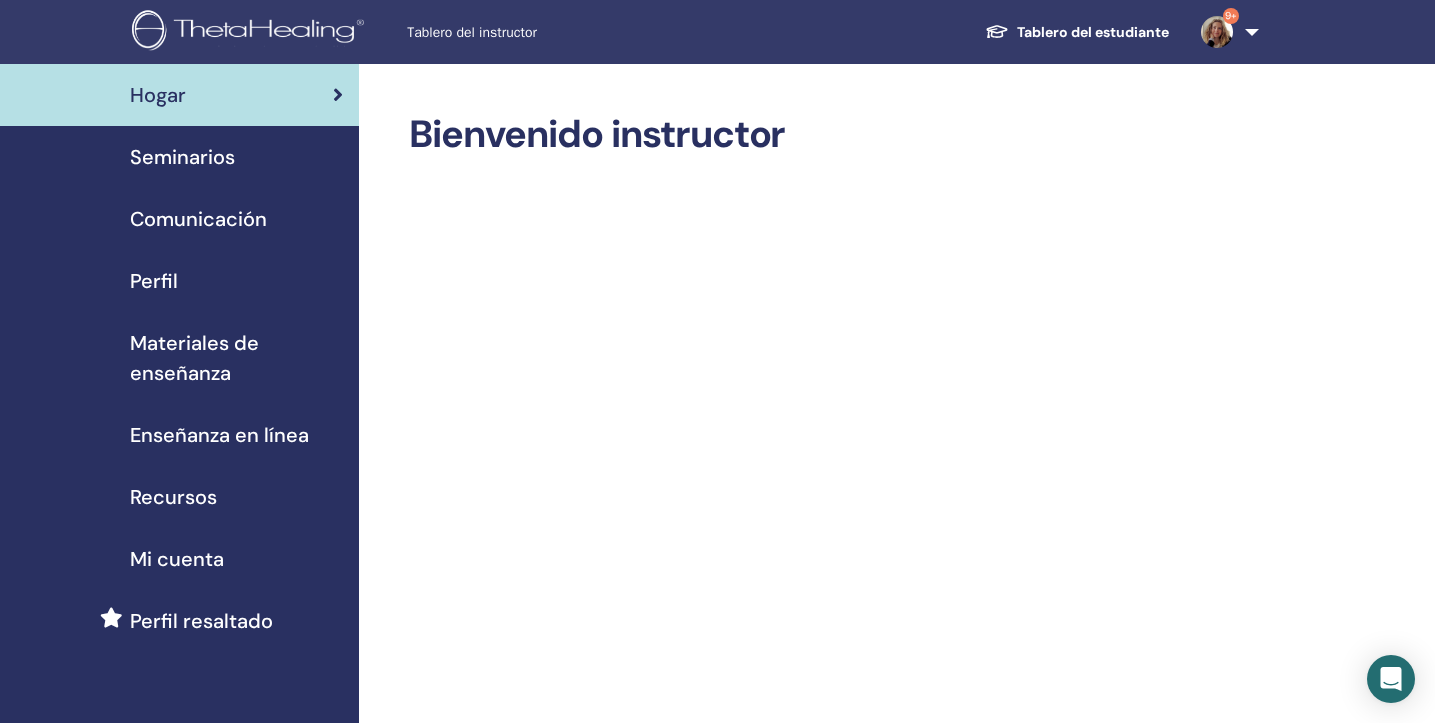 click on "Seminarios" at bounding box center [179, 157] 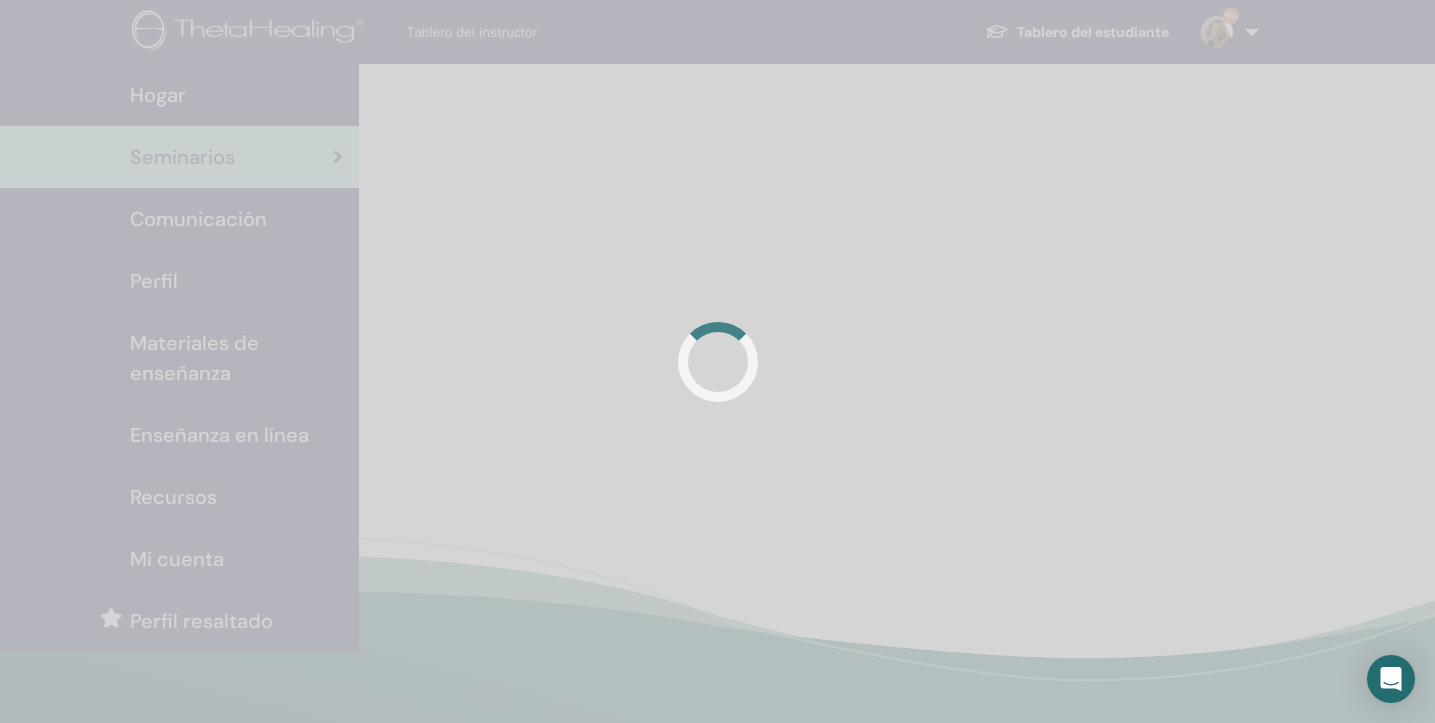 scroll, scrollTop: 0, scrollLeft: 0, axis: both 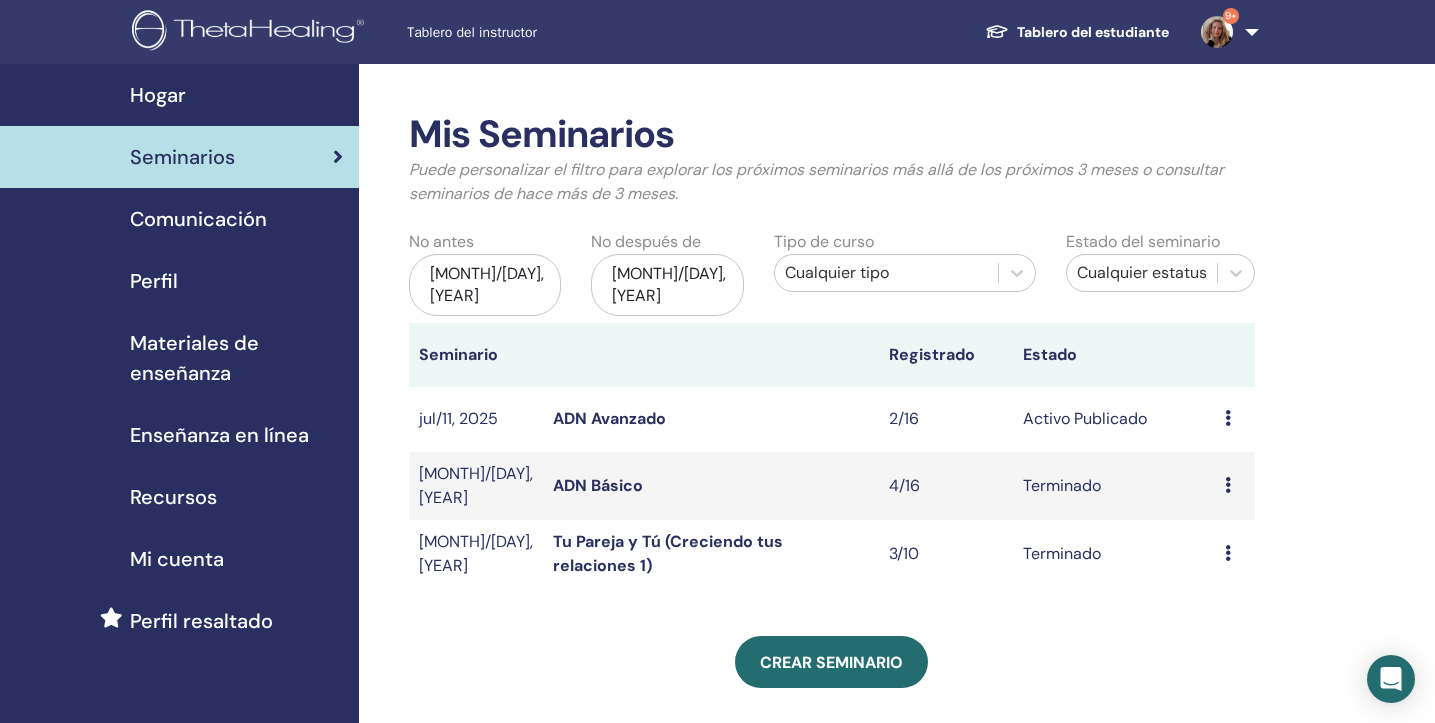 click at bounding box center (1228, 418) 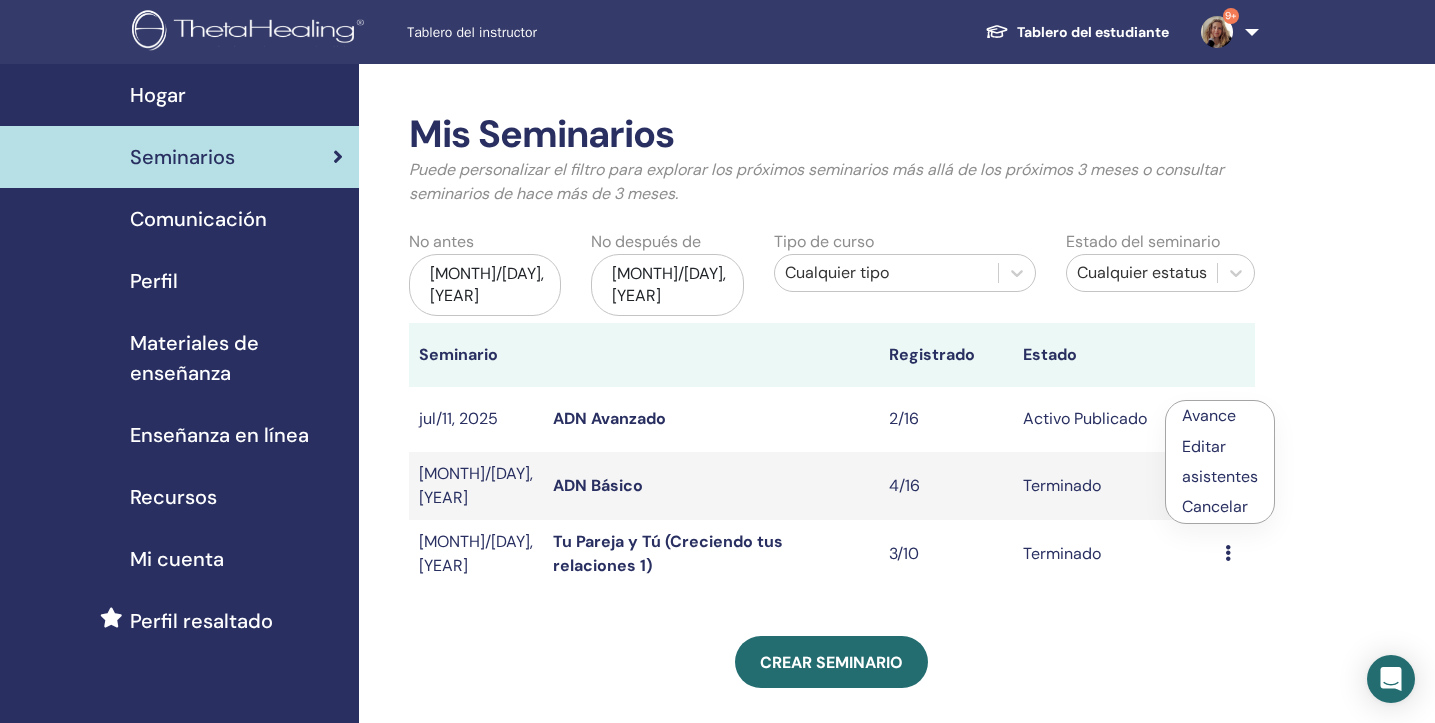 click on "ADN Avanzado" at bounding box center [609, 418] 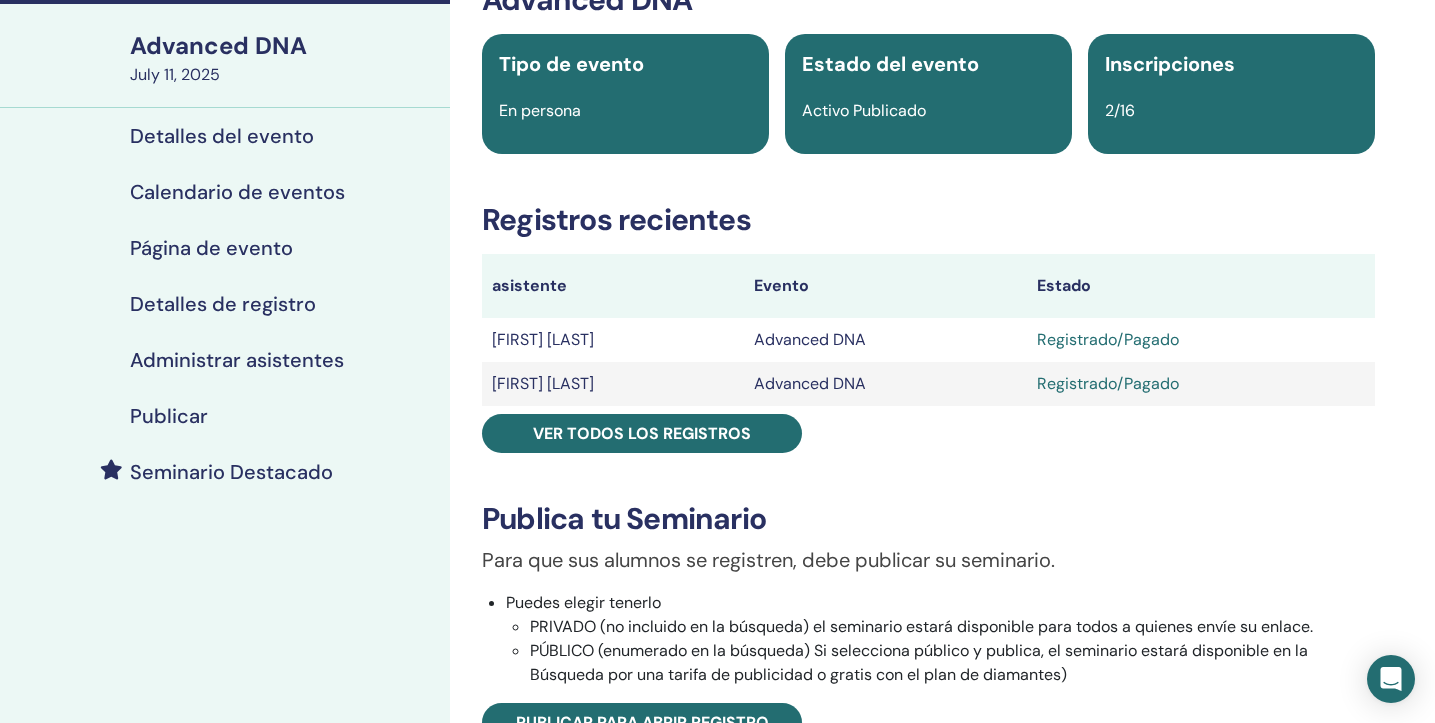 scroll, scrollTop: 150, scrollLeft: 0, axis: vertical 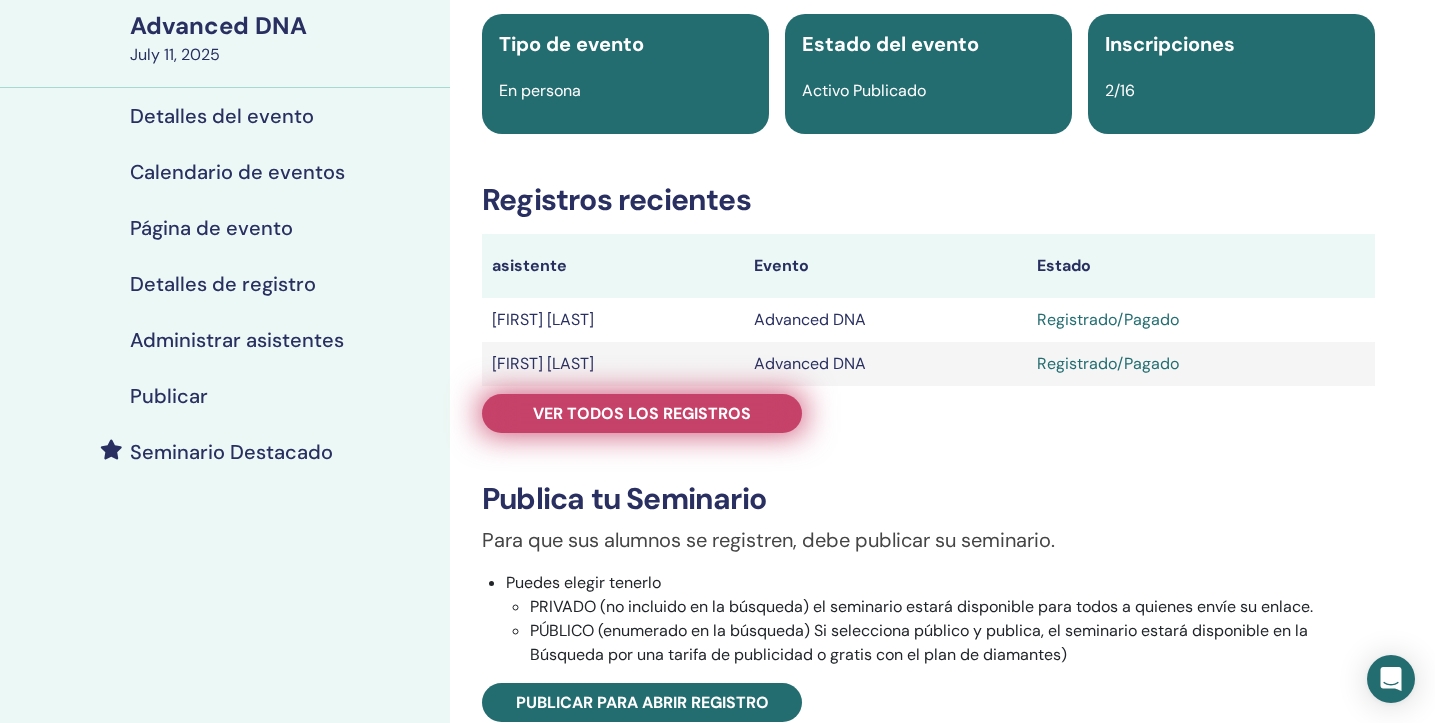 click on "Ver todos los registros" at bounding box center (642, 413) 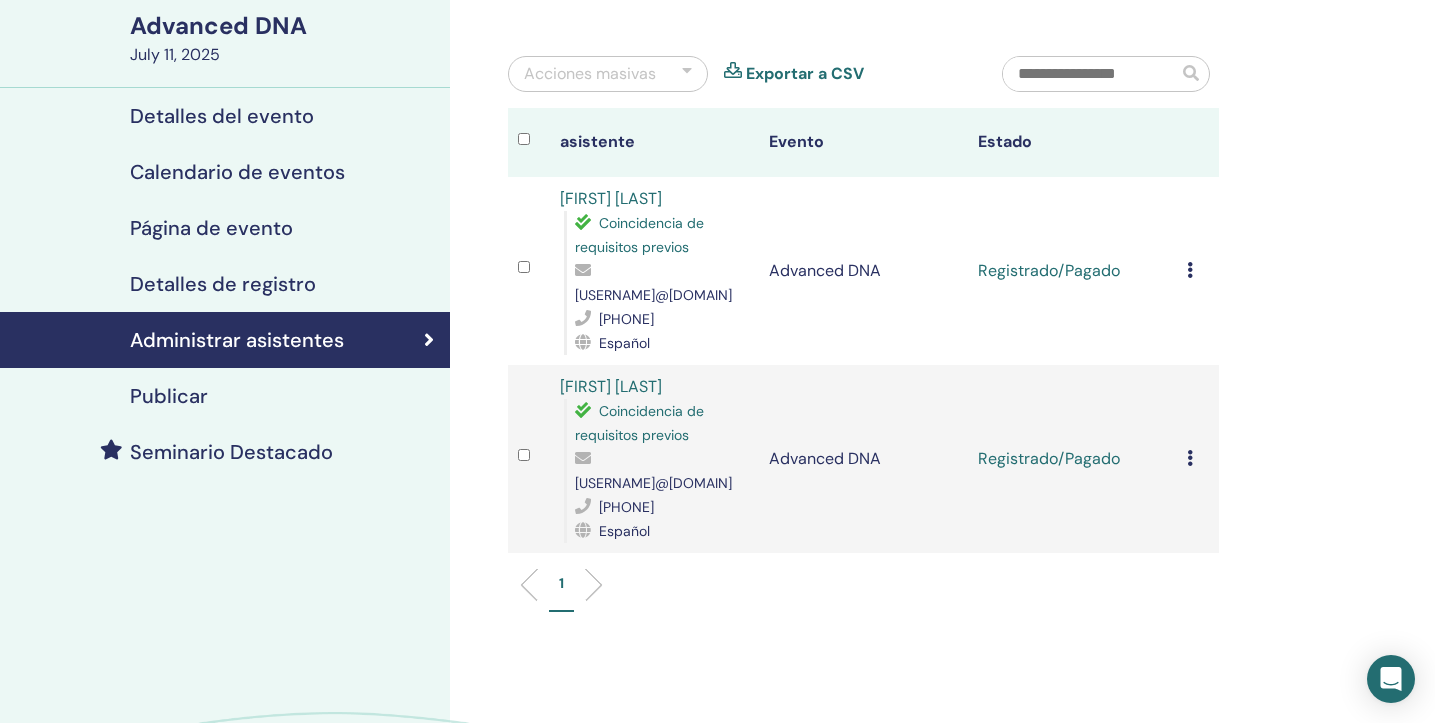 click at bounding box center (1190, 458) 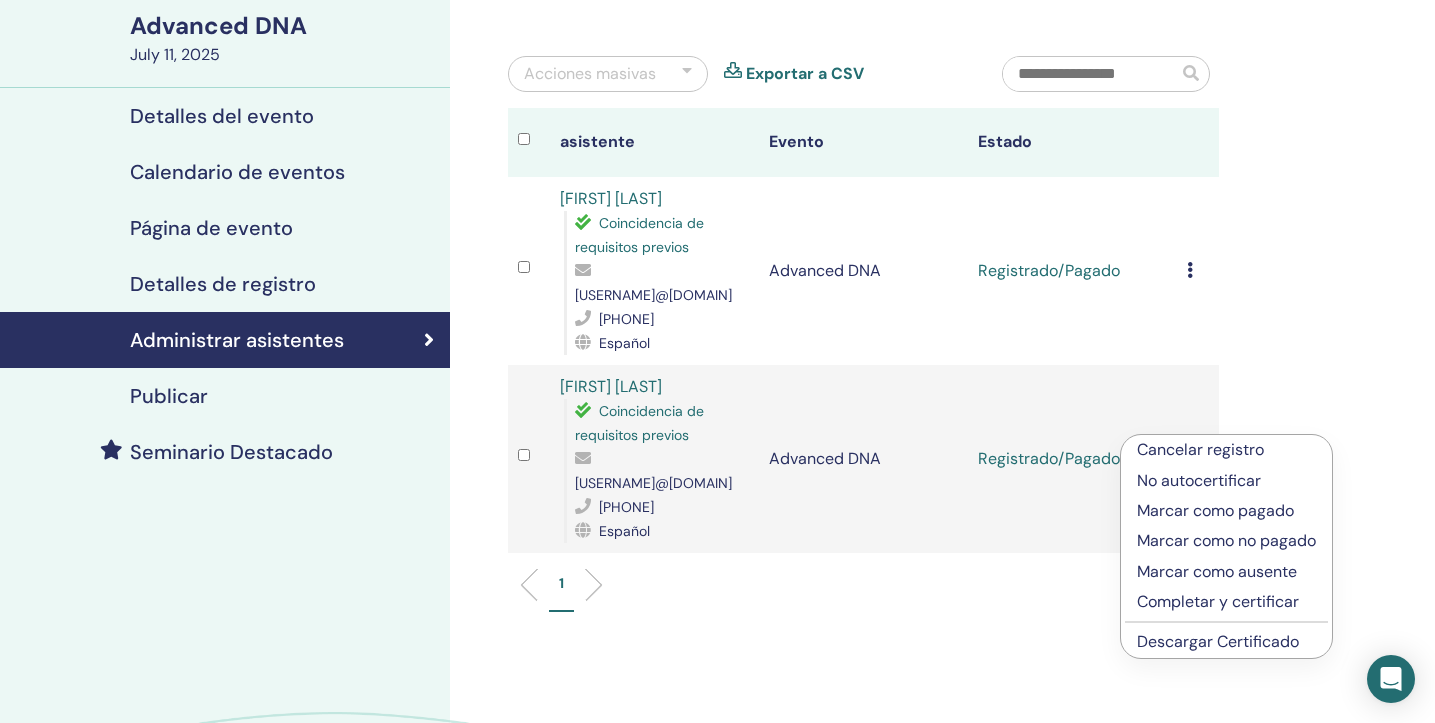 click on "Completar y certificar" at bounding box center [1226, 602] 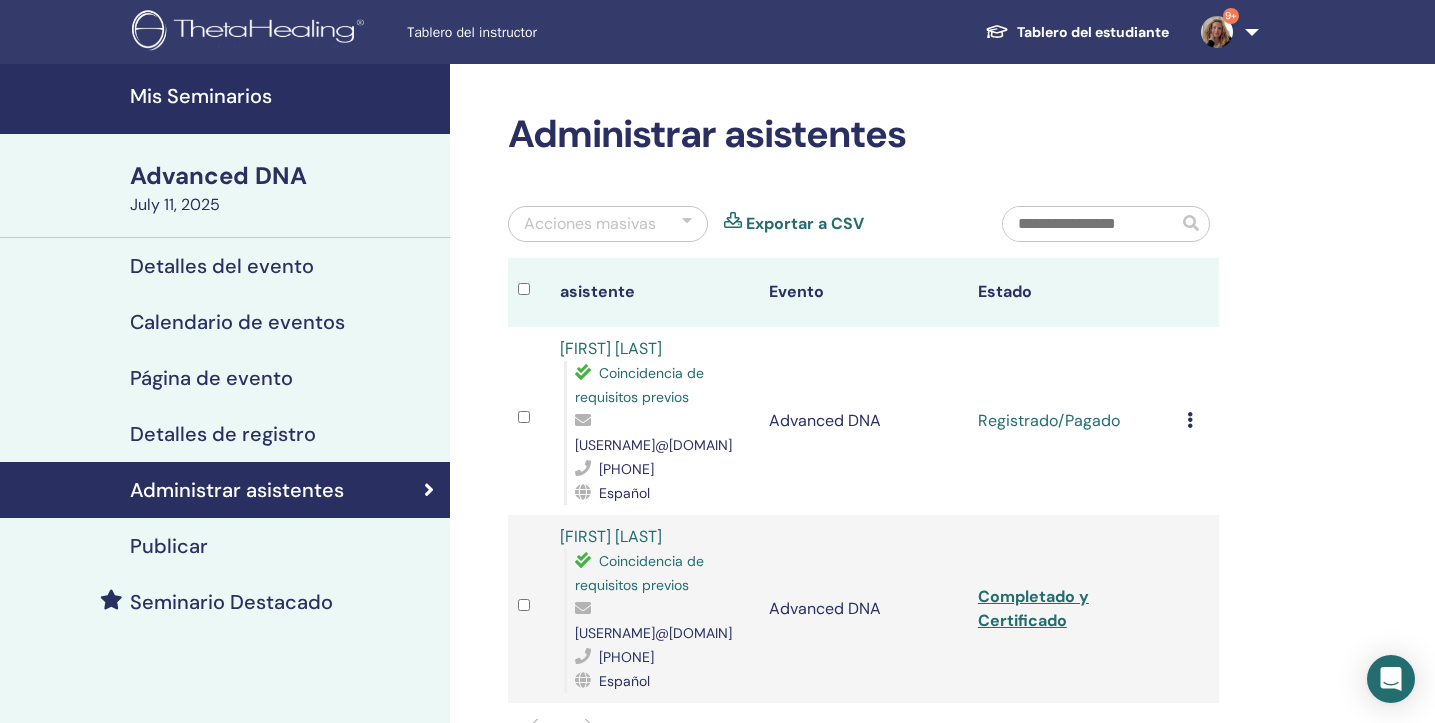 scroll, scrollTop: 150, scrollLeft: 0, axis: vertical 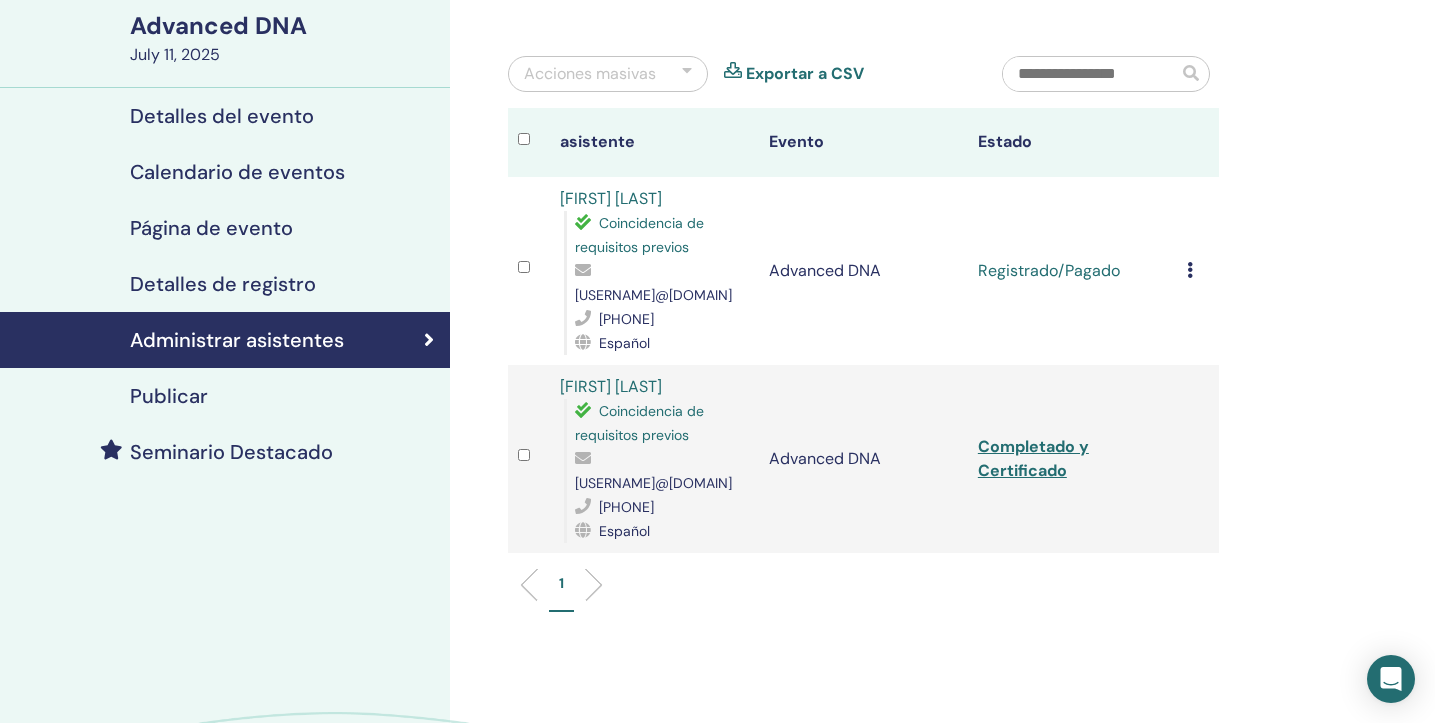 click at bounding box center [1190, 270] 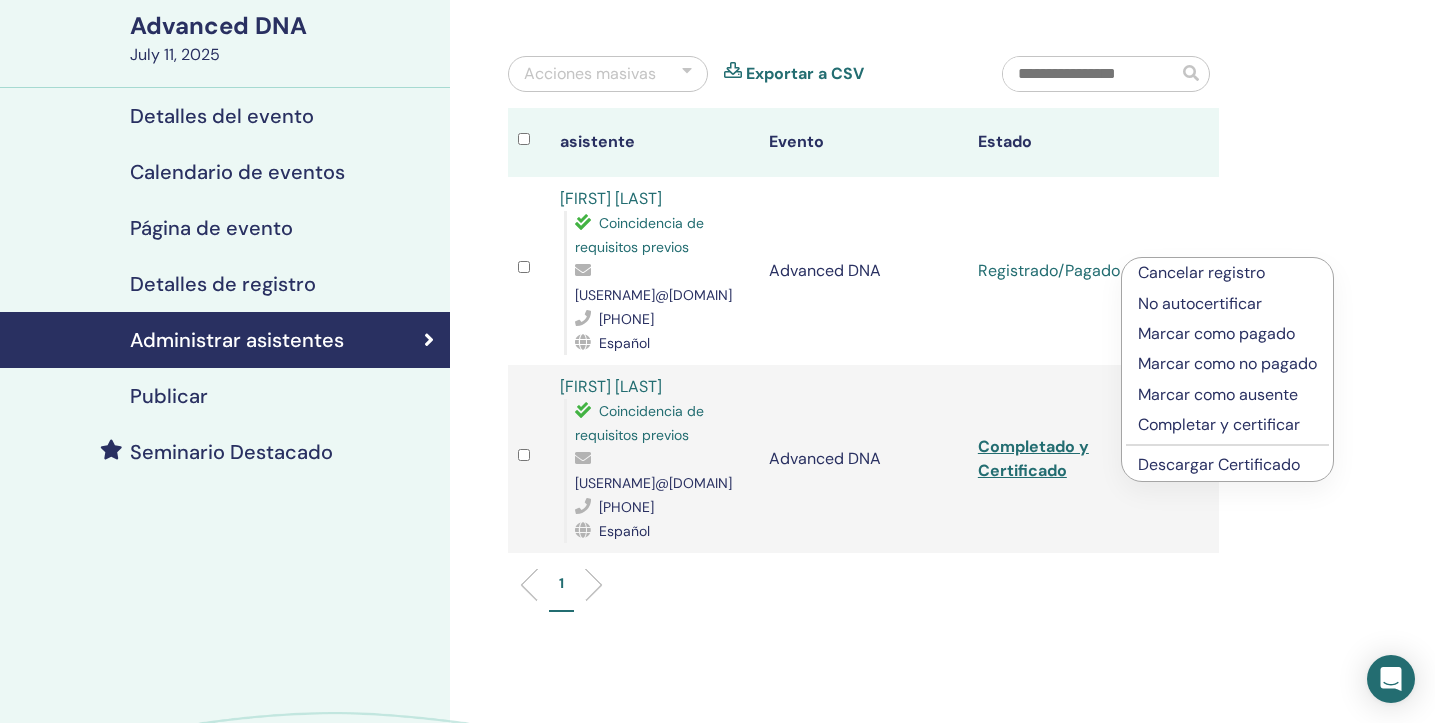click on "Completar y certificar" at bounding box center [1227, 425] 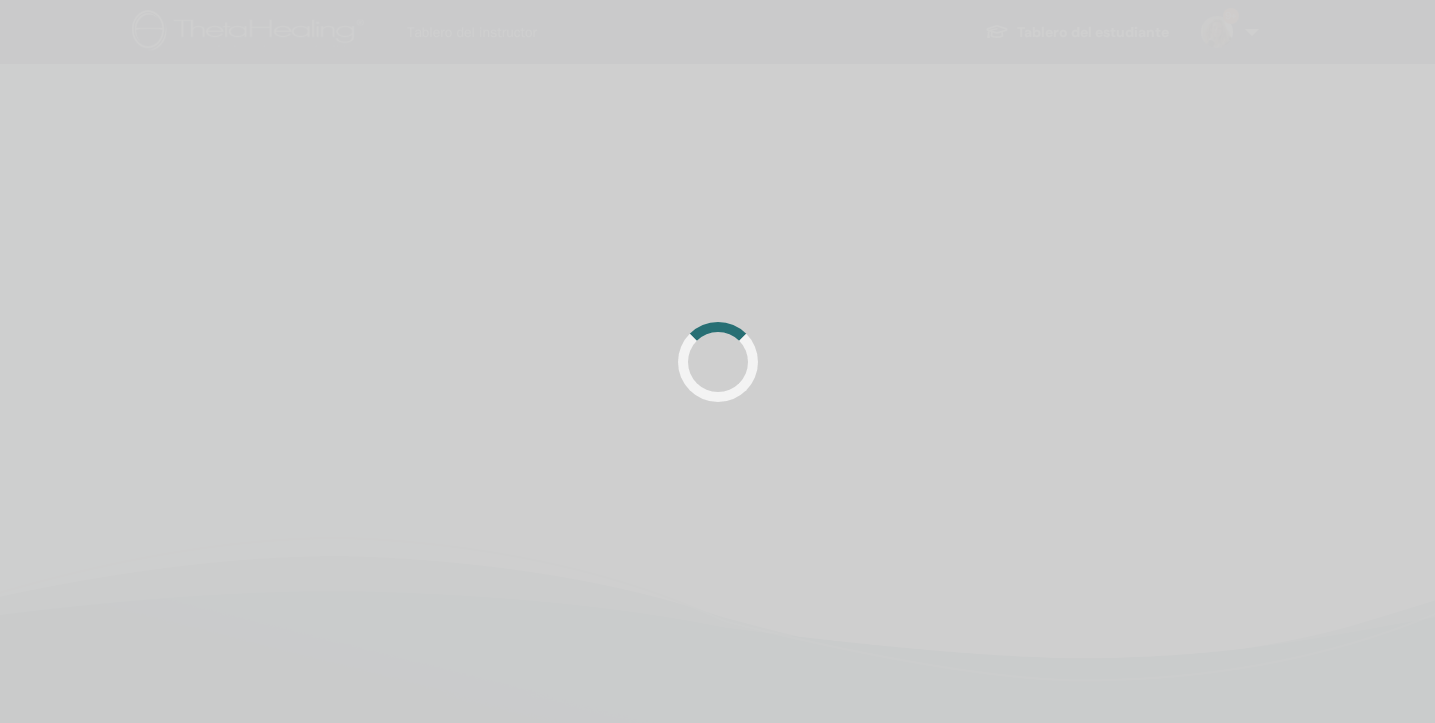 scroll, scrollTop: 150, scrollLeft: 0, axis: vertical 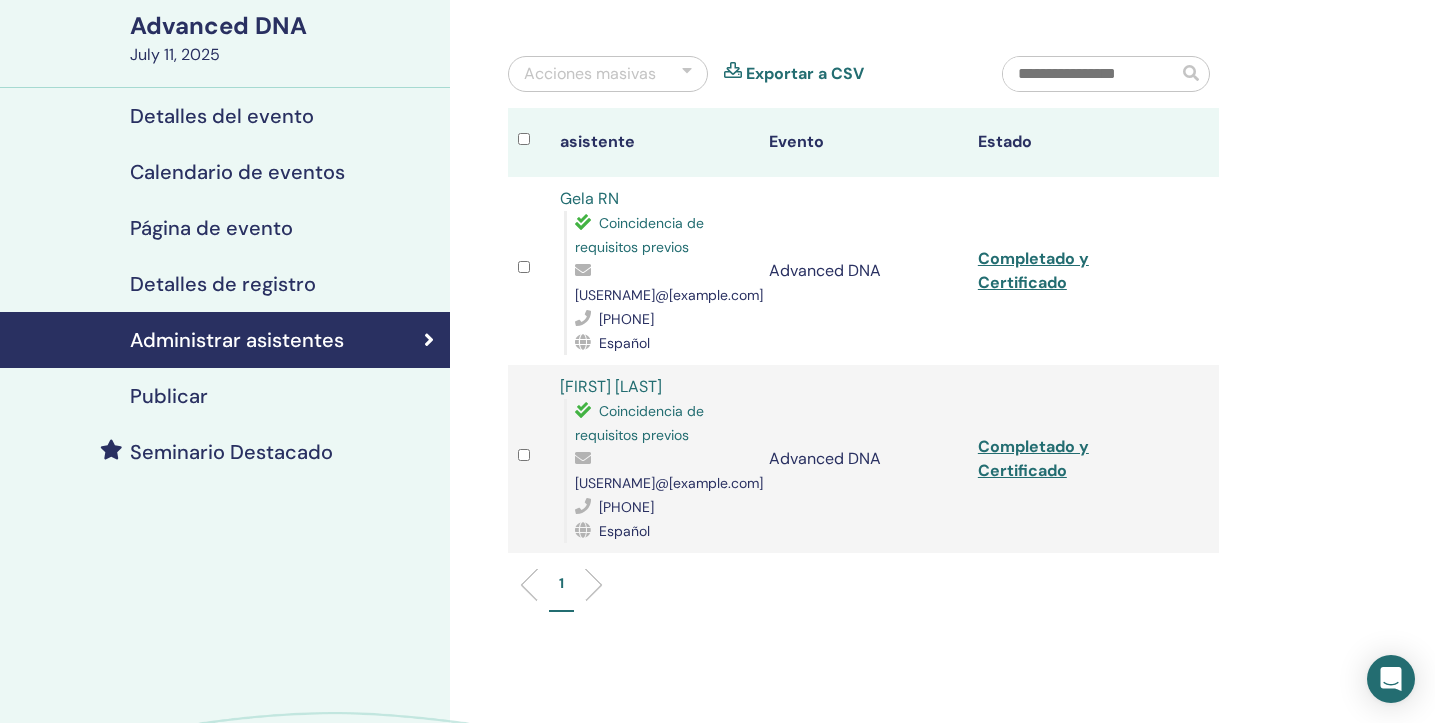 click on "Advanced DNA" at bounding box center [284, 26] 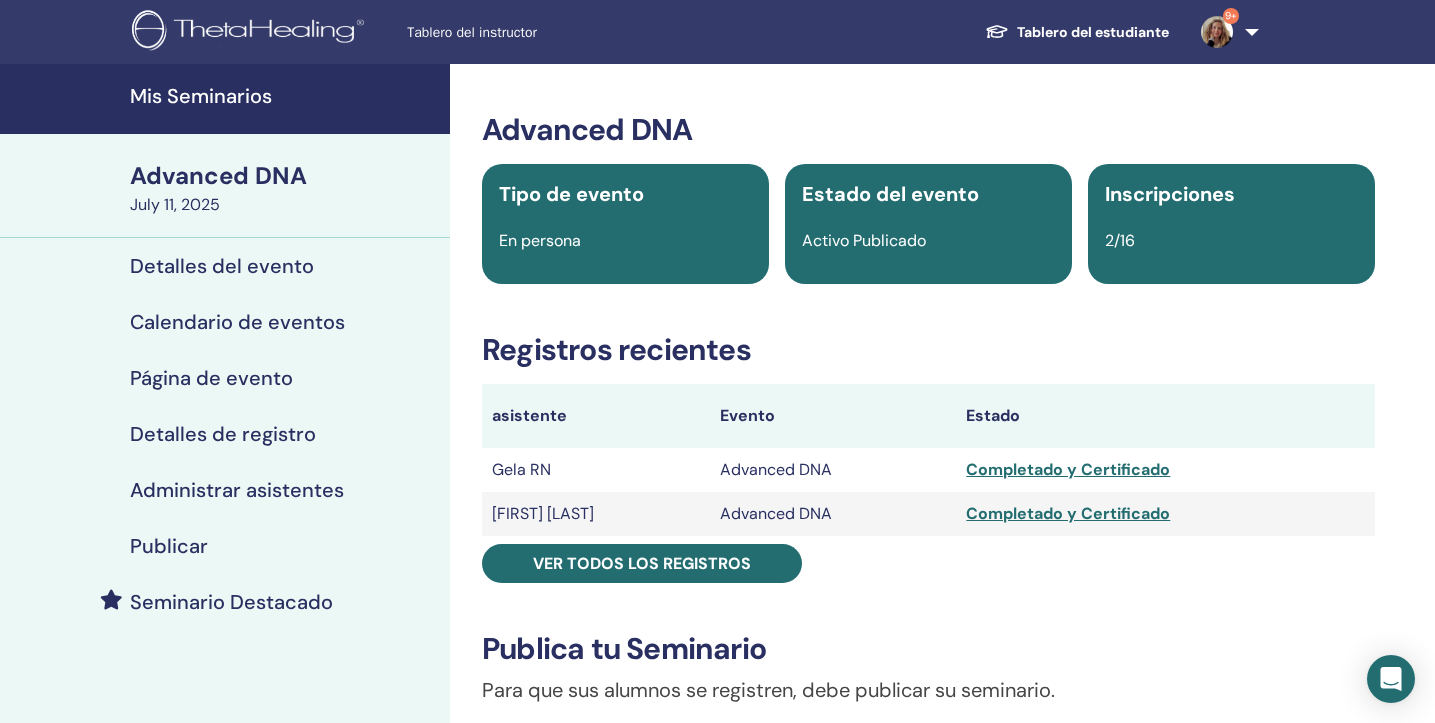 scroll, scrollTop: 0, scrollLeft: 0, axis: both 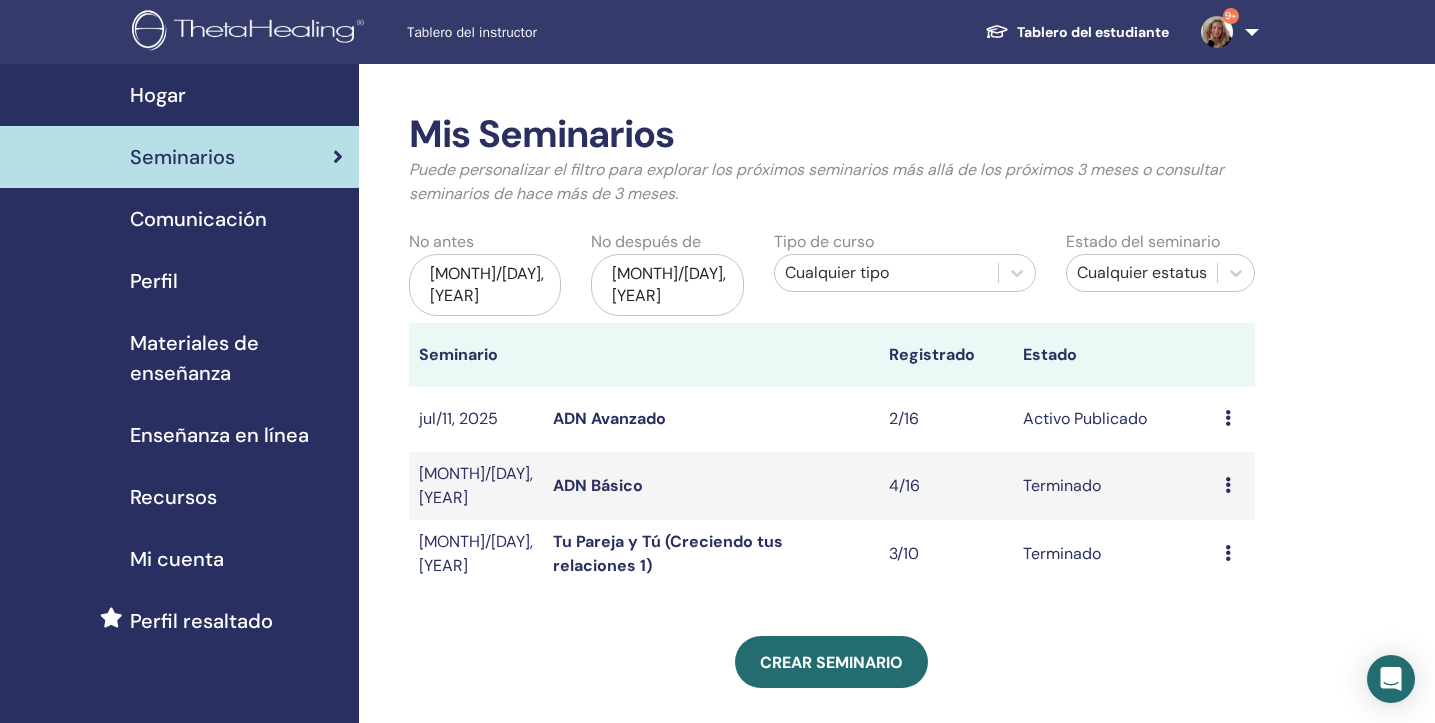 click at bounding box center [1228, 418] 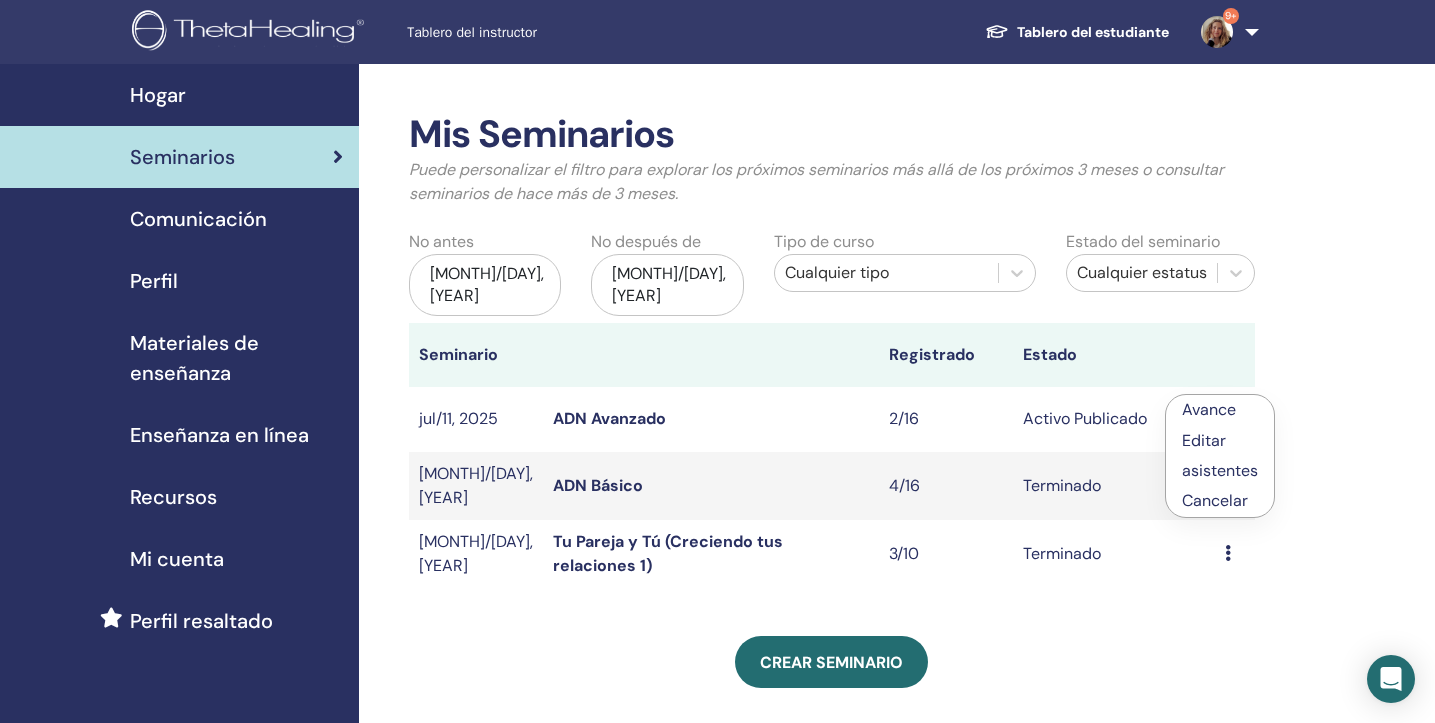 click on "Mis Seminarios Puede personalizar el filtro para explorar los próximos seminarios más allá de los próximos 3 meses o consultar seminarios de hace más de 3 meses. No antes abr/13, 2025 No después de oct/13, 2025 Tipo de curso Cualquier tipo Estado del seminario Cualquier estatus Seminario Registrado Estado jul/11, 2025 ADN Avanzado 2/16 Activo Publicado Avance Editar asistentes Cancelar jun/13, 2025 ADN Básico 4/16 Terminado Avance asistentes may/17, 2025 Tu Pareja y Tú (Creciendo tus relaciones 1) 3/10 Terminado Avance asistentes Crear seminario Inscripciones al Seminario N º de pedido. asistente Evento Fecha 2703724 Gela RN ADN Avanzado jun/04, 2025 Message 2703594 Celia Ballester ADN Avanzado jun/04, 2025 Message" at bounding box center [897, 663] 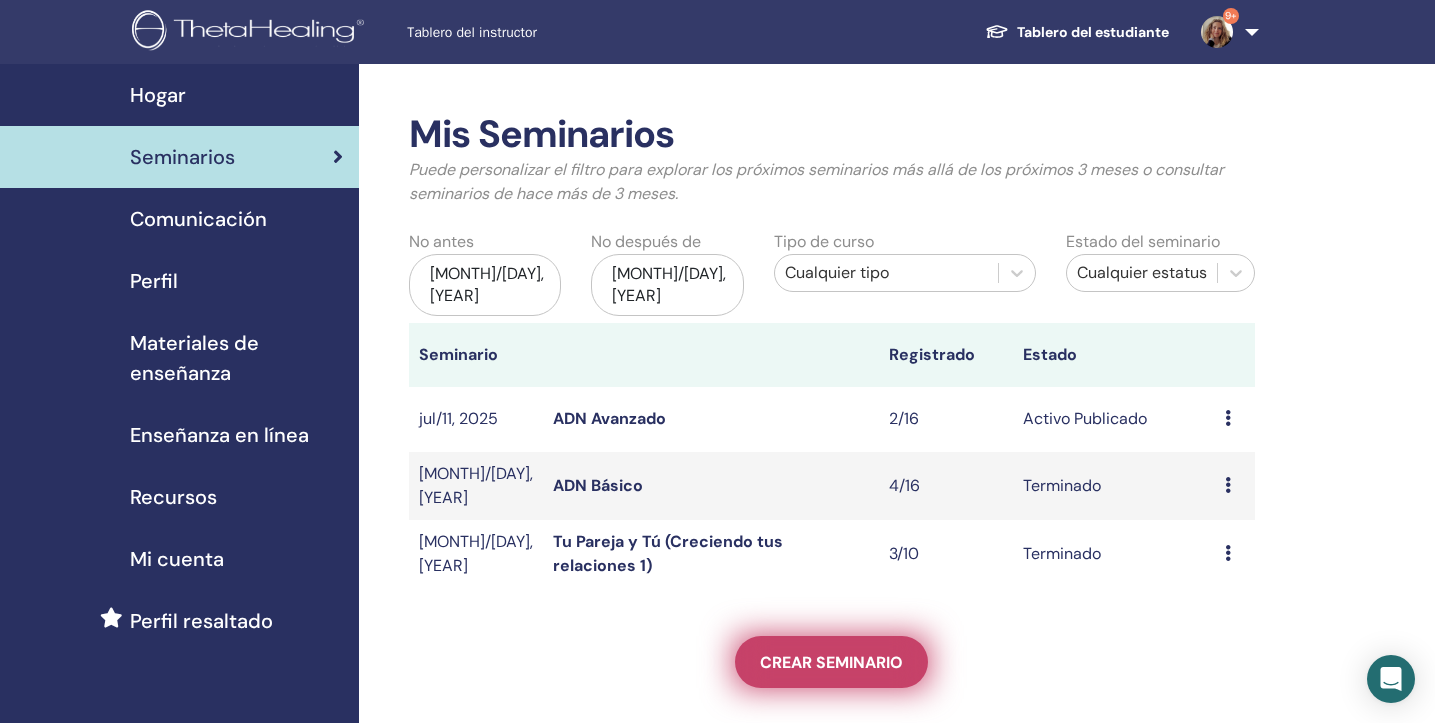 click on "Crear seminario" at bounding box center [831, 662] 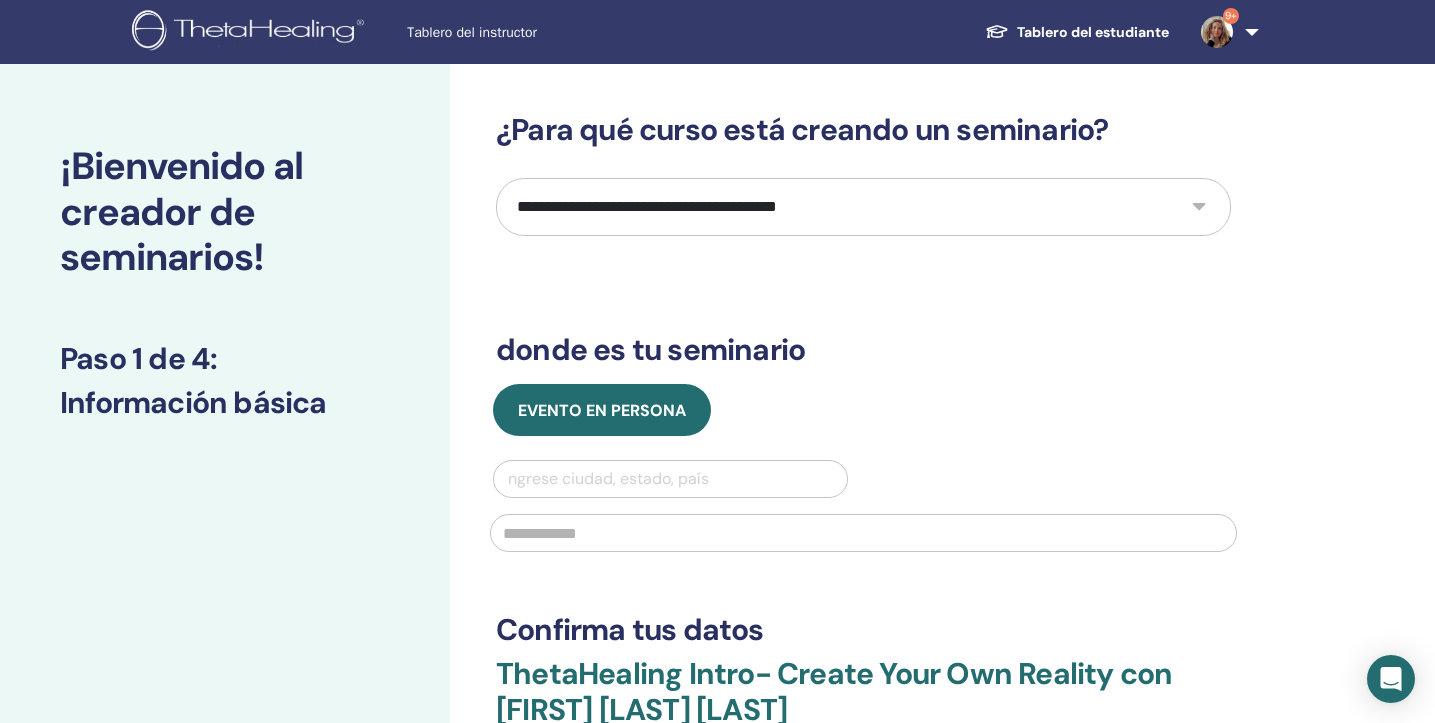 scroll, scrollTop: 0, scrollLeft: 0, axis: both 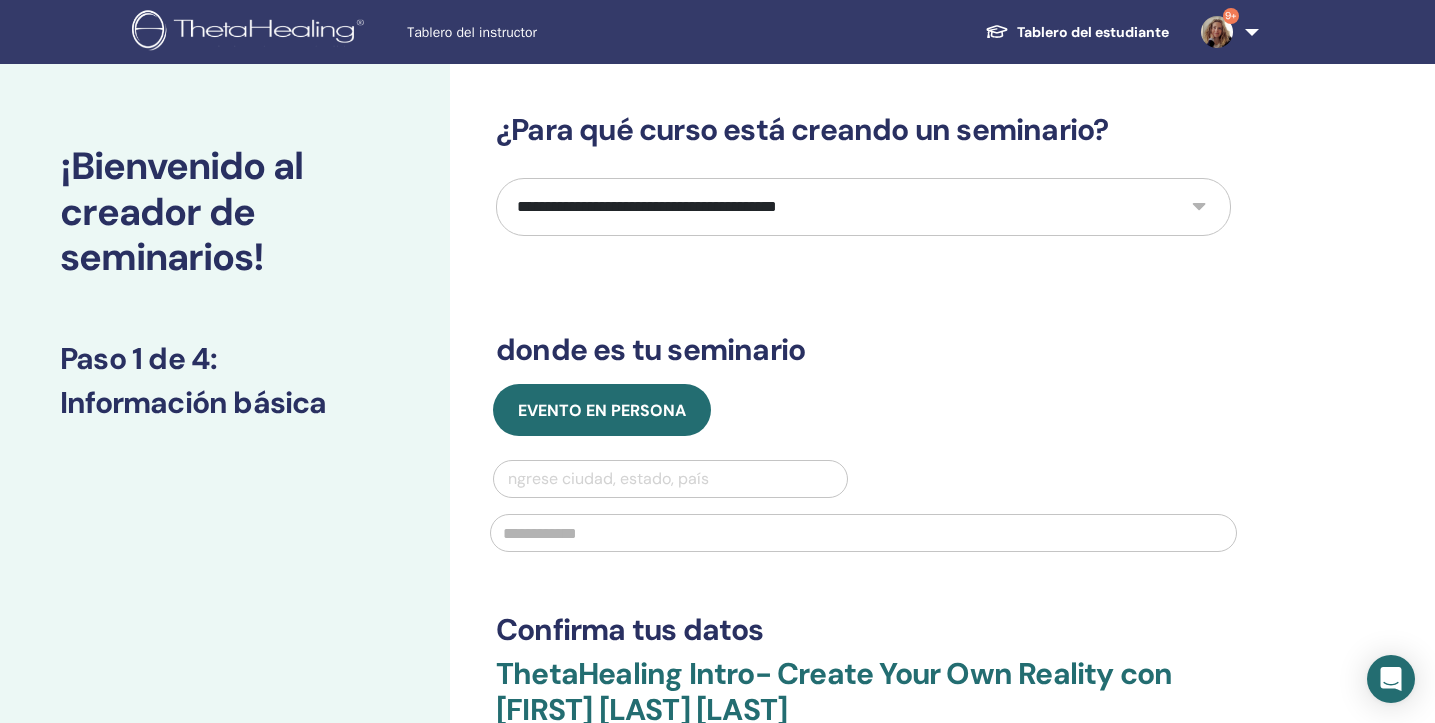 select on "**" 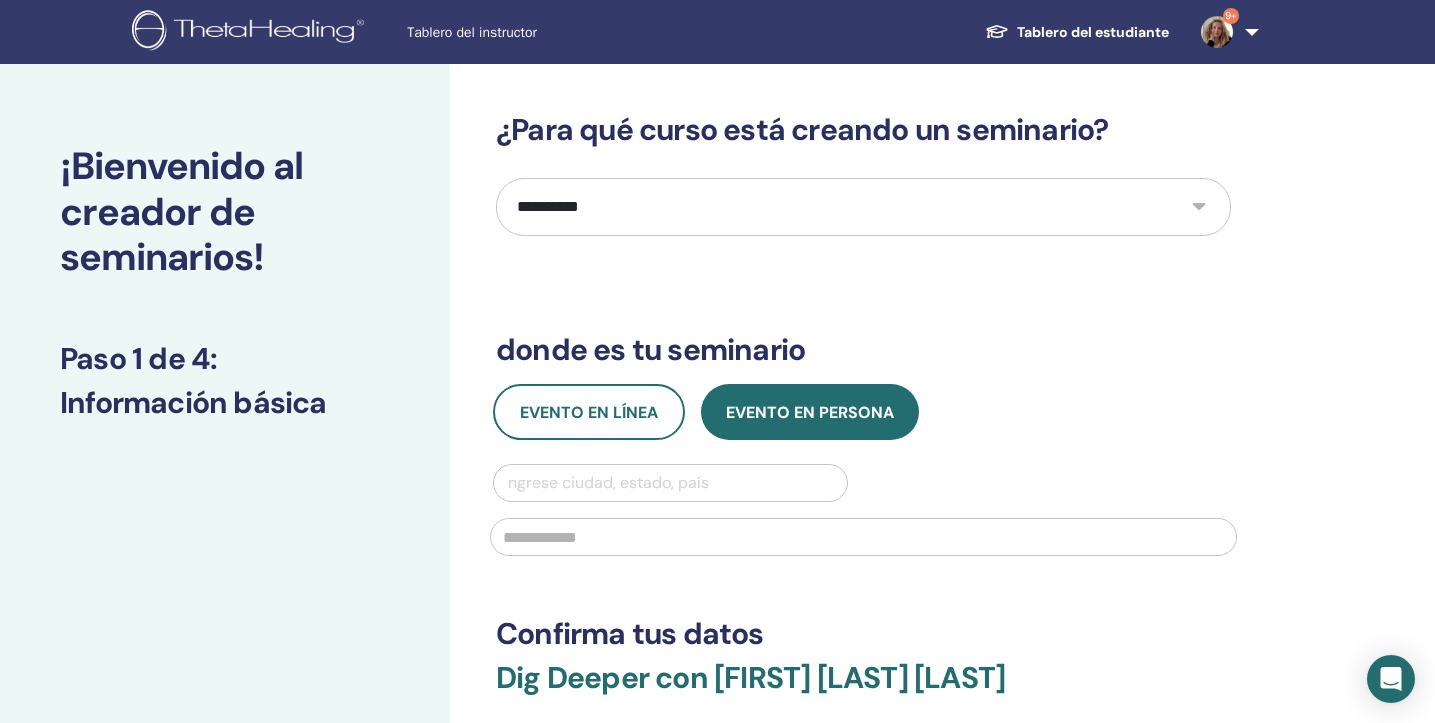 click on "Ingrese ciudad, estado, país" at bounding box center (670, 483) 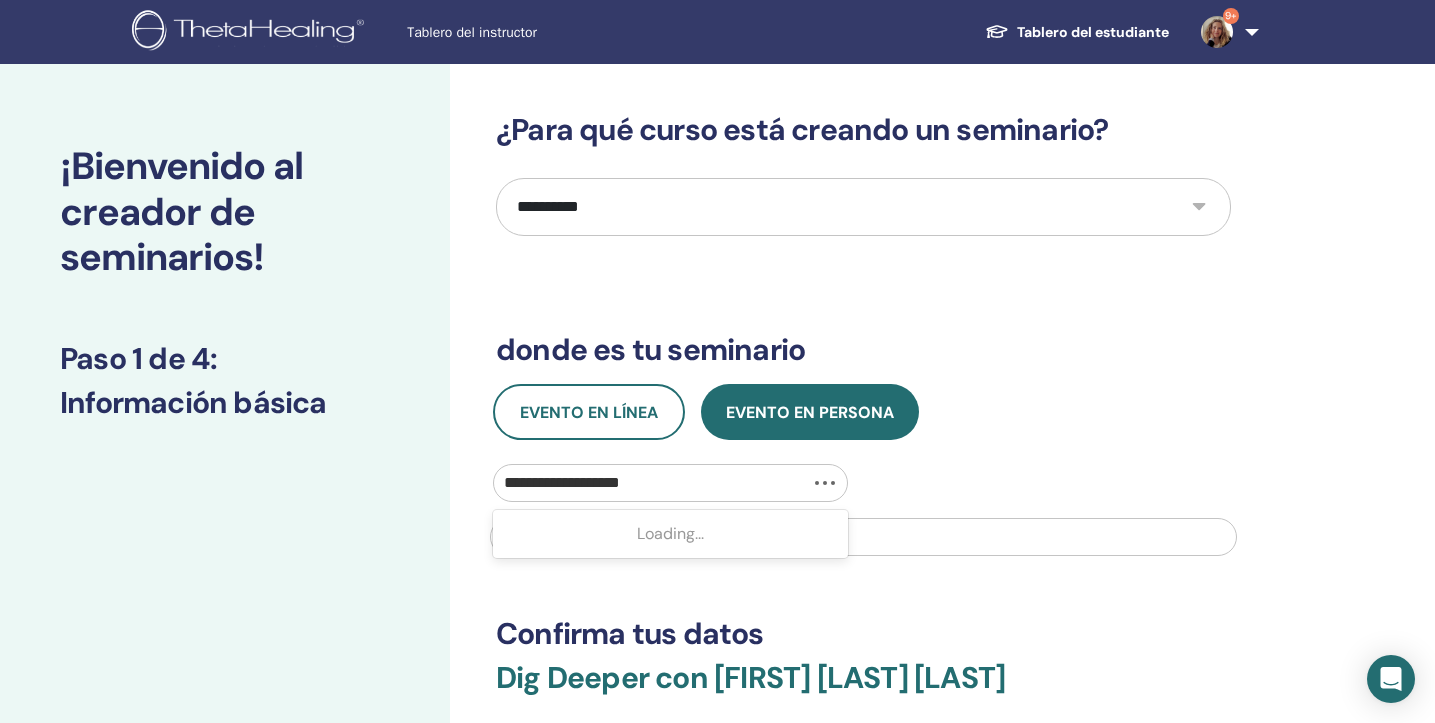 type on "**********" 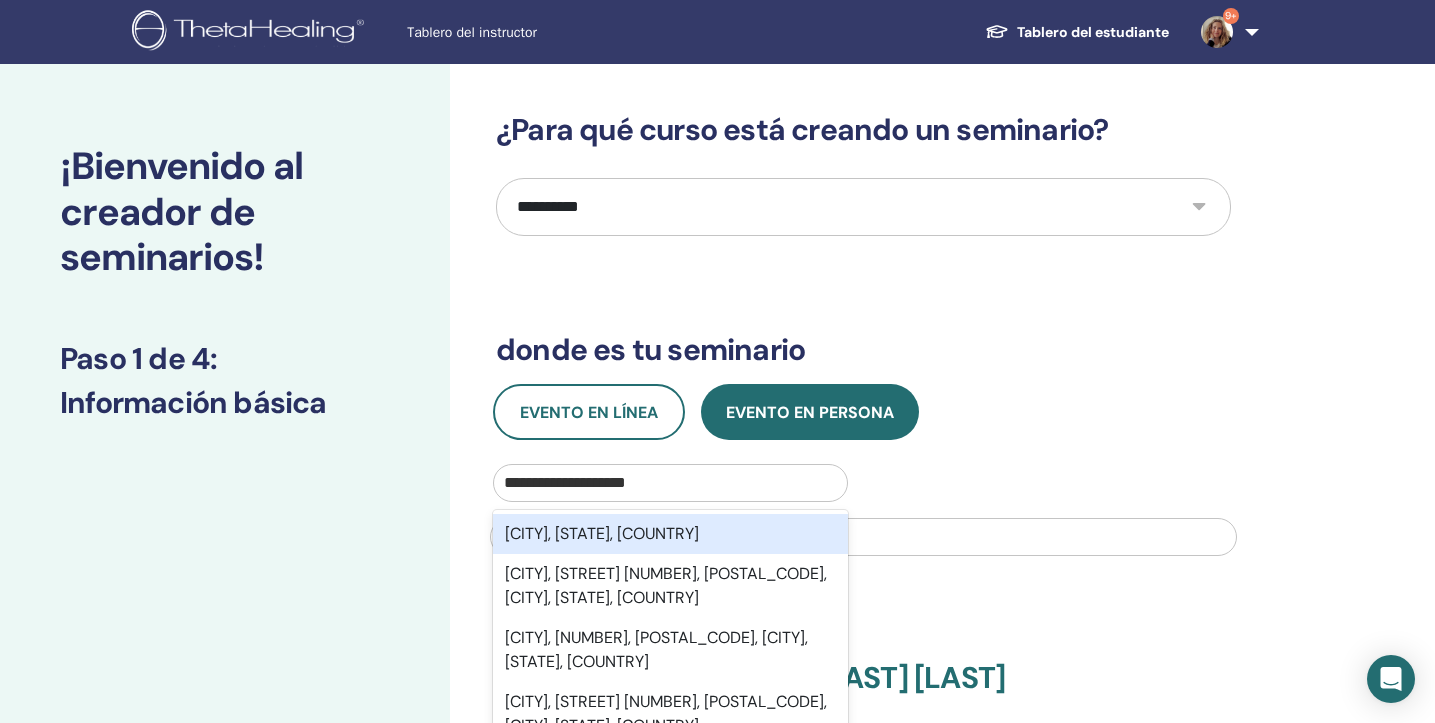 click on "Pilar de la Horadada, Alicante, Comunidad Valenciana, ESP" at bounding box center [670, 534] 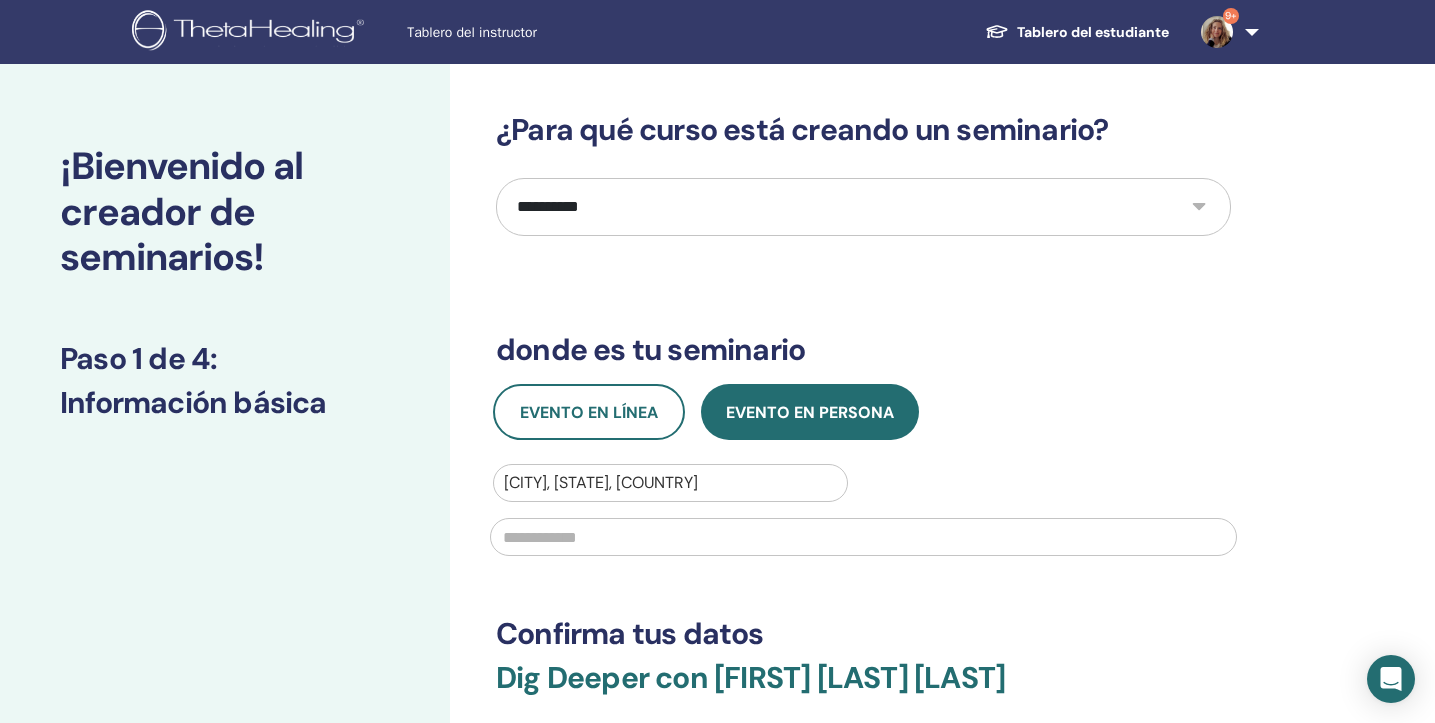click at bounding box center (863, 537) 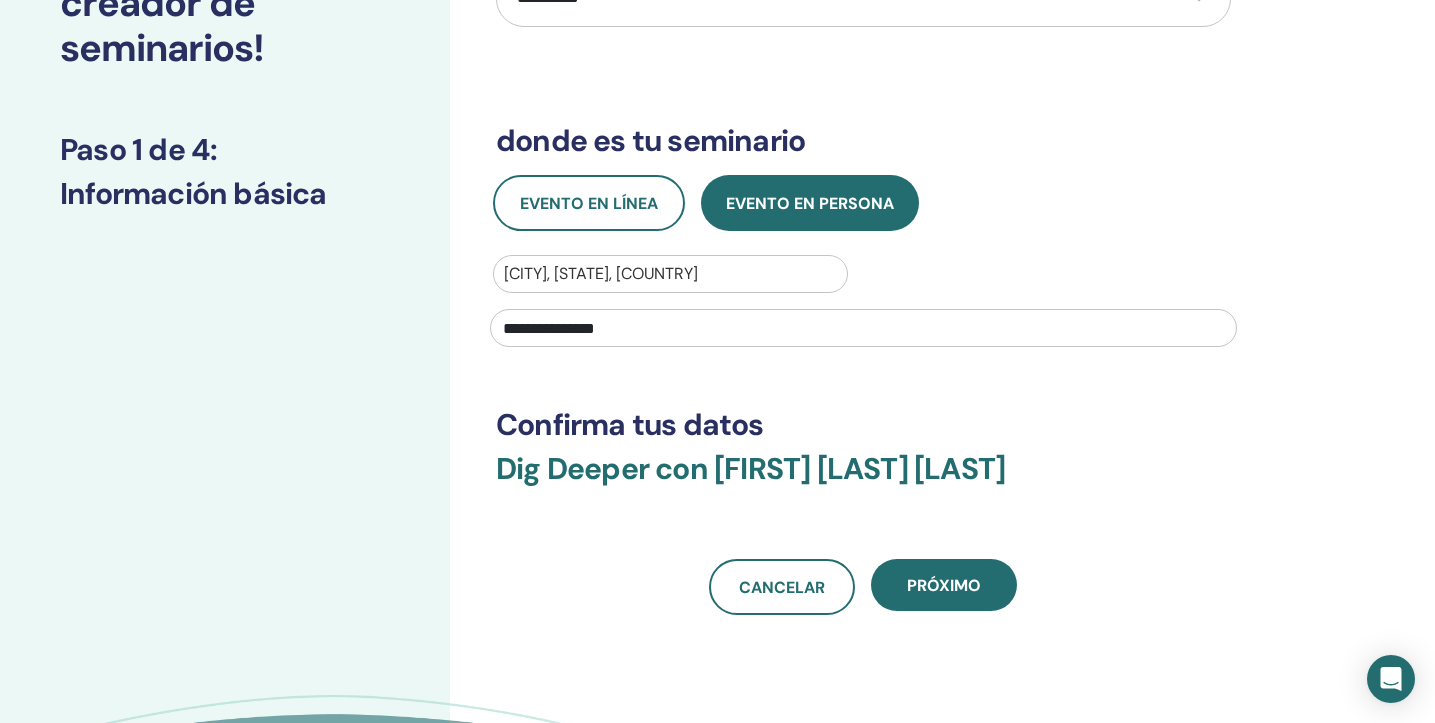 scroll, scrollTop: 212, scrollLeft: 0, axis: vertical 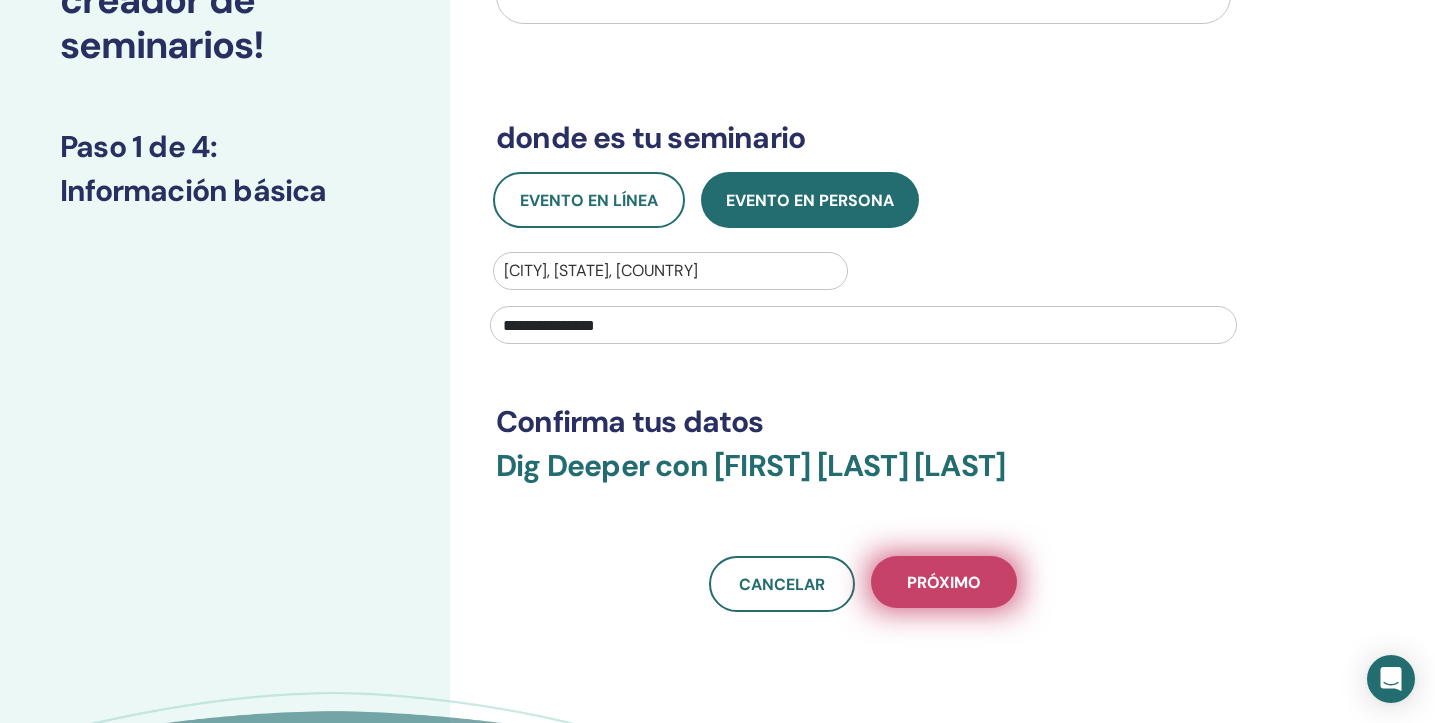 type on "**********" 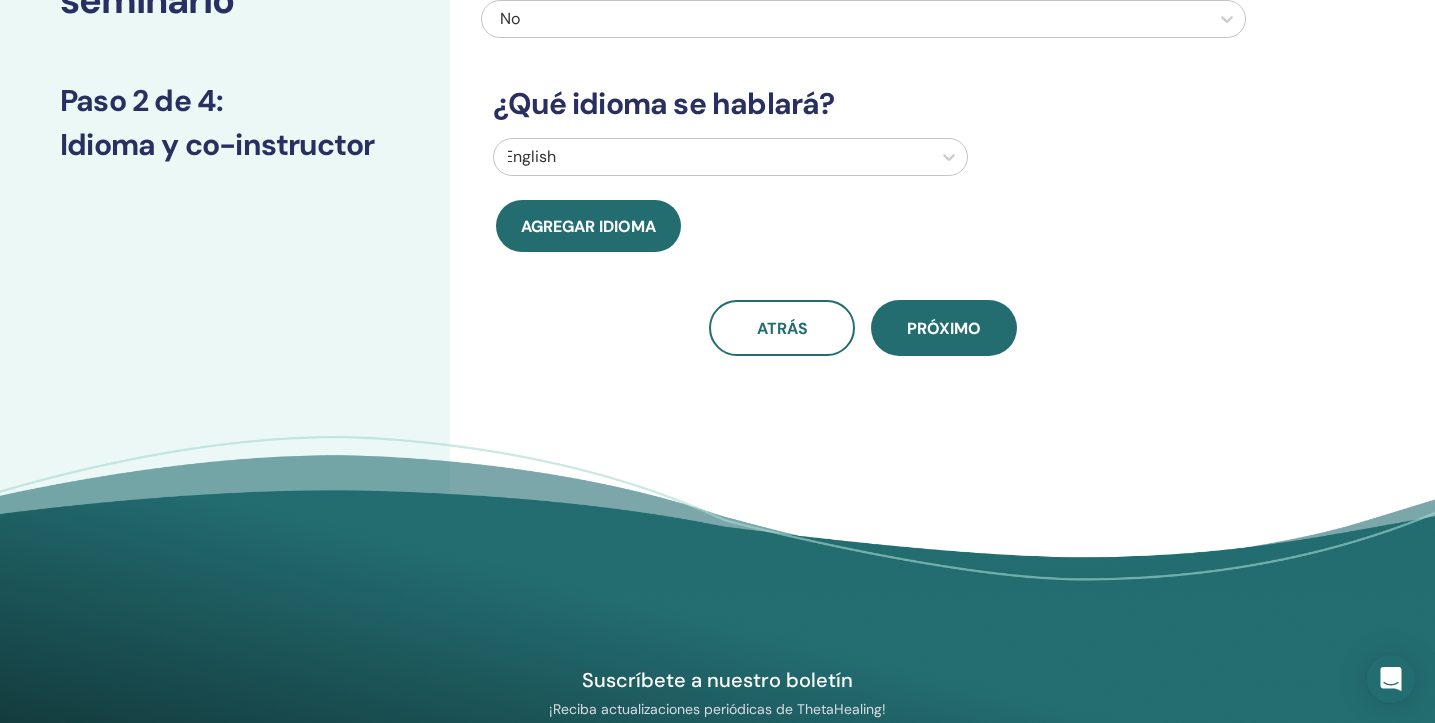 click at bounding box center [712, 157] 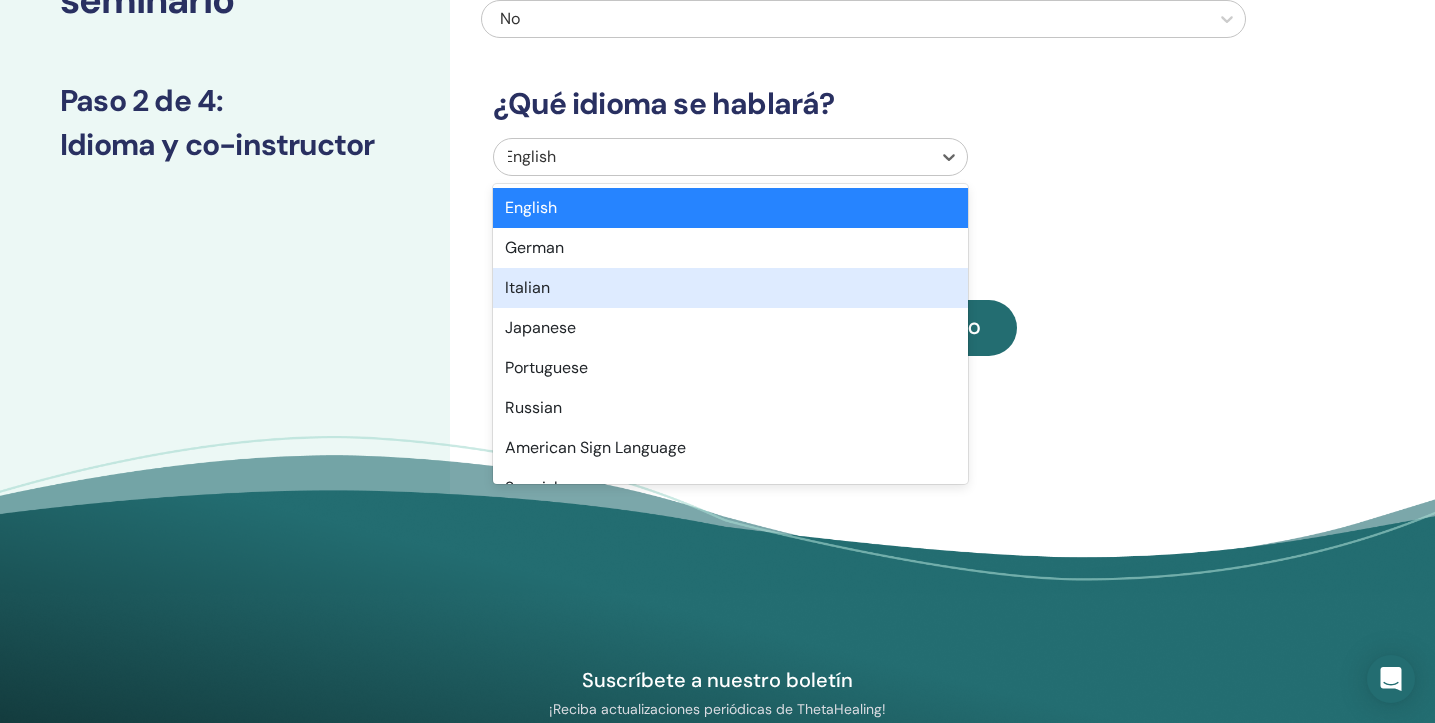 type on "*" 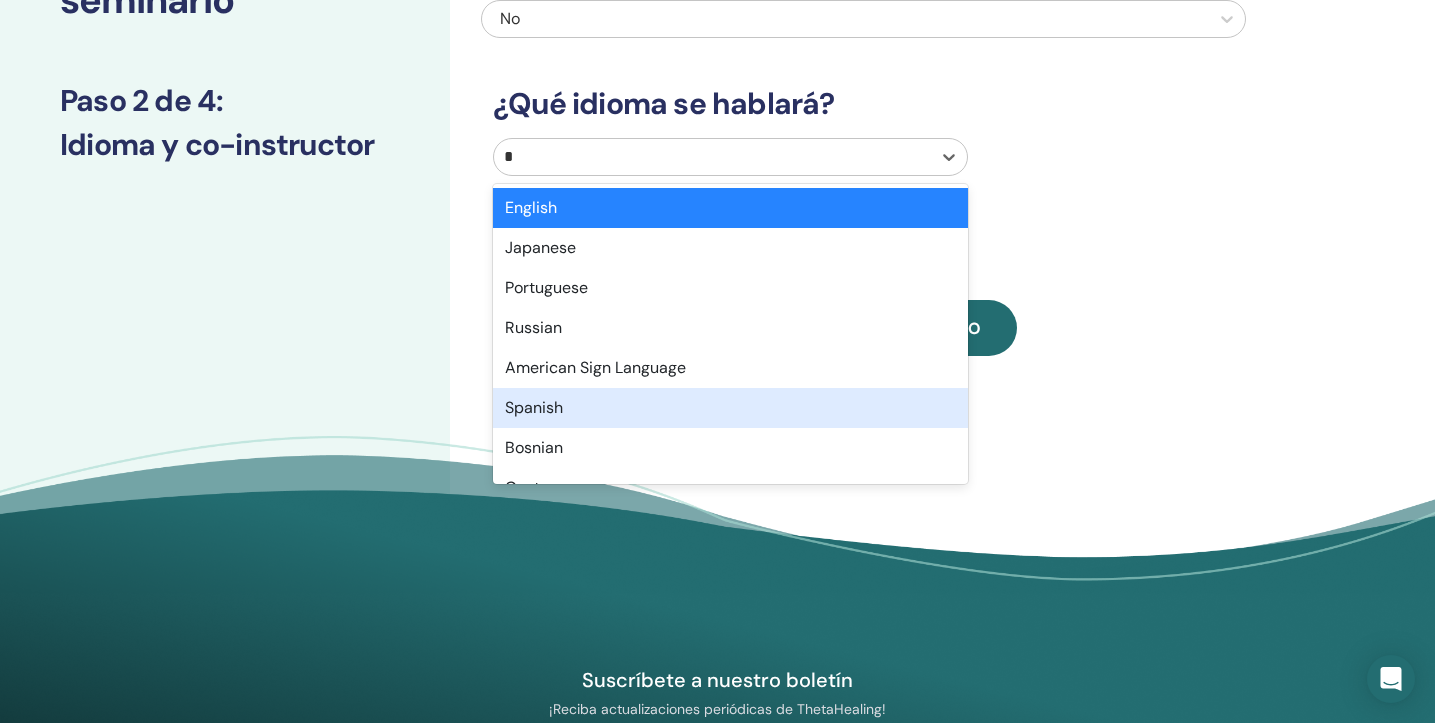 click on "Spanish" at bounding box center [730, 408] 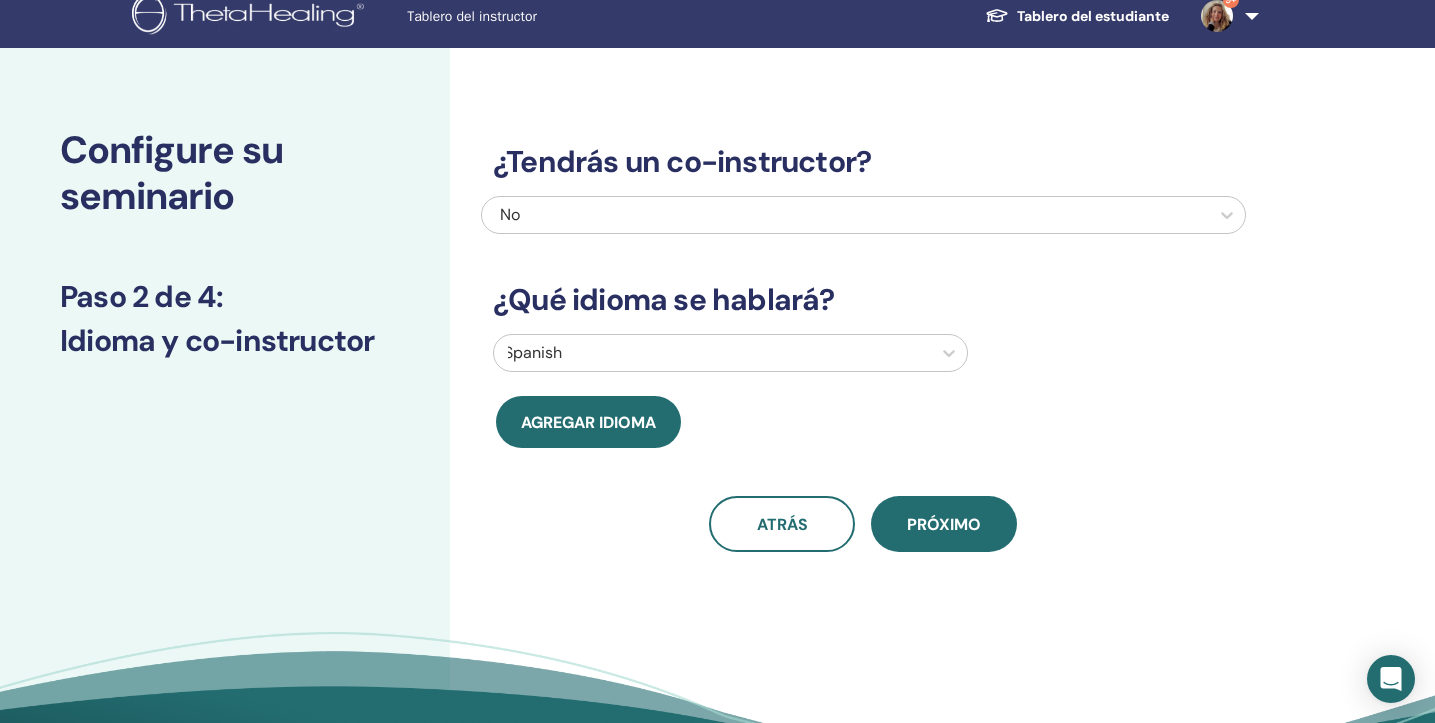 scroll, scrollTop: 1, scrollLeft: 0, axis: vertical 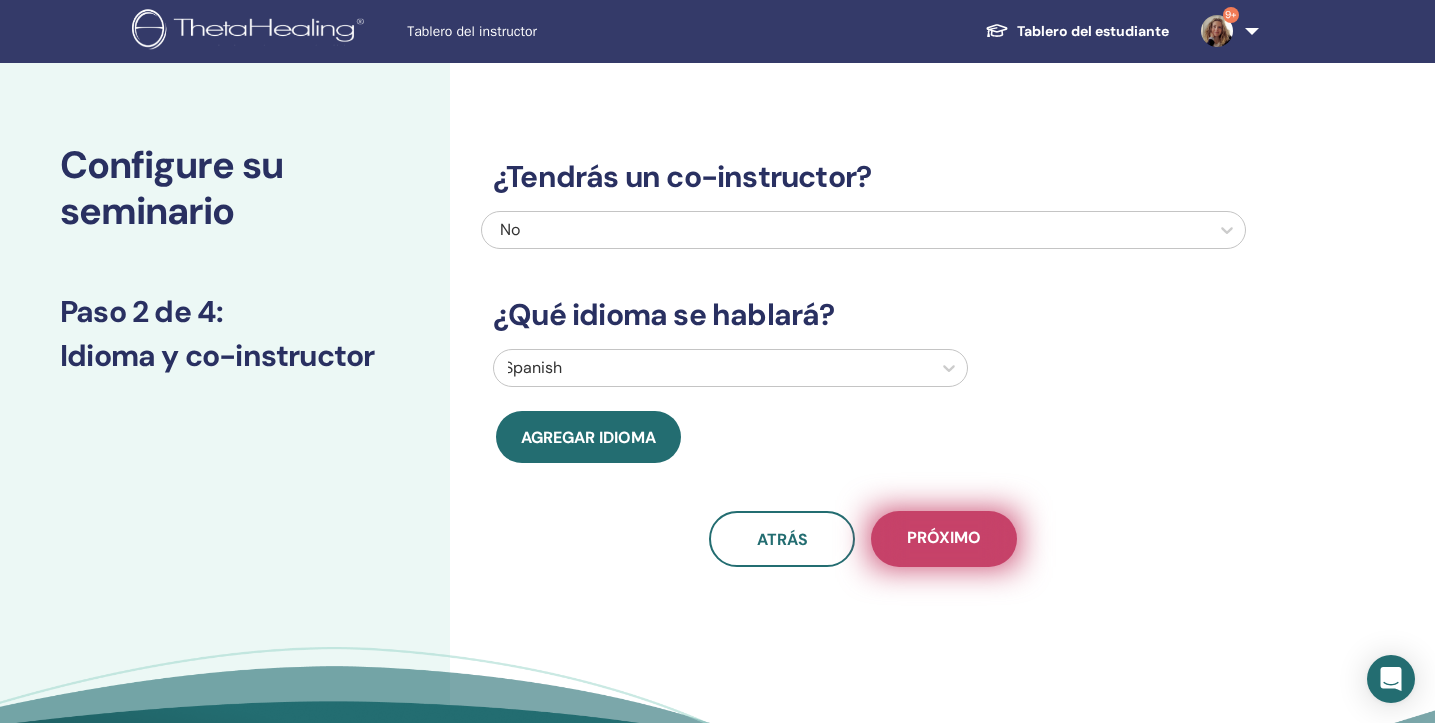 click on "próximo" at bounding box center [944, 539] 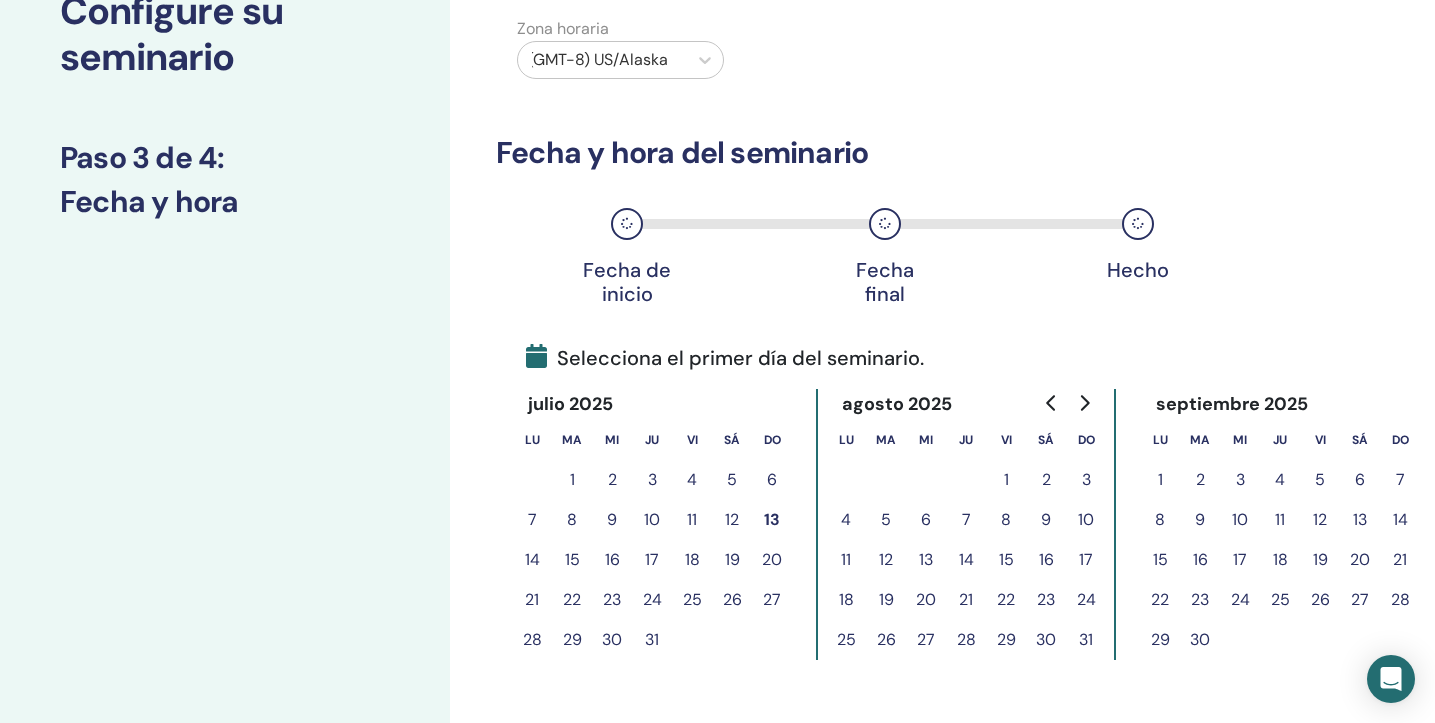 scroll, scrollTop: 160, scrollLeft: 0, axis: vertical 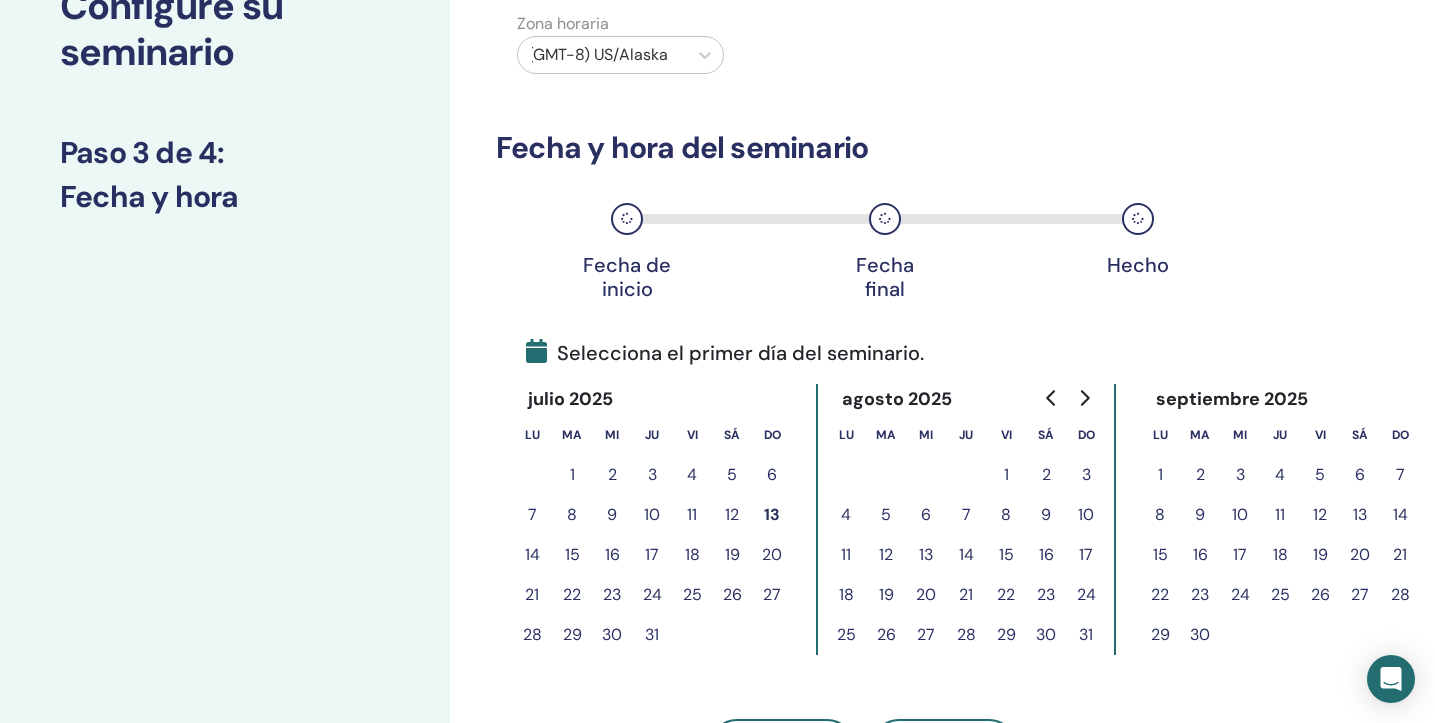 click on "7" at bounding box center (966, 515) 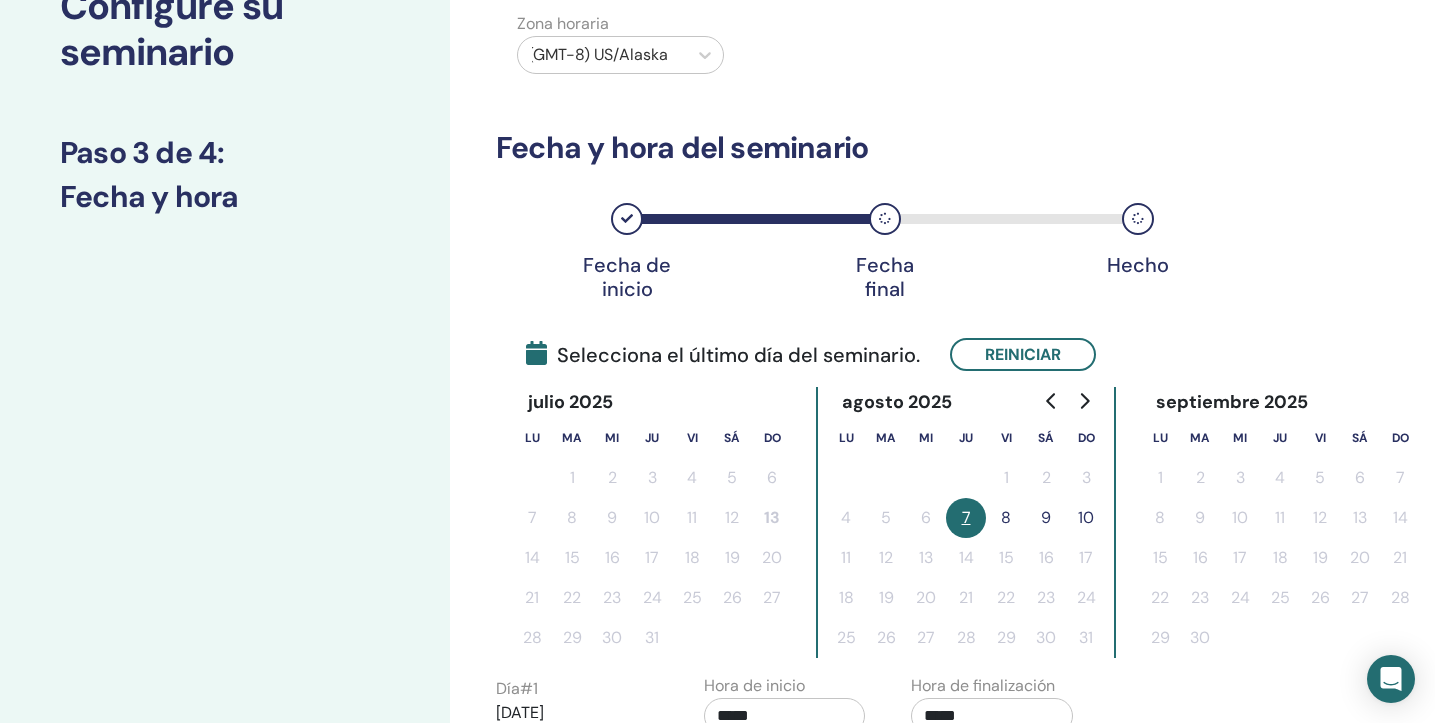 click on "8" at bounding box center [1006, 518] 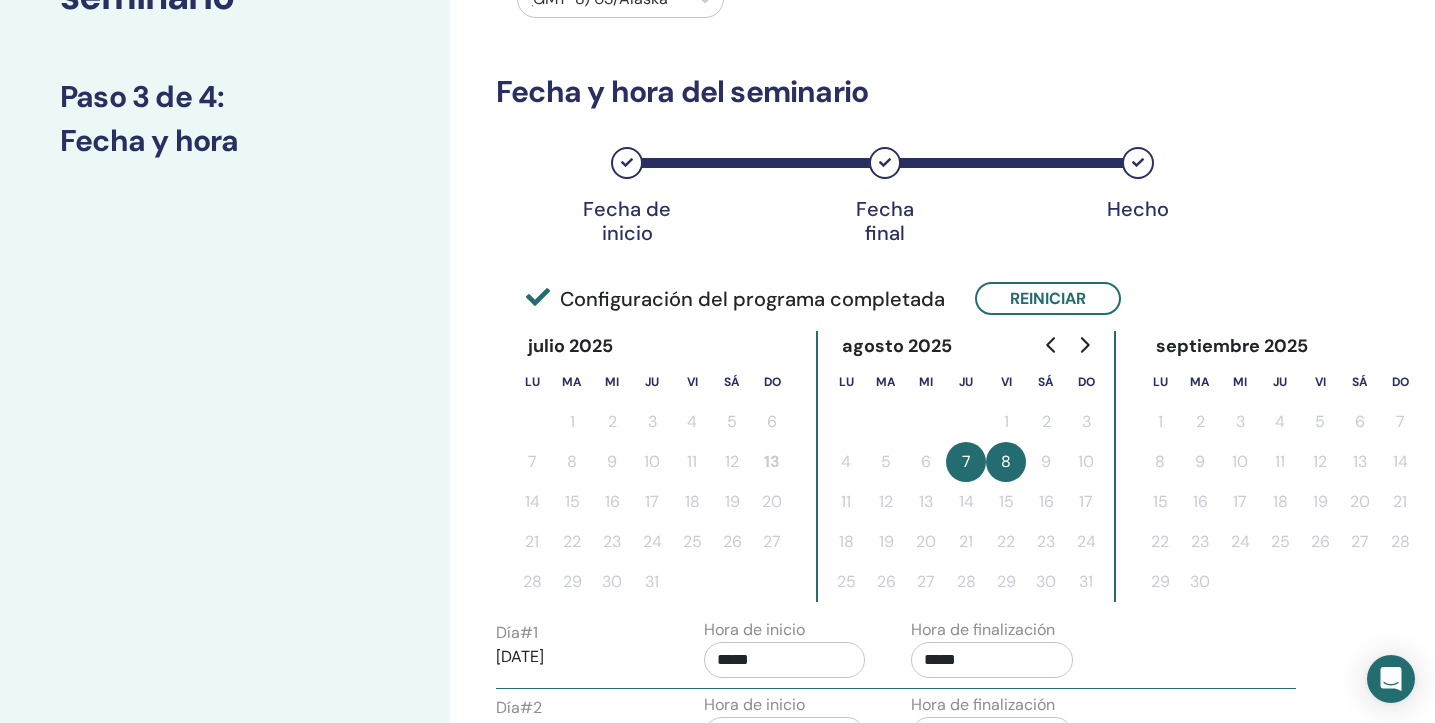 scroll, scrollTop: 321, scrollLeft: 1, axis: both 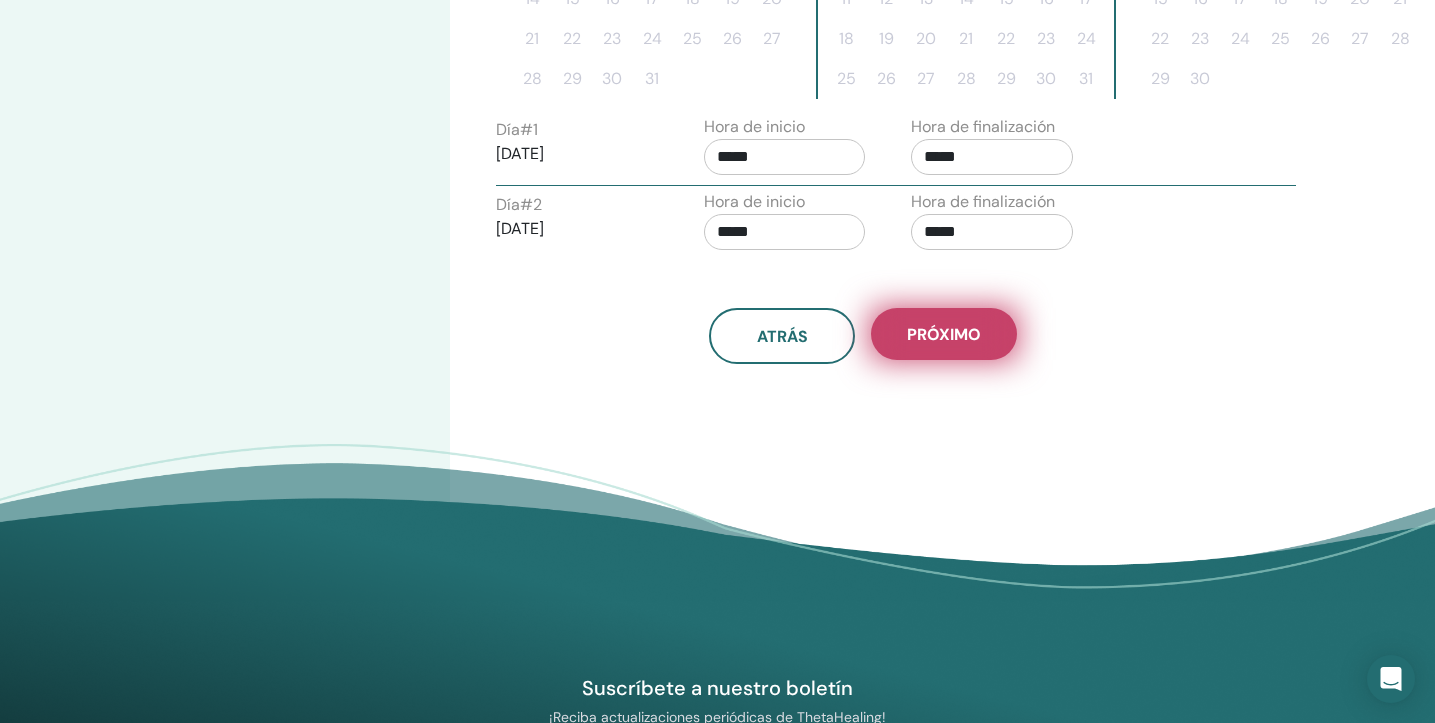 click on "próximo" at bounding box center (944, 334) 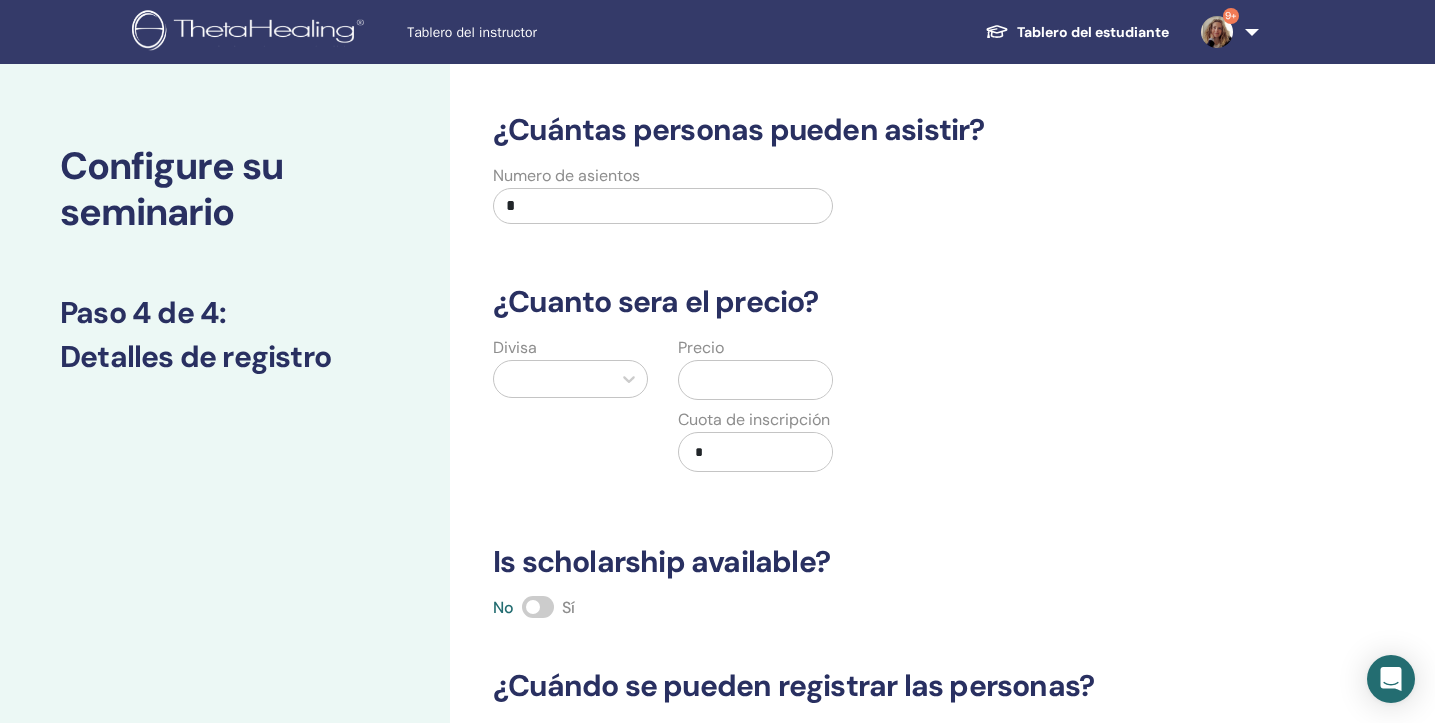 scroll, scrollTop: 0, scrollLeft: 0, axis: both 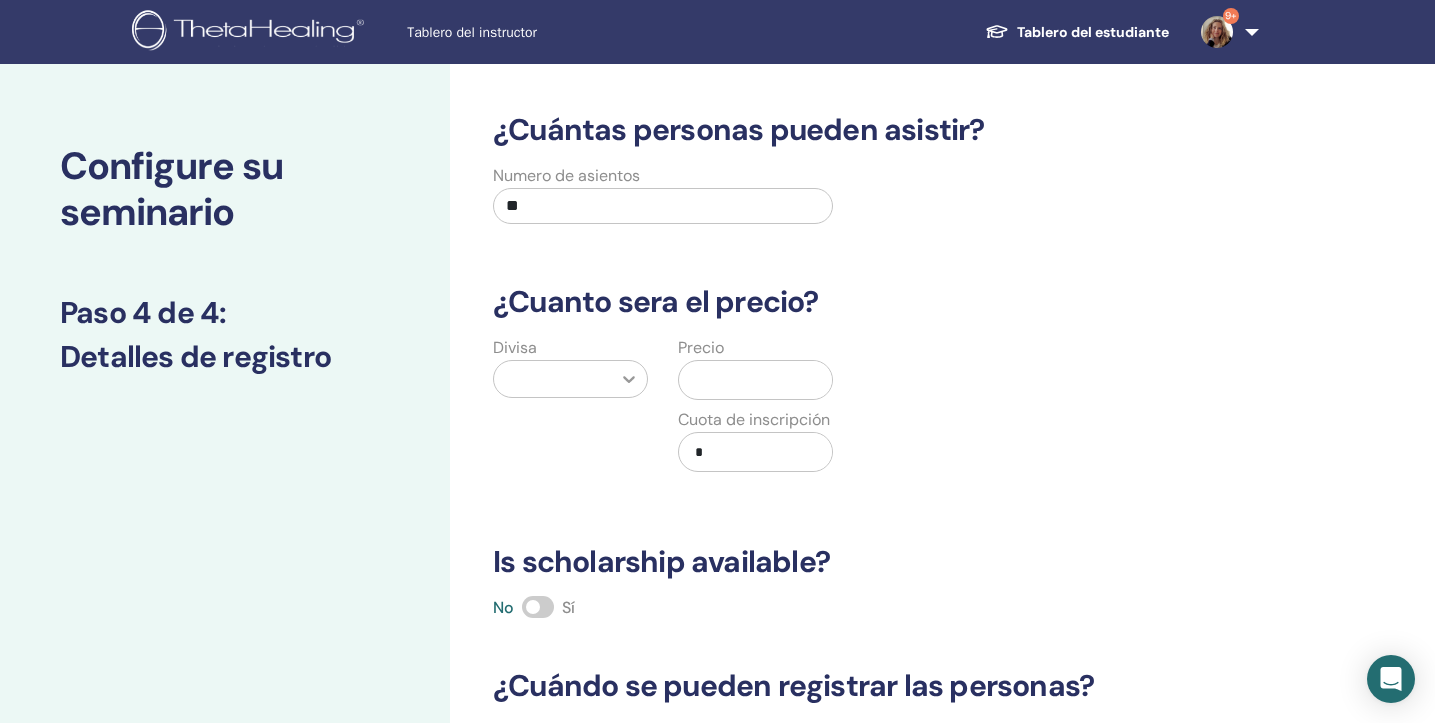 type on "**" 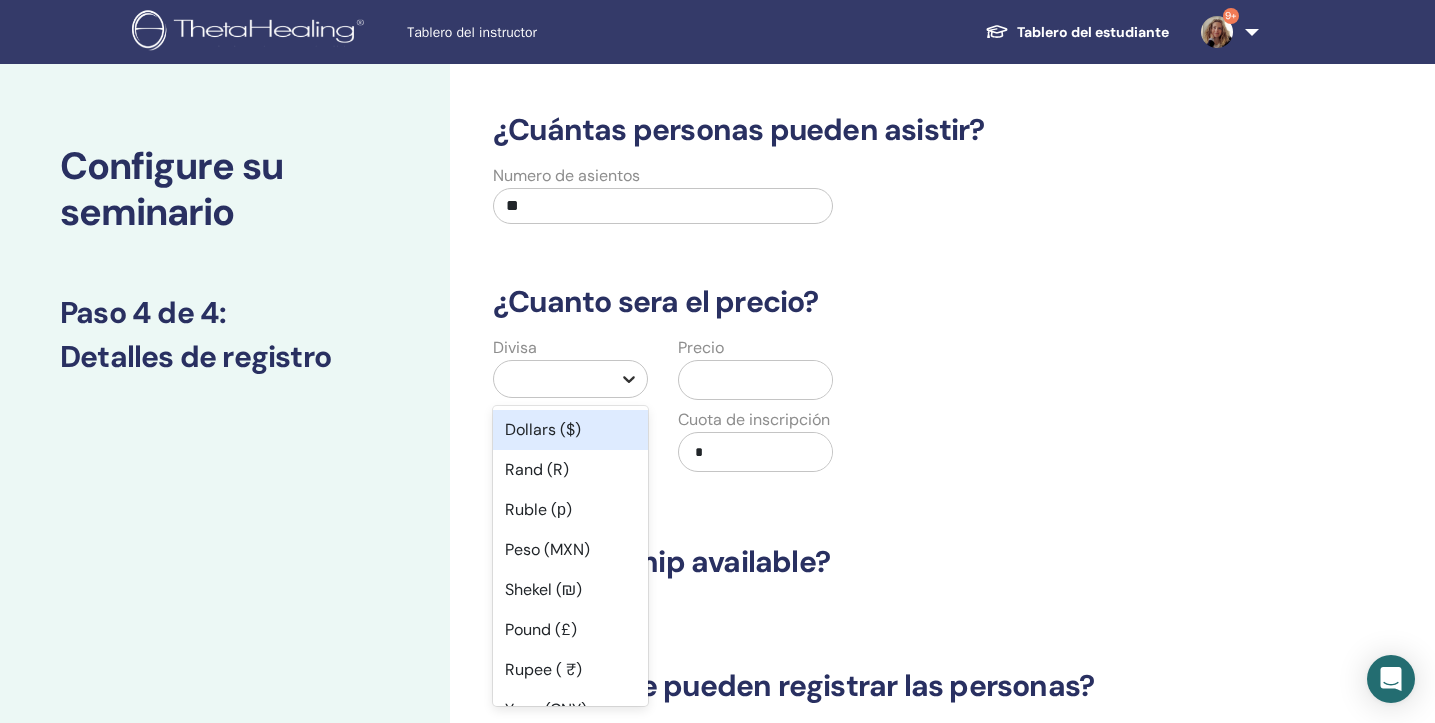 click at bounding box center [629, 379] 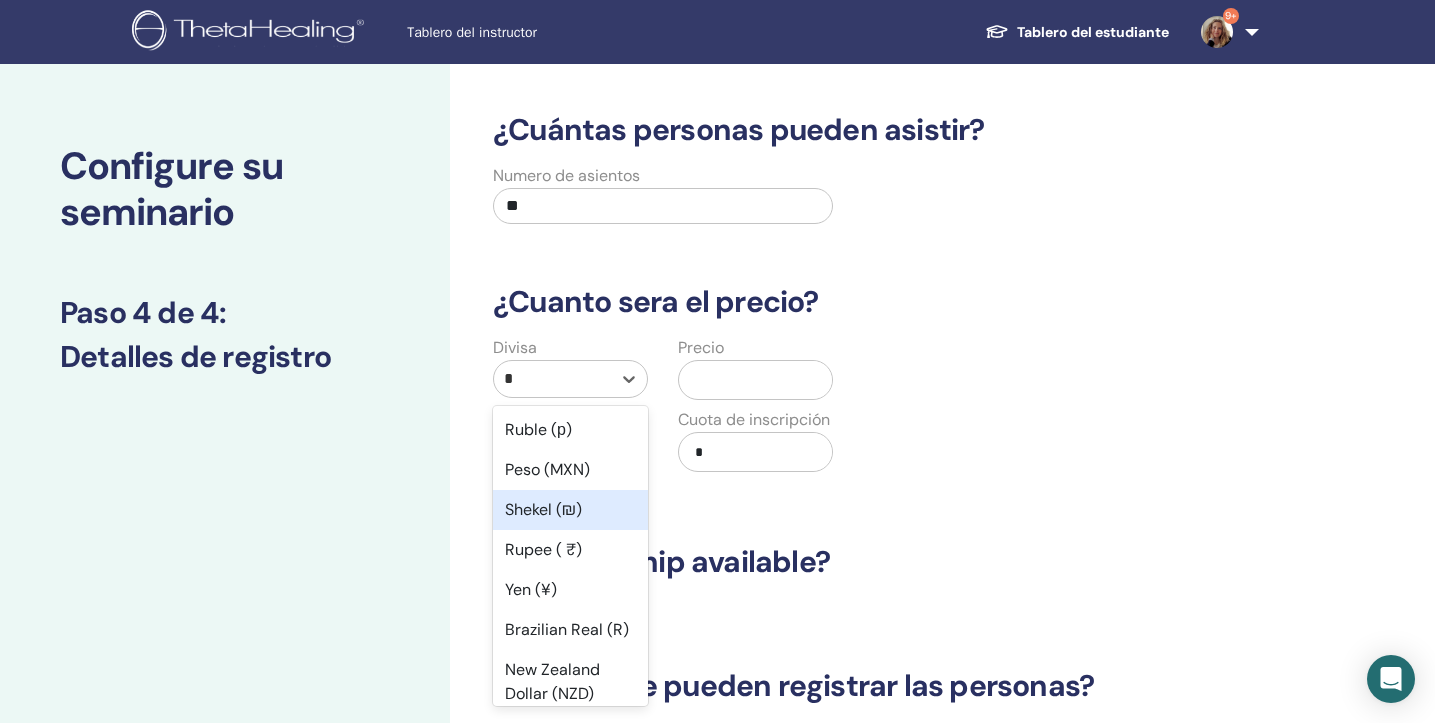 type on "**" 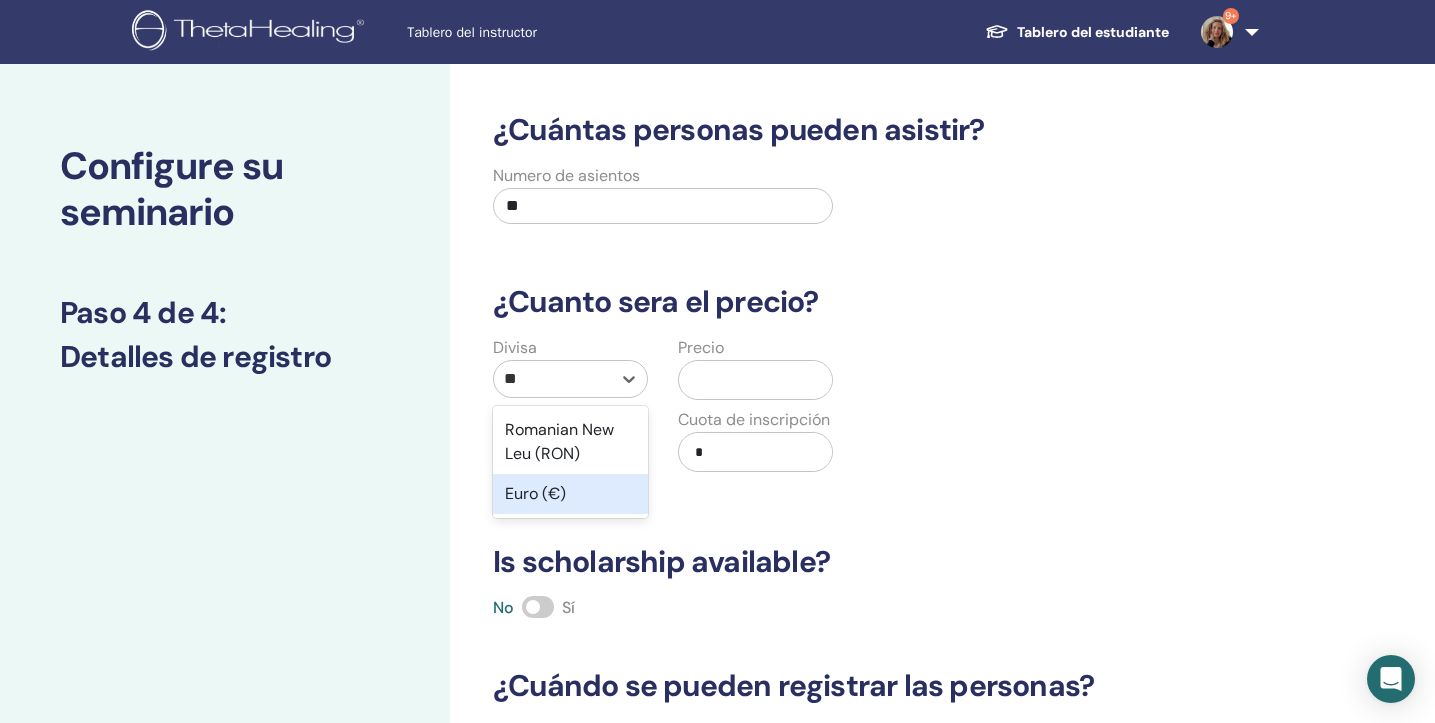 click on "Euro (€)" at bounding box center [570, 494] 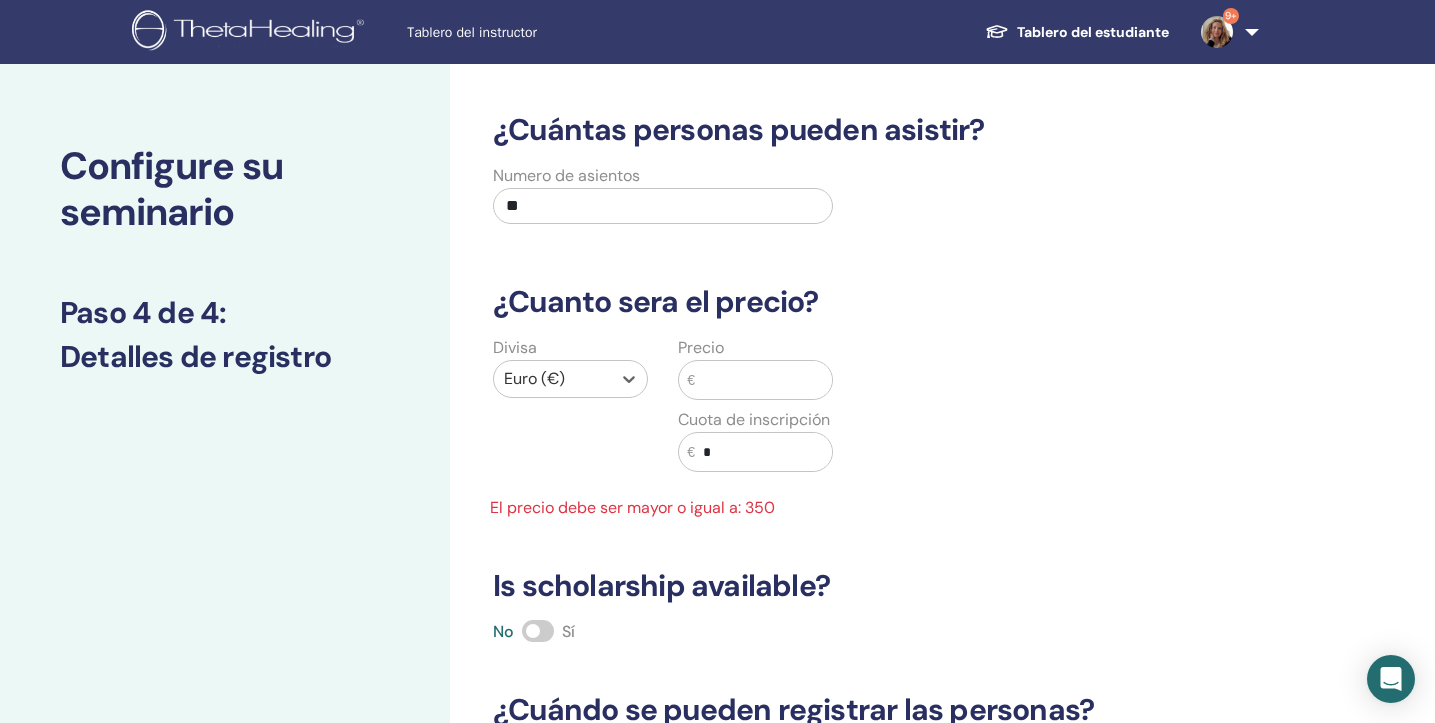click at bounding box center (763, 380) 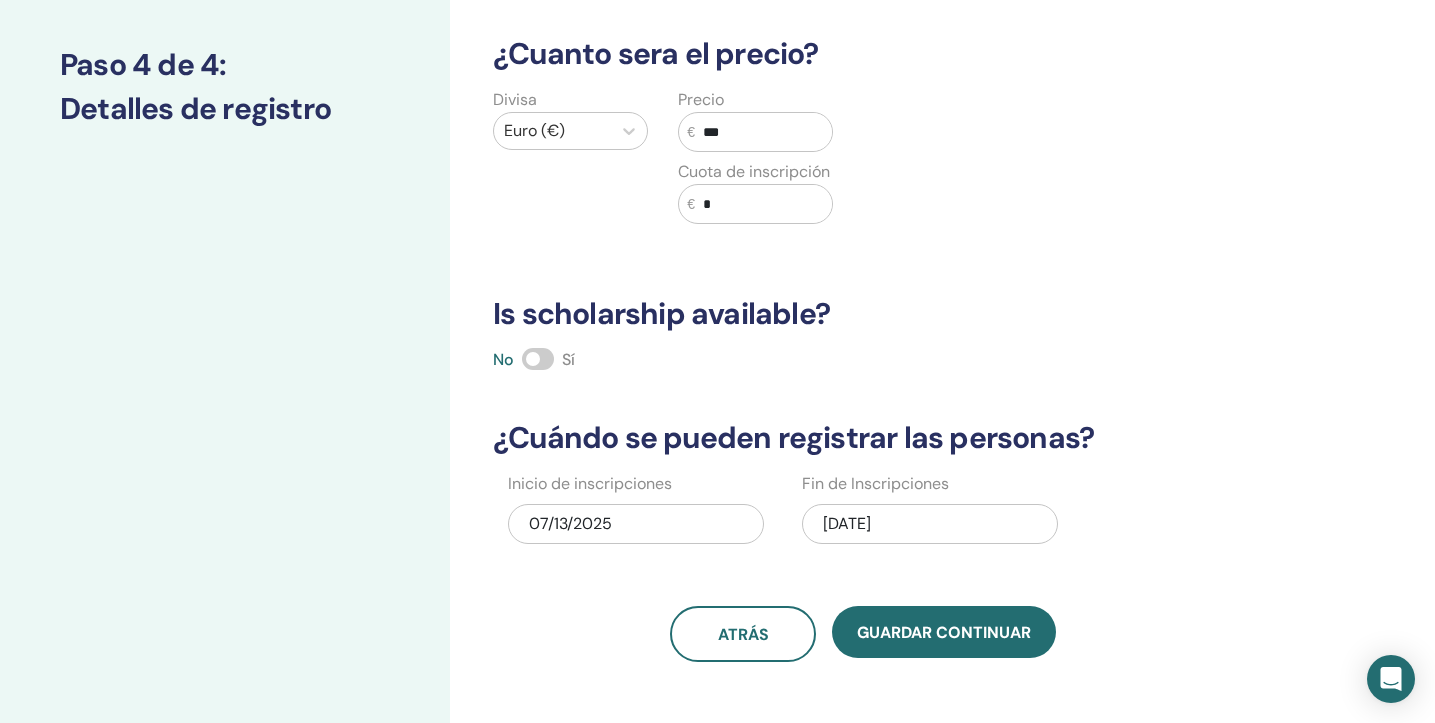 scroll, scrollTop: 257, scrollLeft: 0, axis: vertical 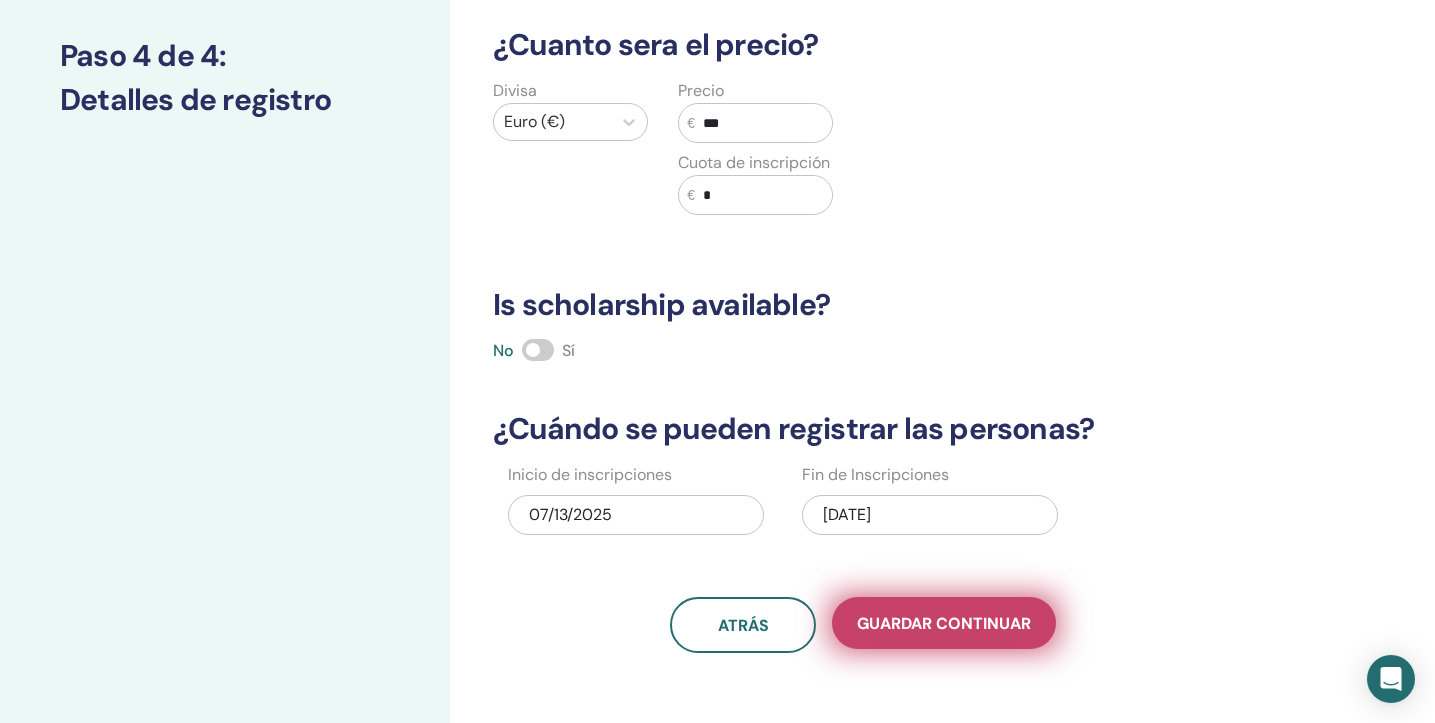 type on "***" 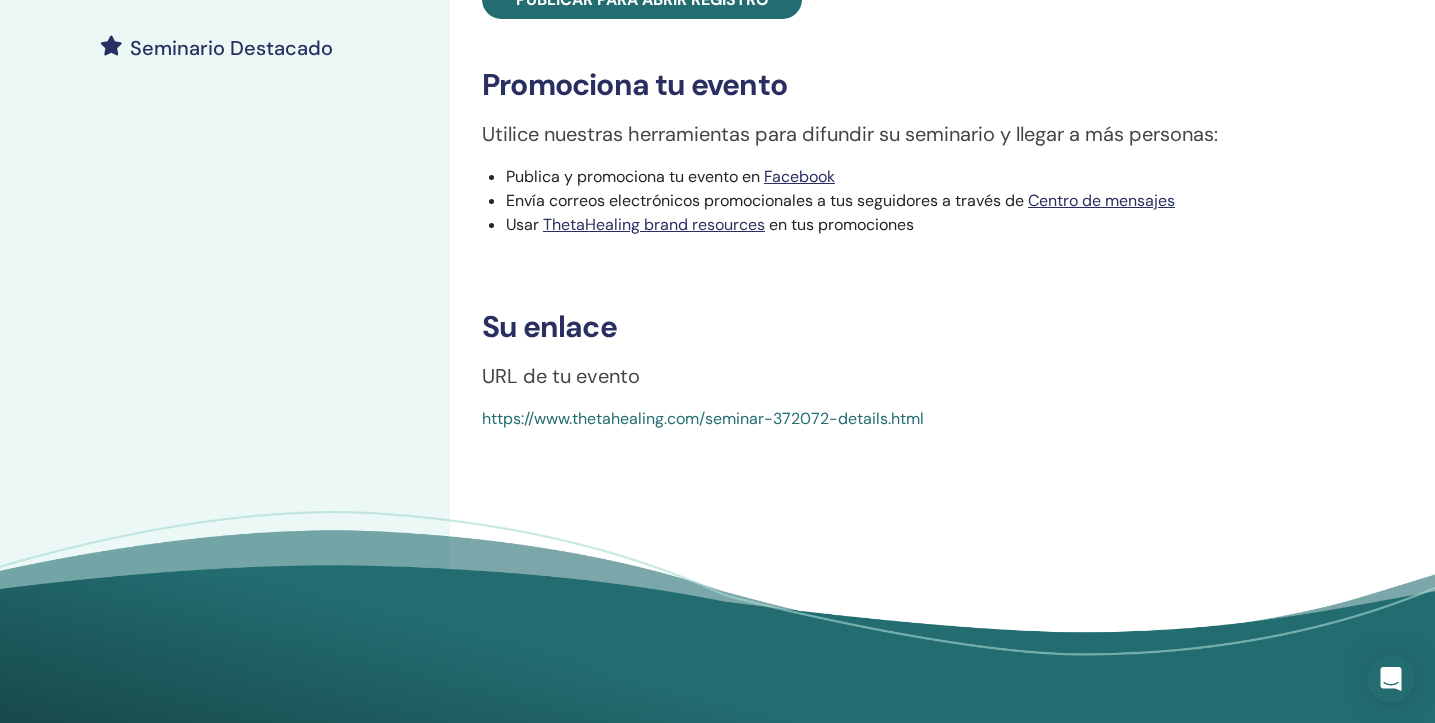 scroll, scrollTop: 555, scrollLeft: 0, axis: vertical 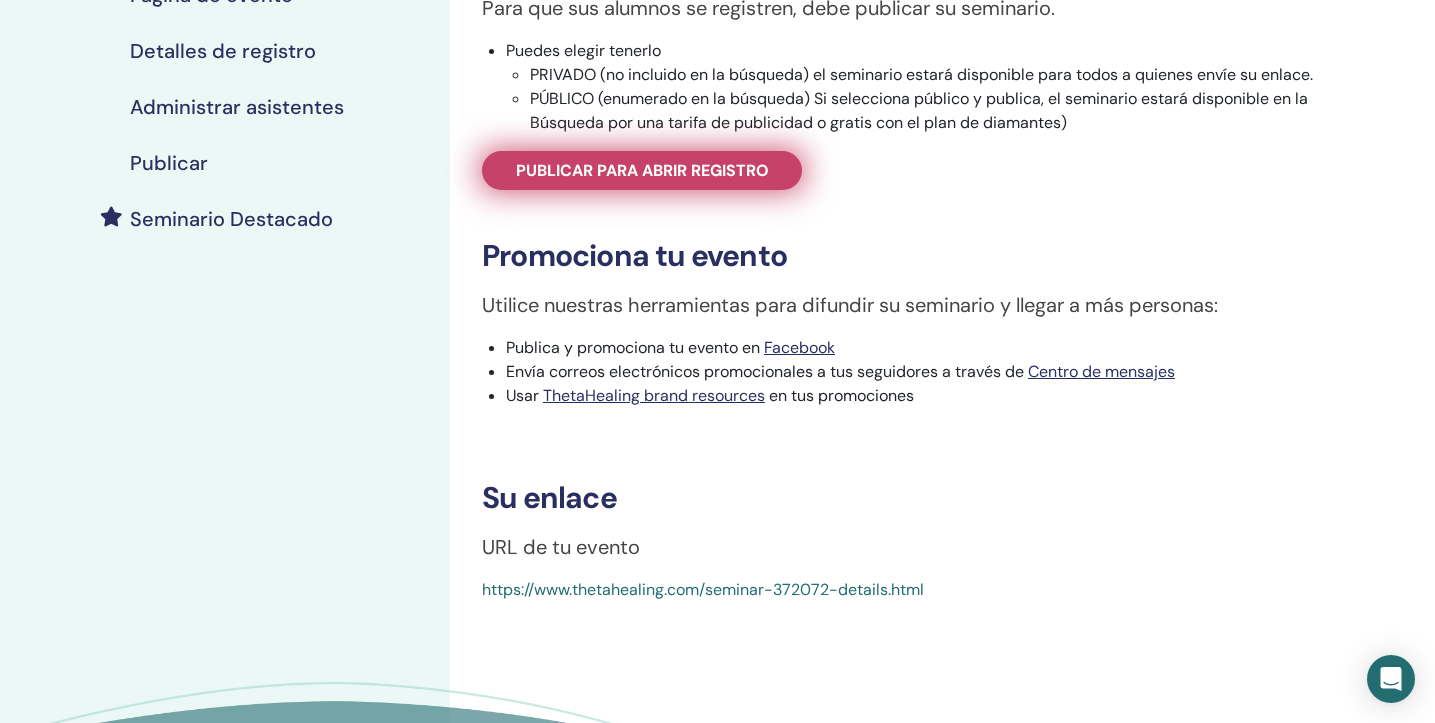 click on "Publicar para abrir registro" at bounding box center (642, 170) 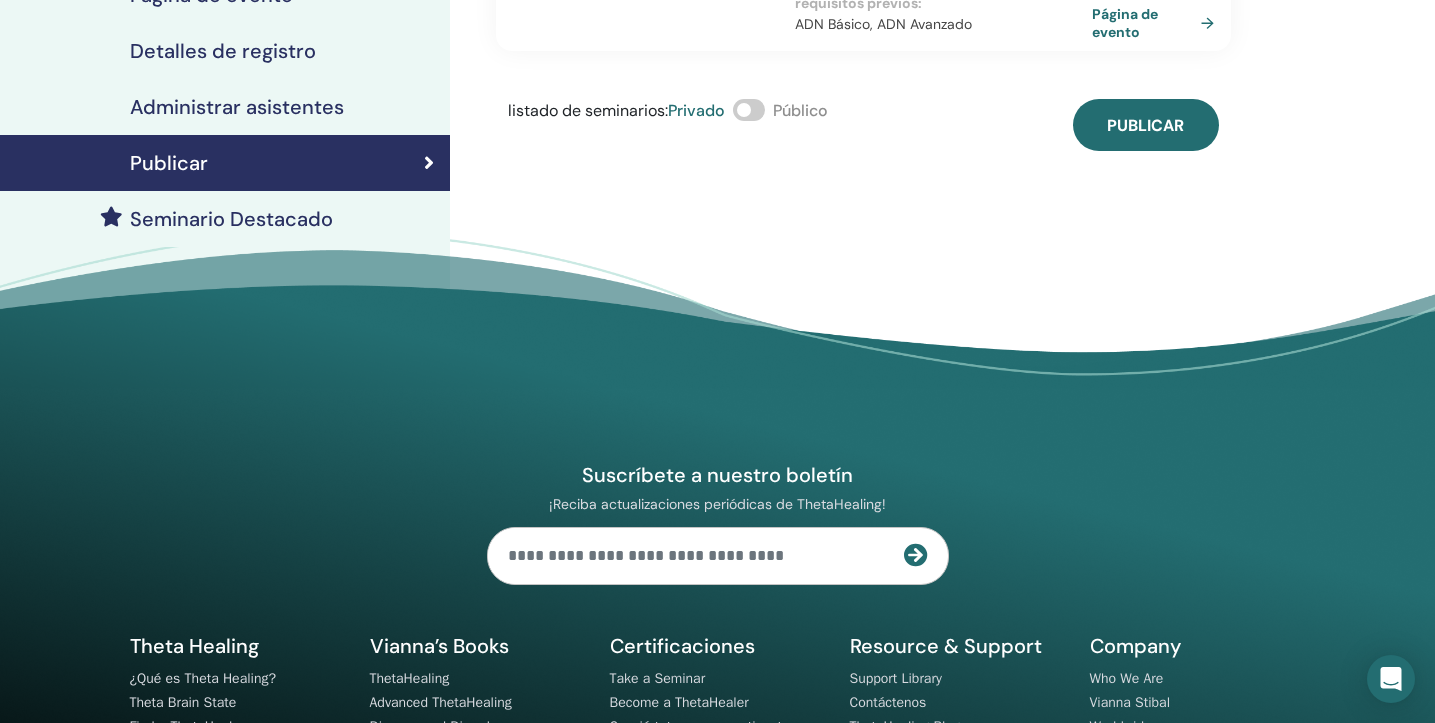 click at bounding box center (749, 110) 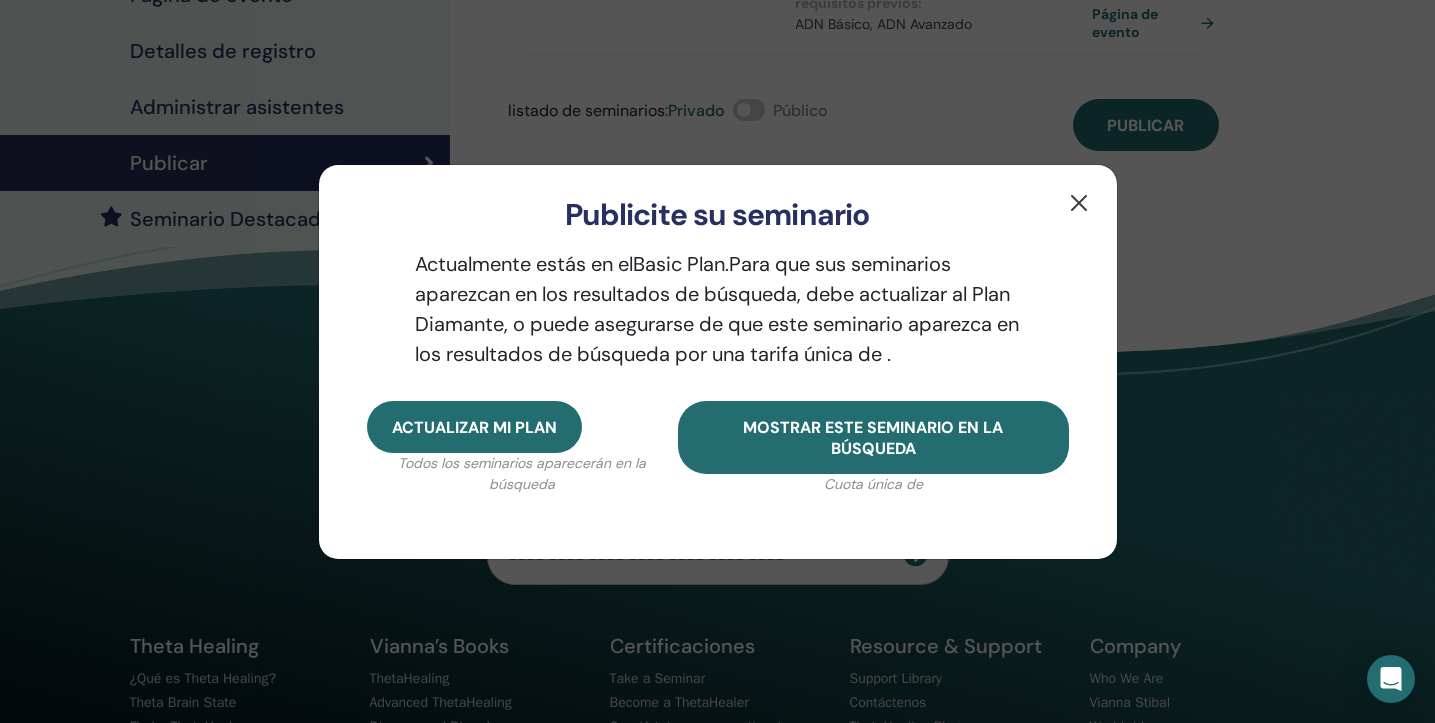 click at bounding box center [1079, 203] 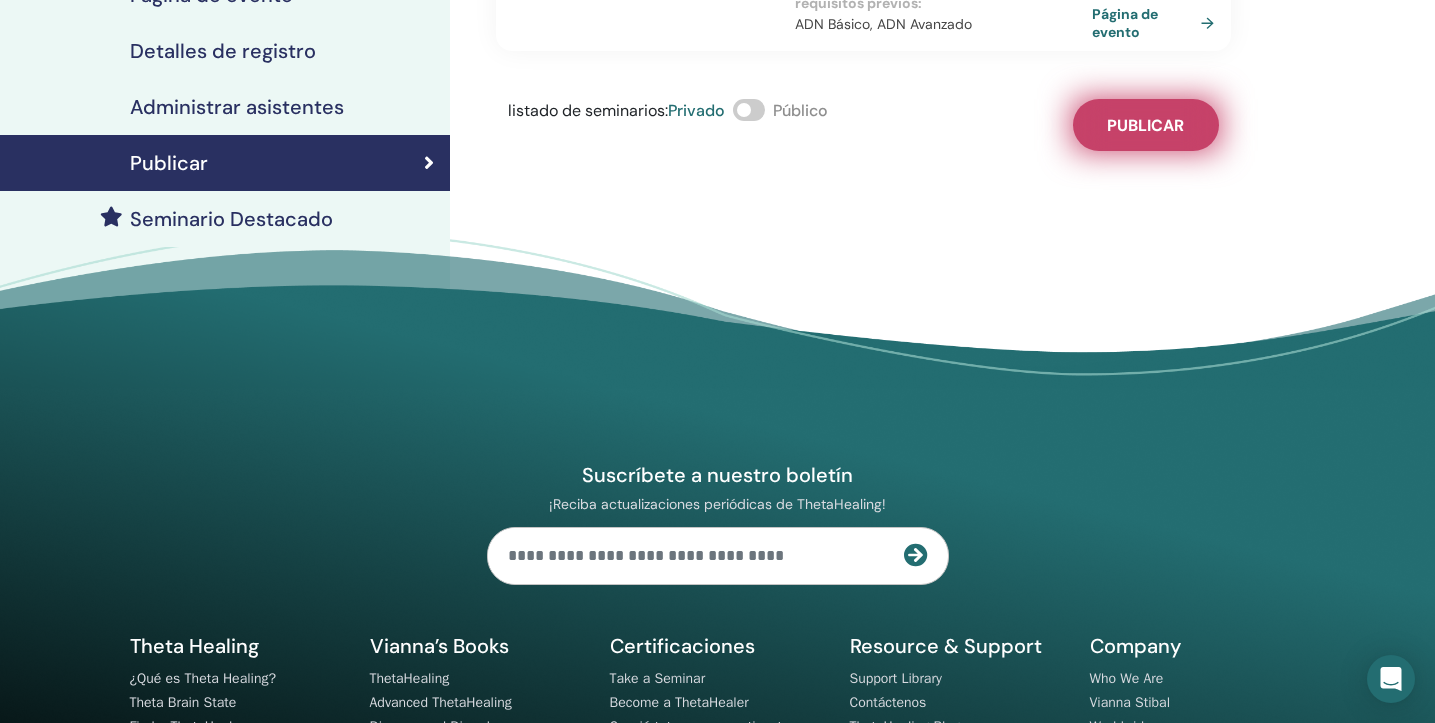 click on "Publicar" at bounding box center [1146, 125] 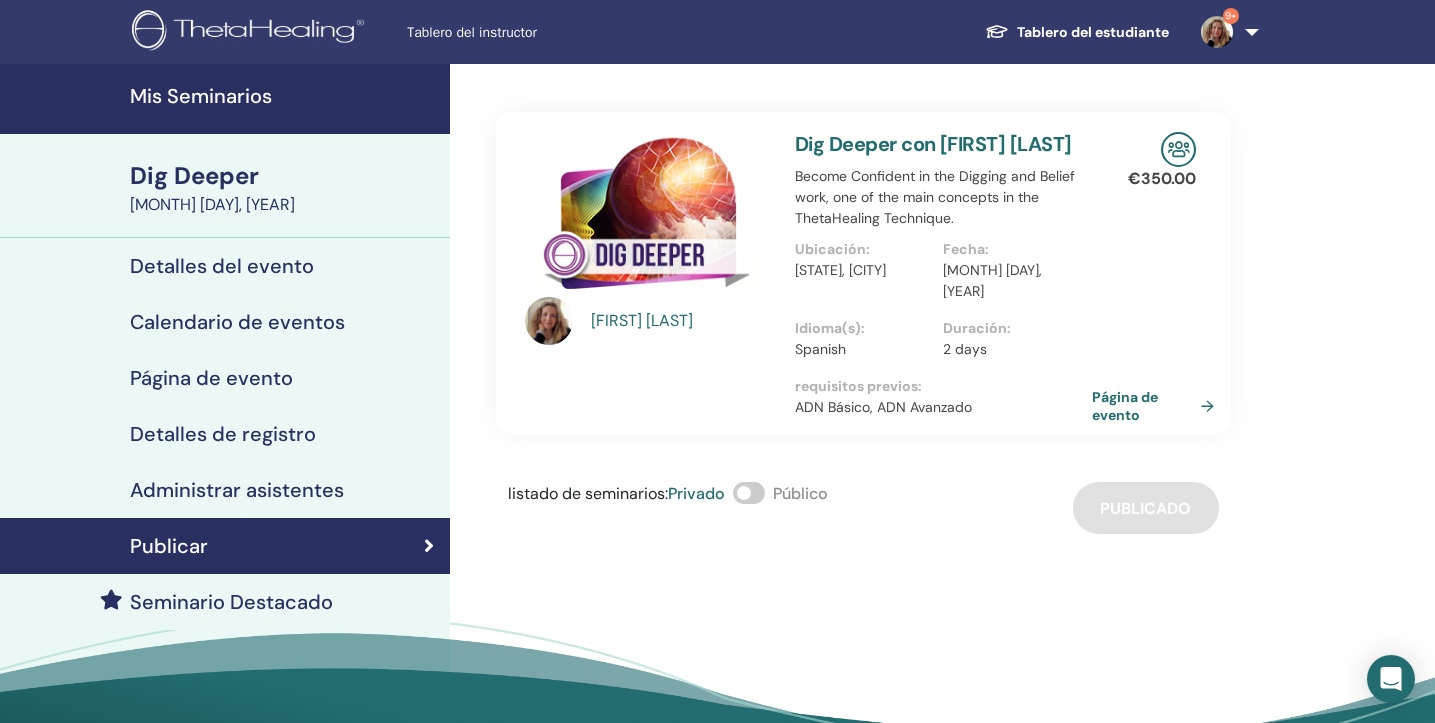 scroll, scrollTop: 0, scrollLeft: 0, axis: both 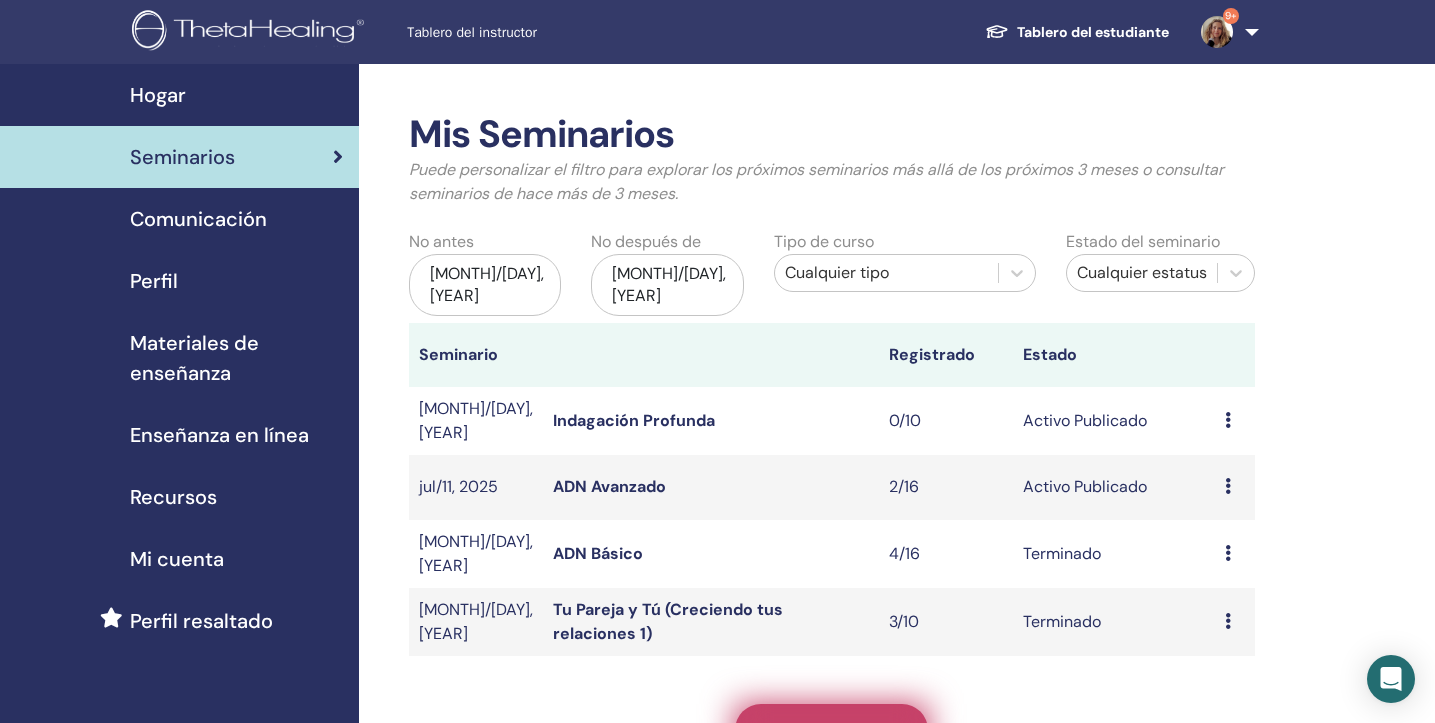click on "Crear seminario" at bounding box center (831, 730) 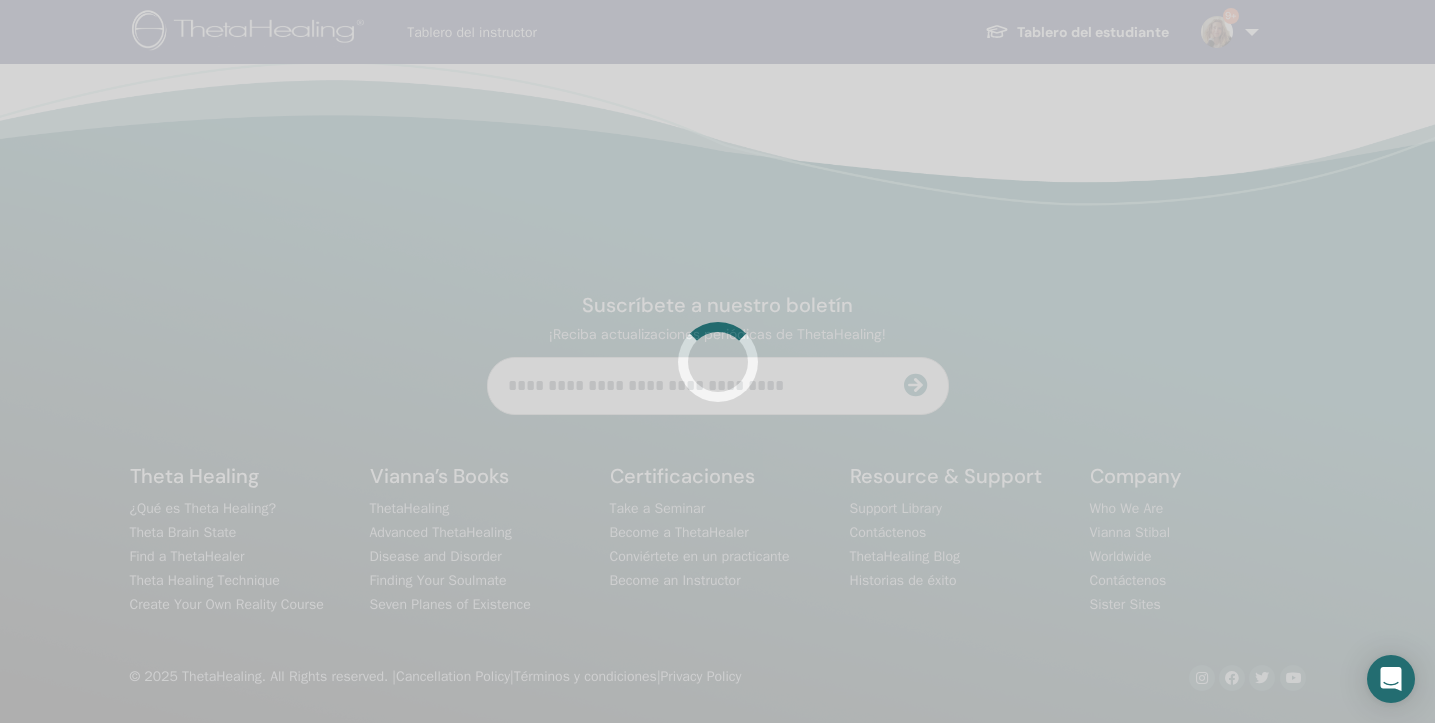 scroll, scrollTop: 0, scrollLeft: 0, axis: both 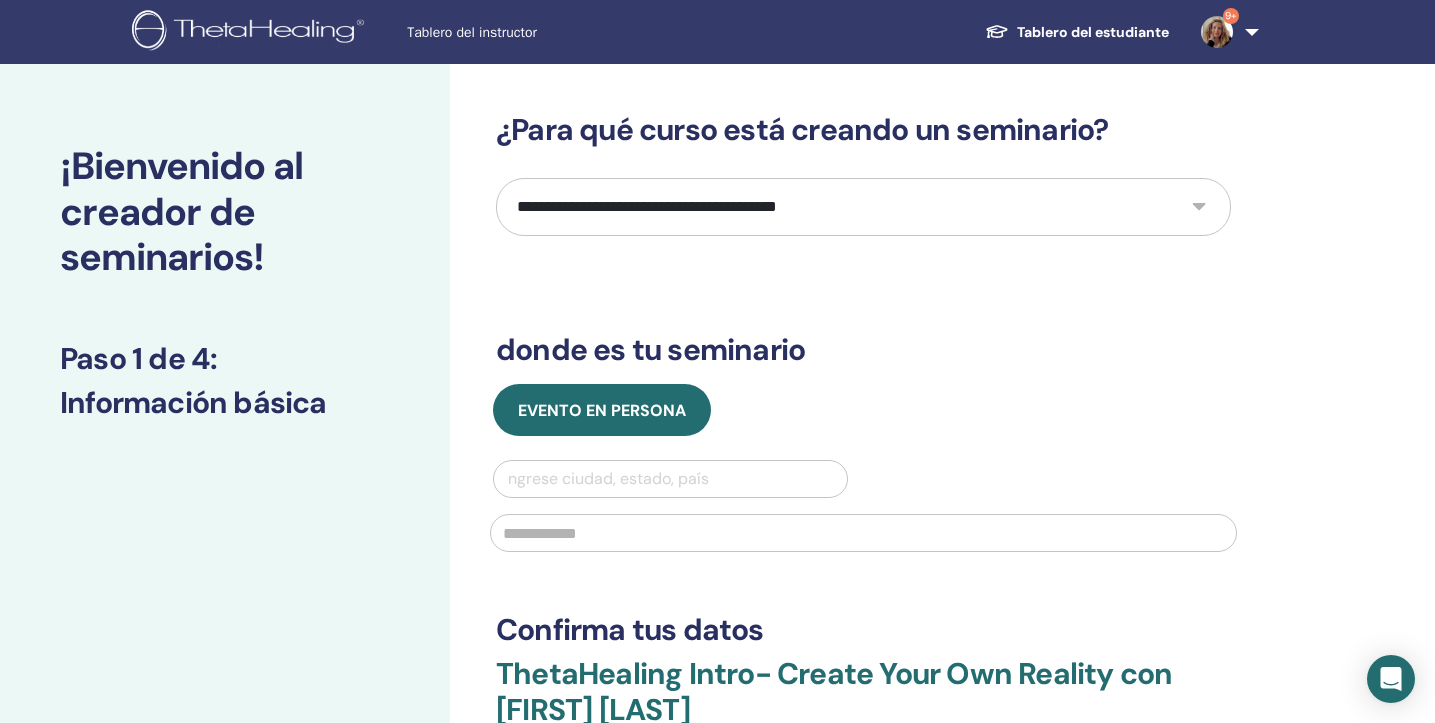 select on "****" 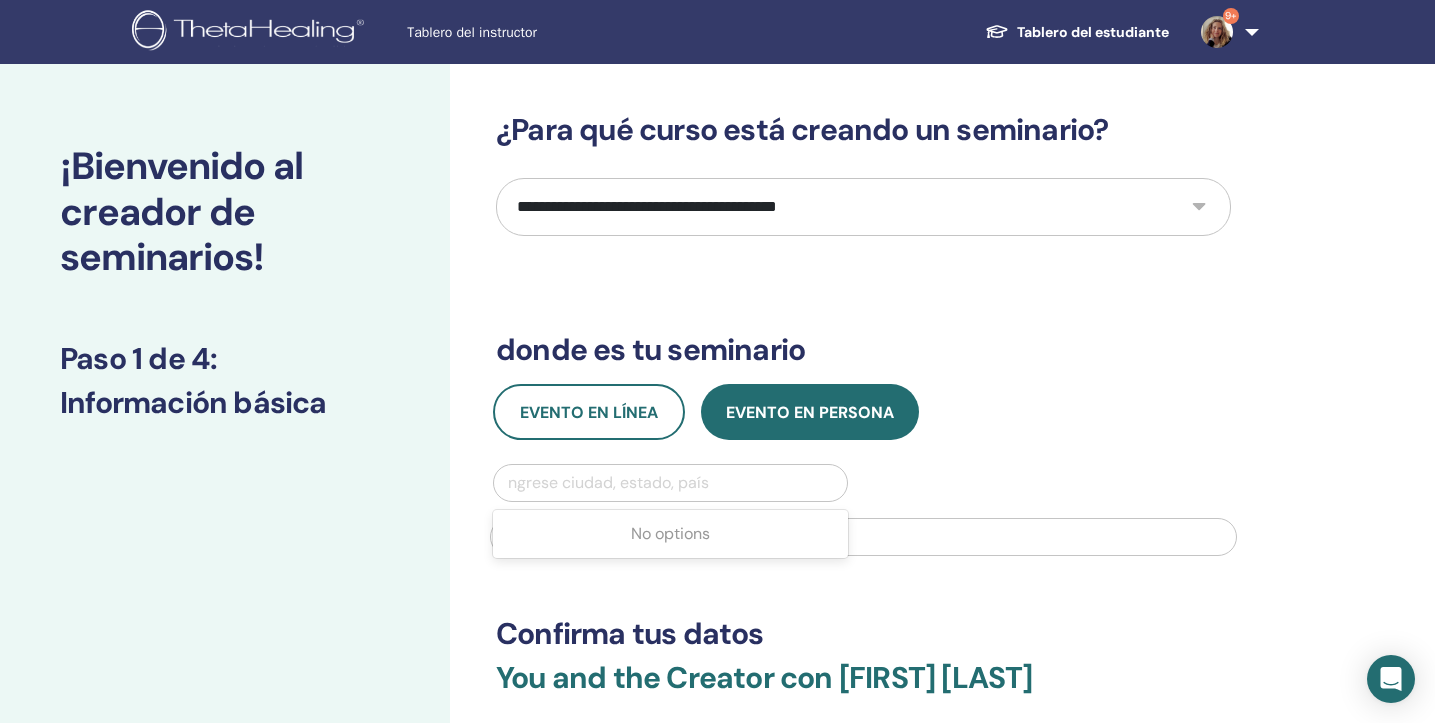 click on "Ingrese ciudad, estado, país" at bounding box center [670, 483] 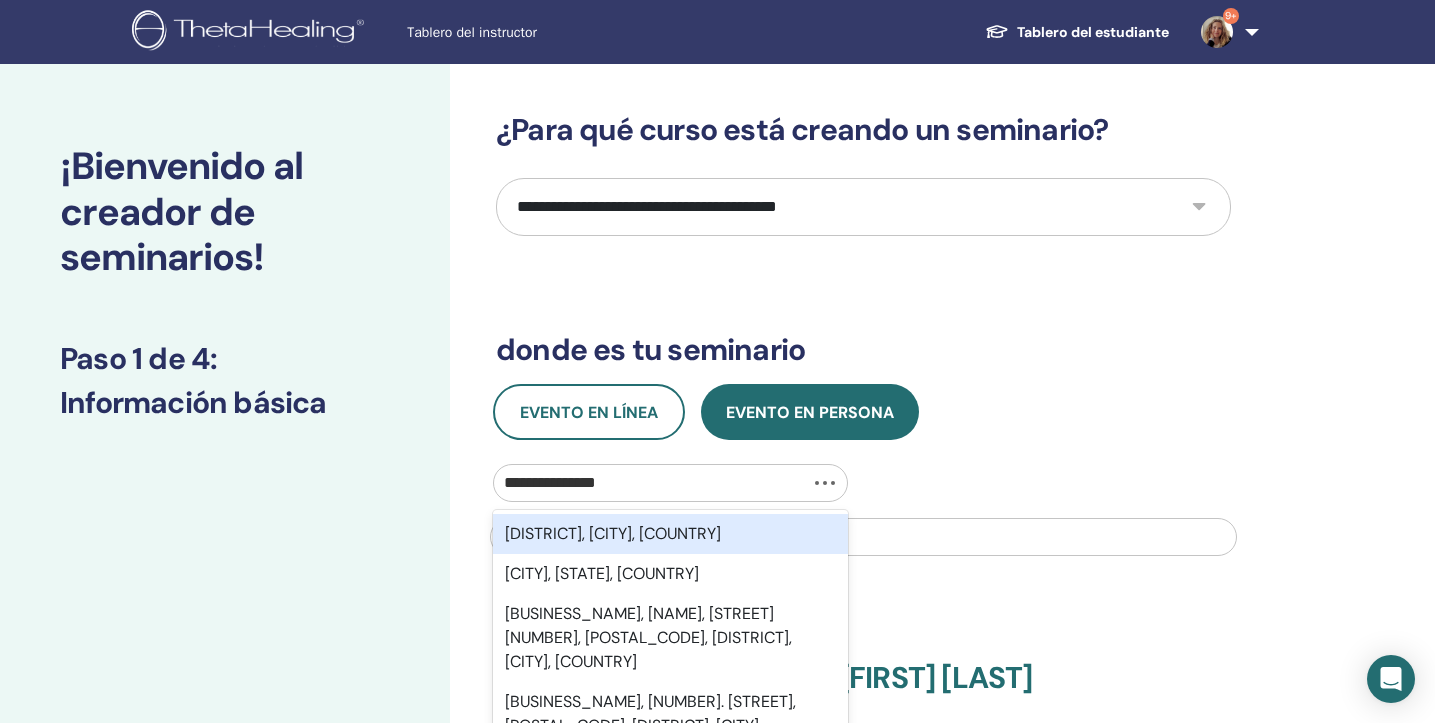type on "**********" 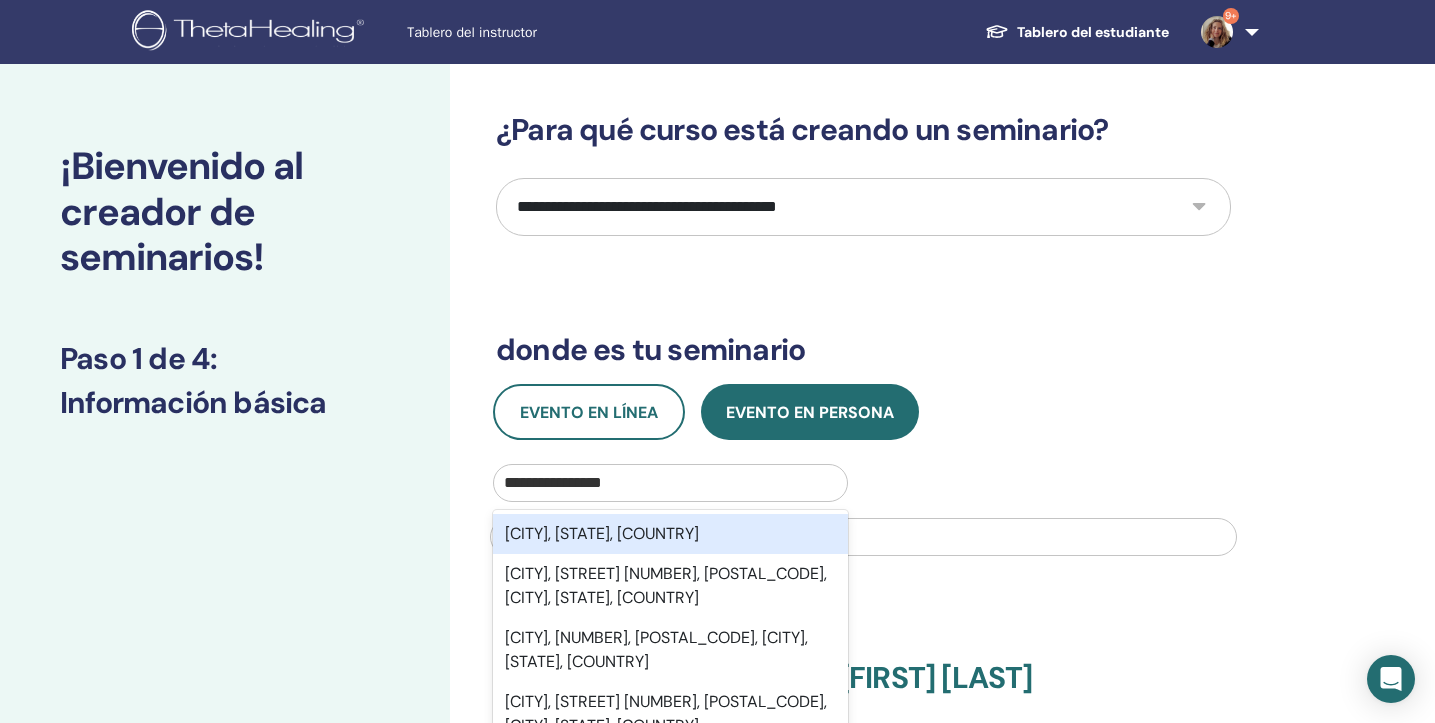 click on "Pilar de la Horadada, Alicante, Comunidad Valenciana, ESP" at bounding box center (670, 534) 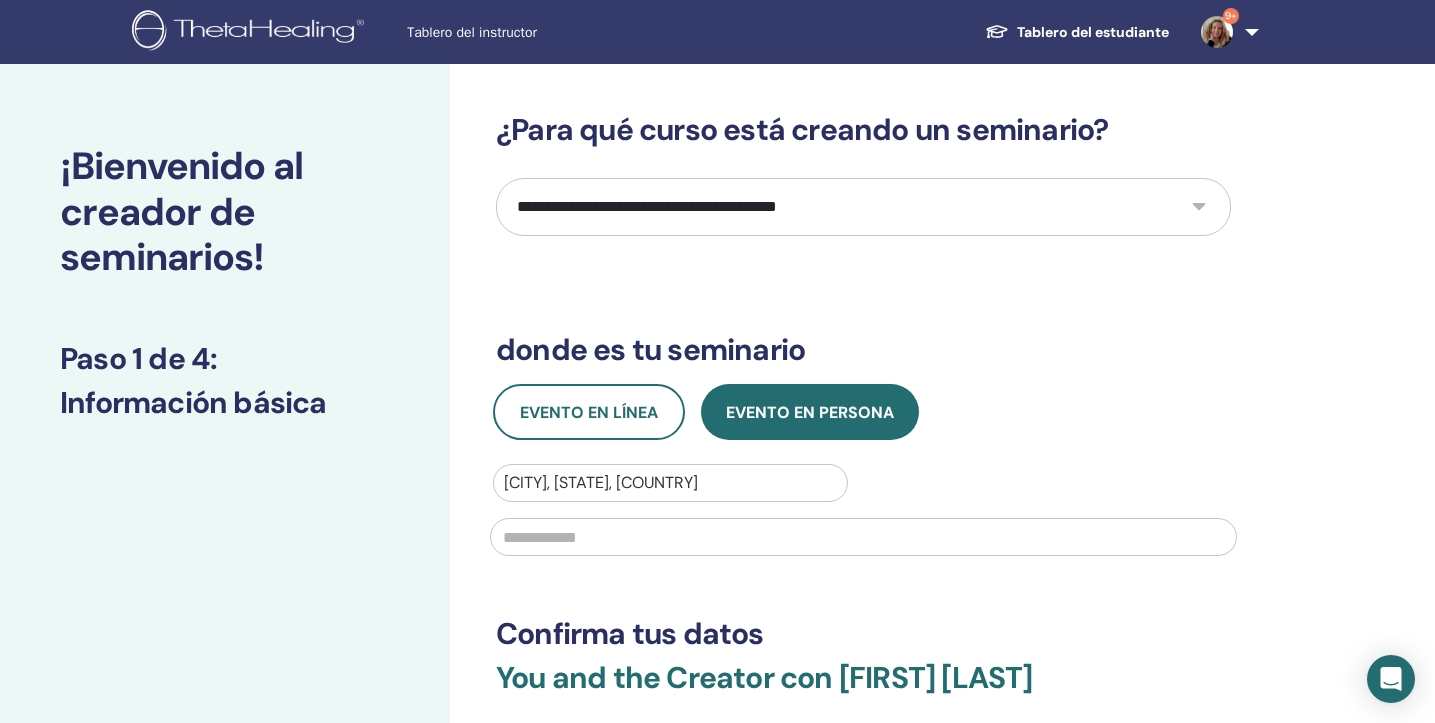 click at bounding box center (863, 537) 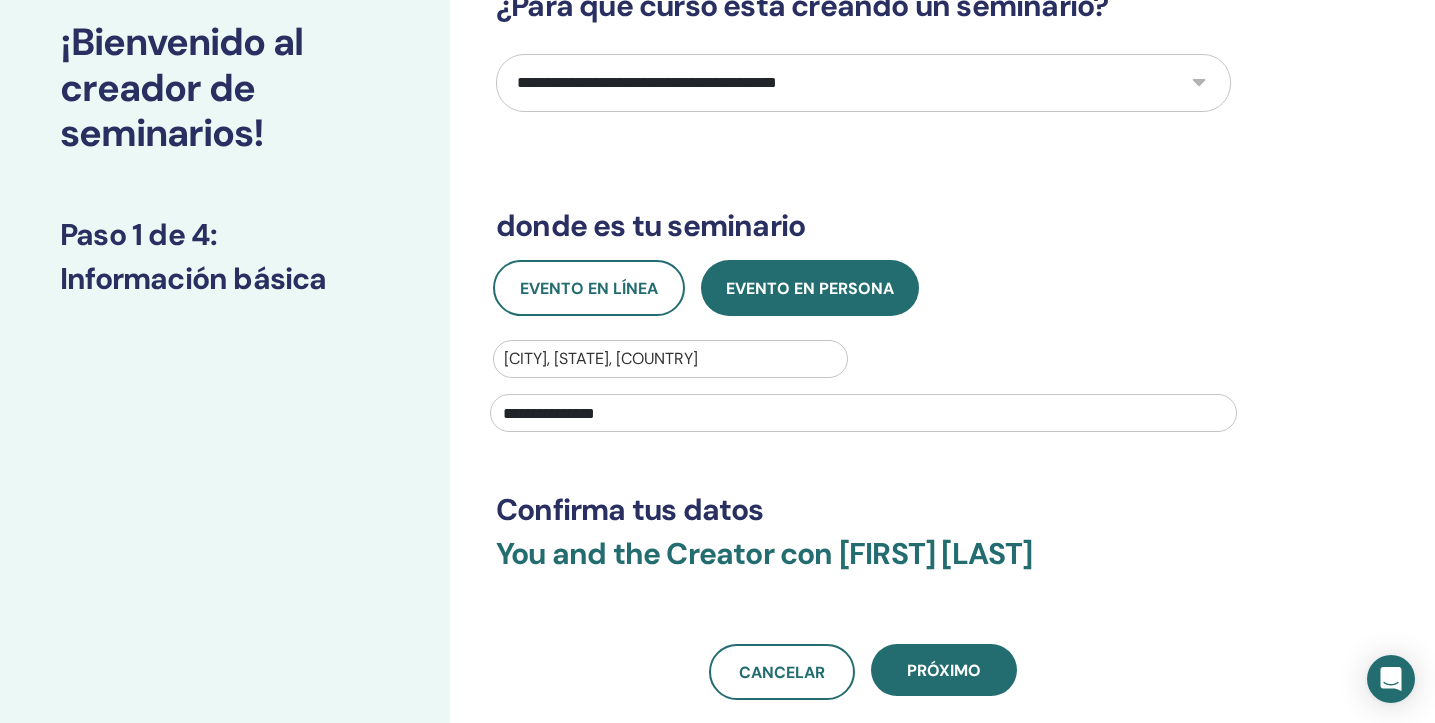 scroll, scrollTop: 204, scrollLeft: 0, axis: vertical 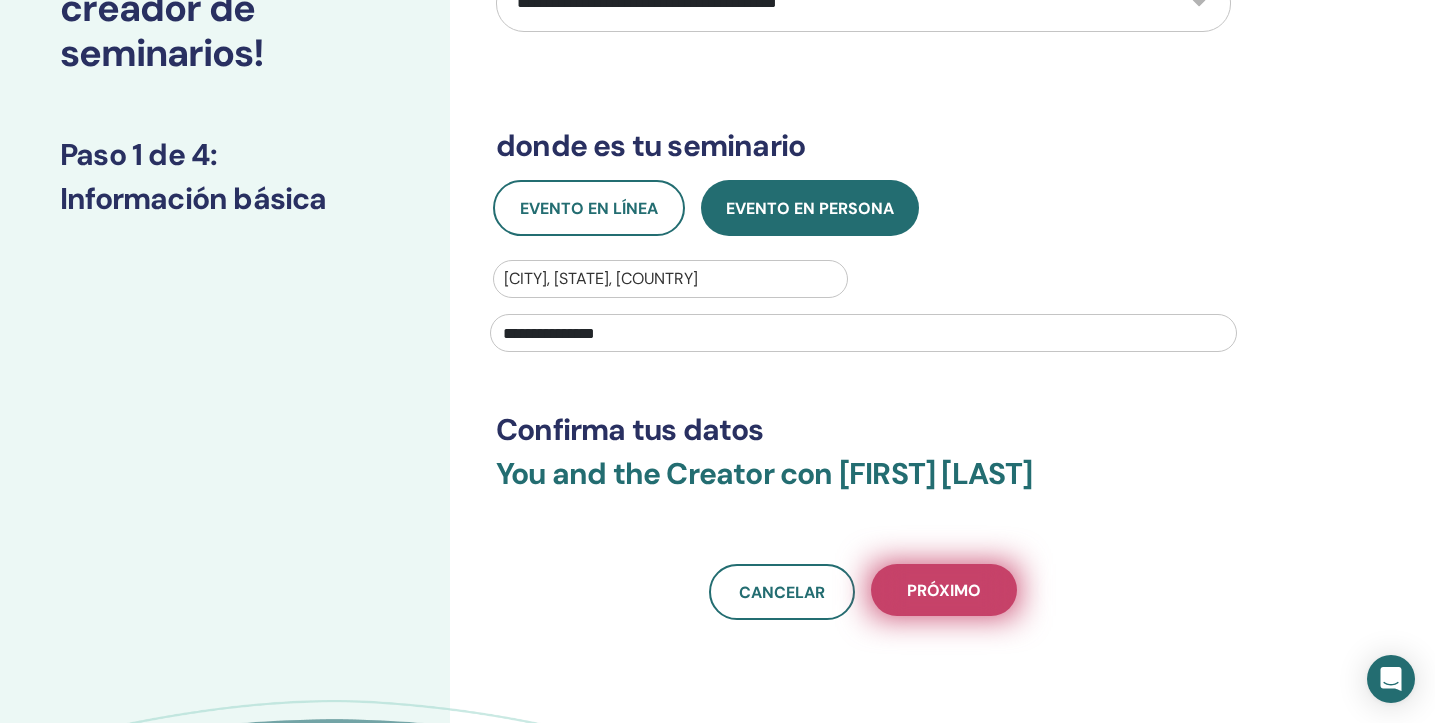 type on "**********" 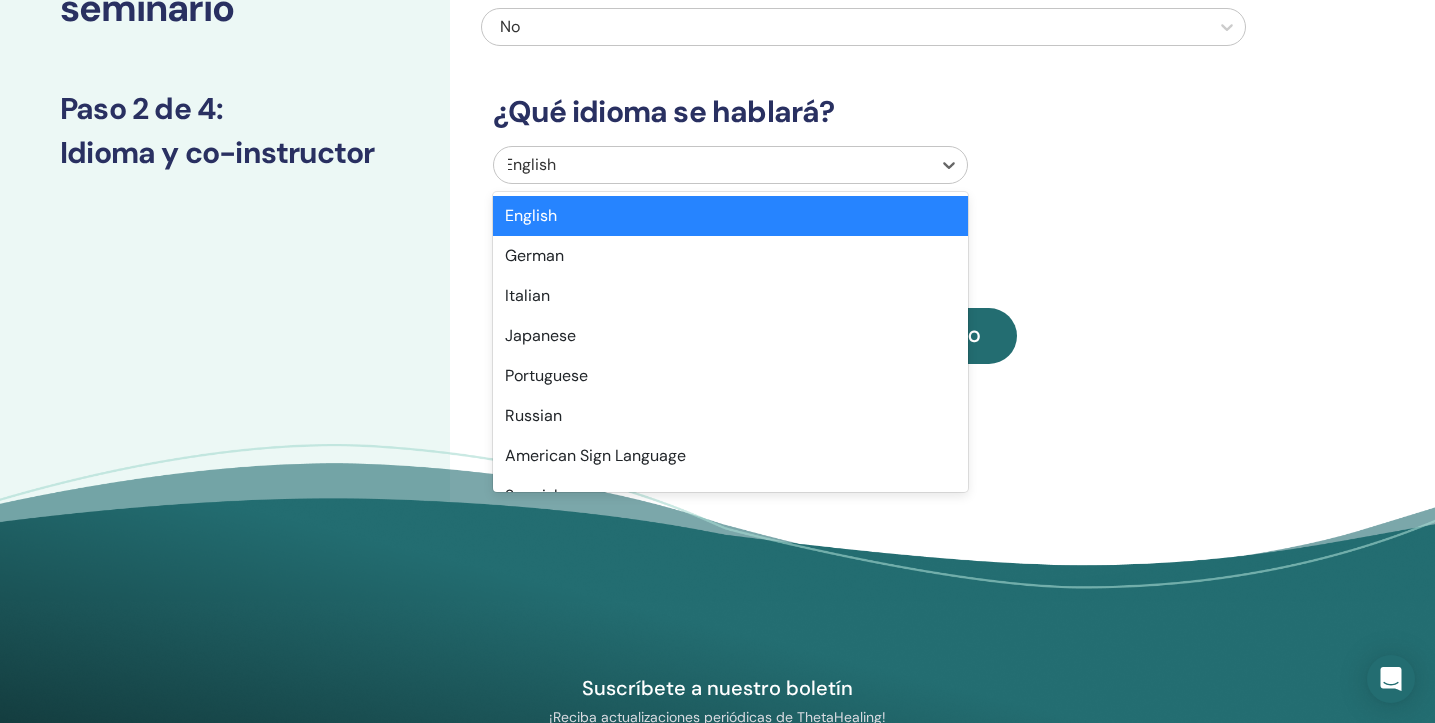 click at bounding box center [712, 165] 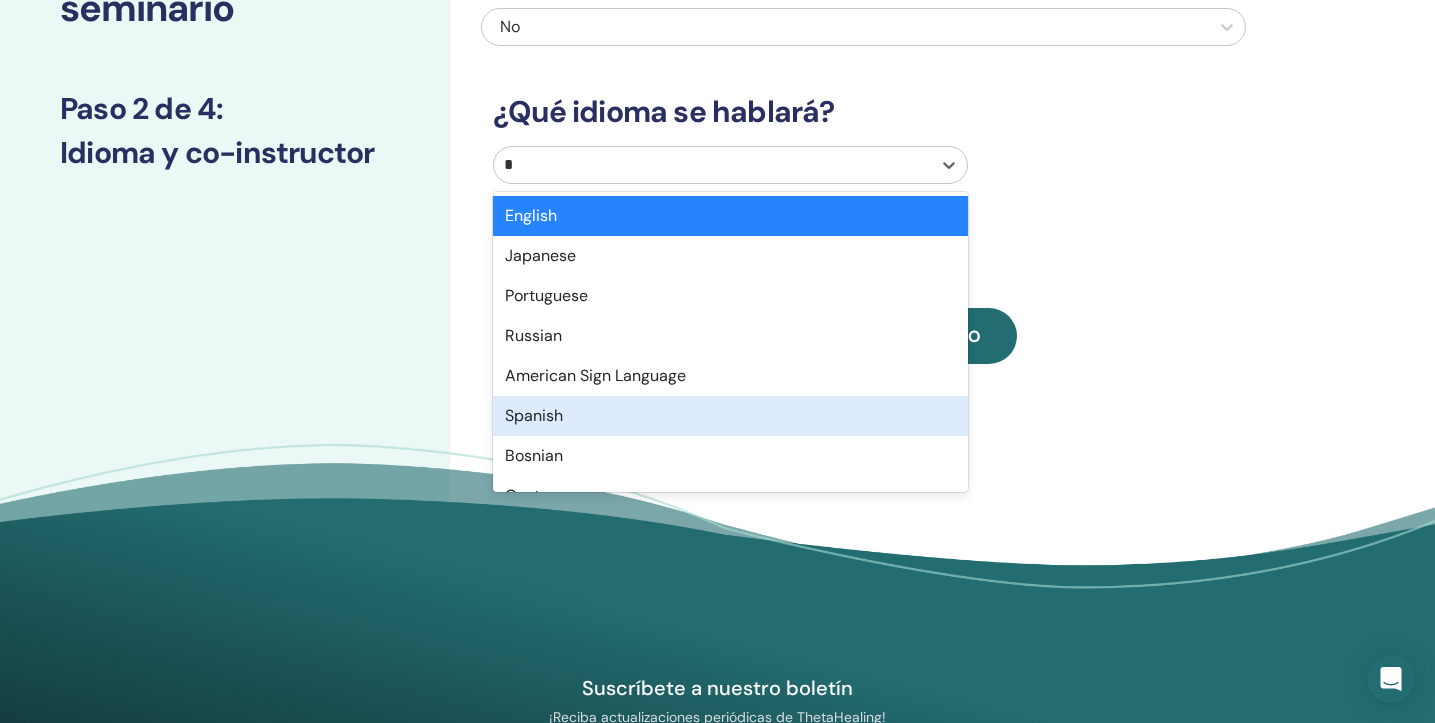 click on "Spanish" at bounding box center (730, 416) 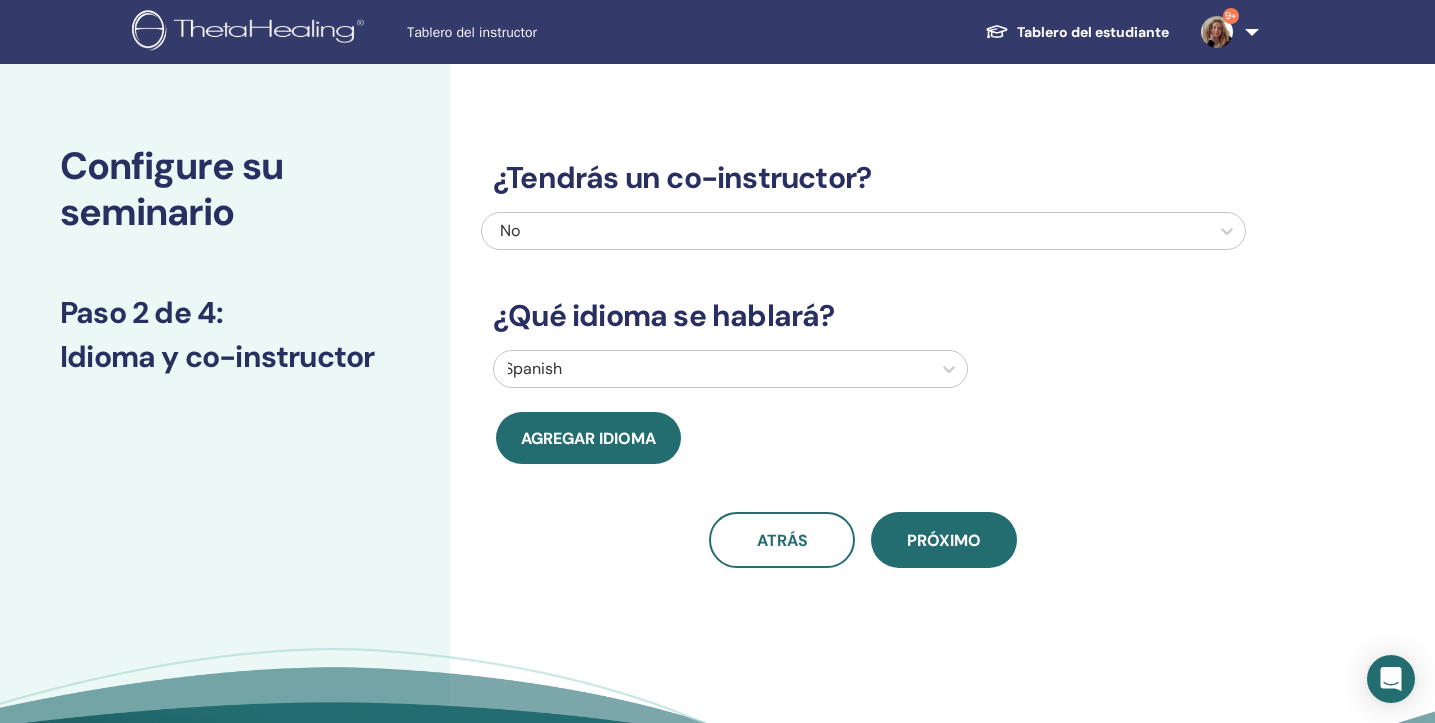 scroll, scrollTop: 0, scrollLeft: 0, axis: both 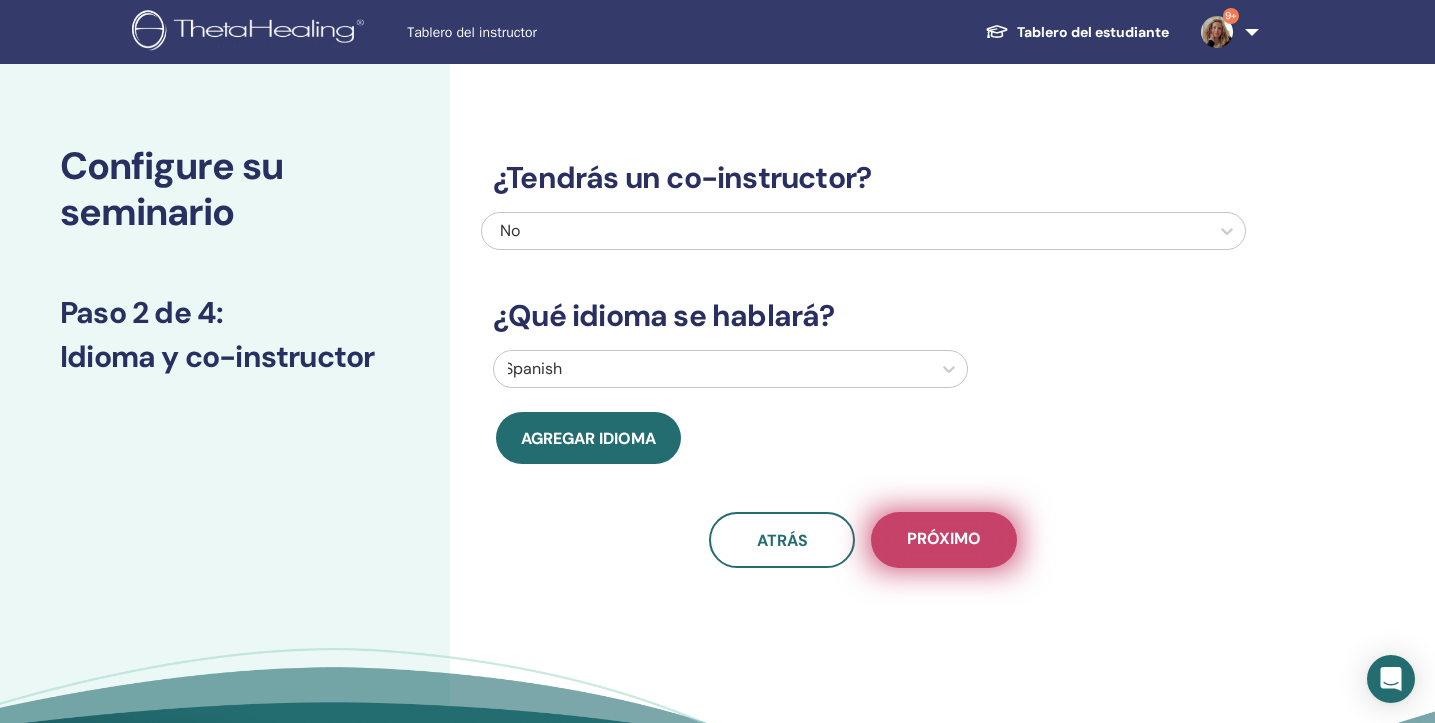 click on "próximo" at bounding box center (944, 540) 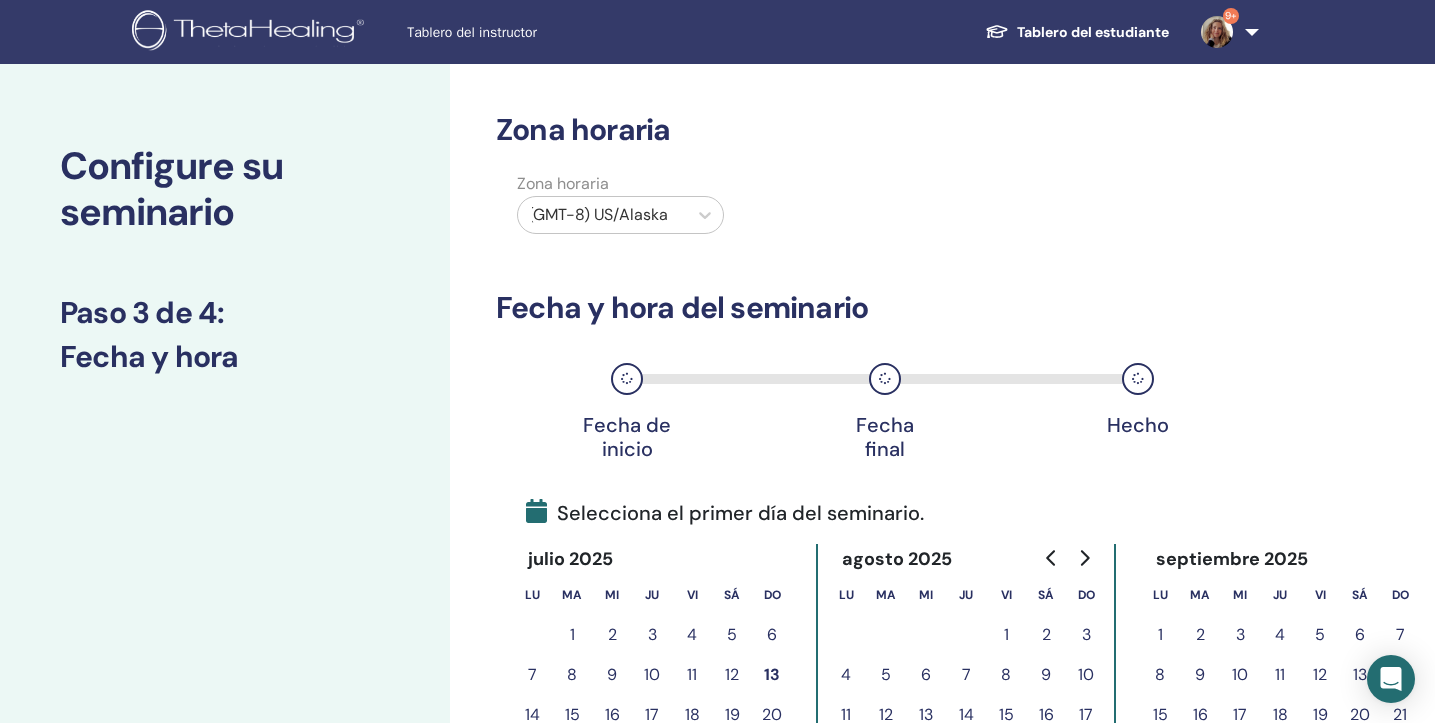 scroll, scrollTop: 0, scrollLeft: 0, axis: both 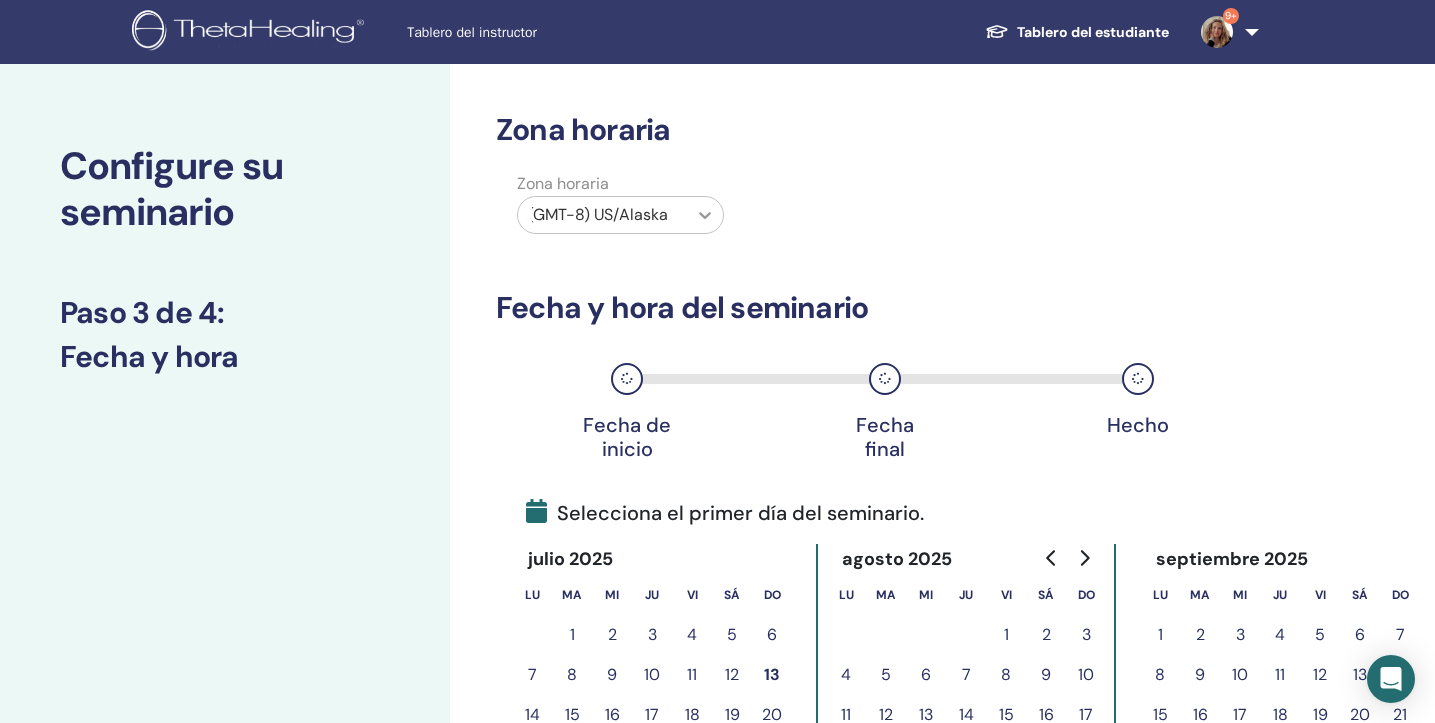 click at bounding box center [705, 215] 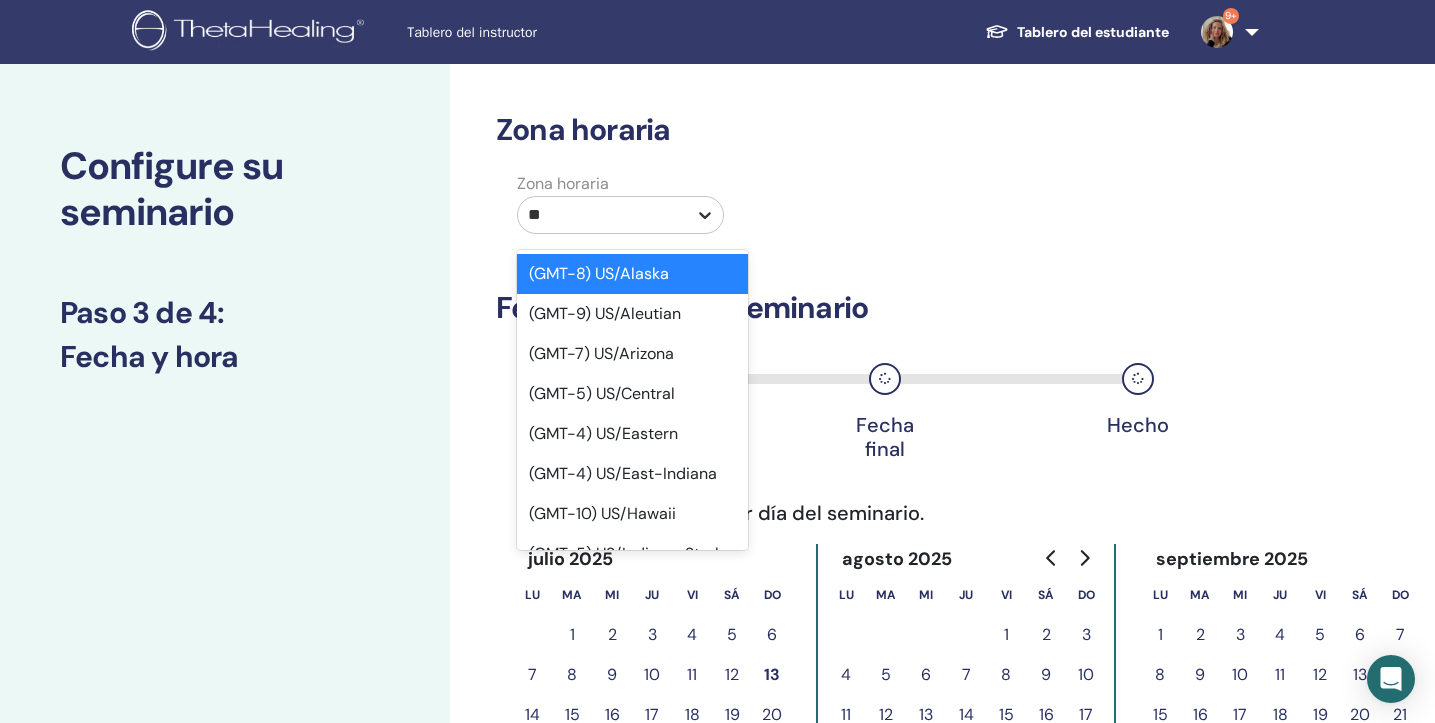 type on "***" 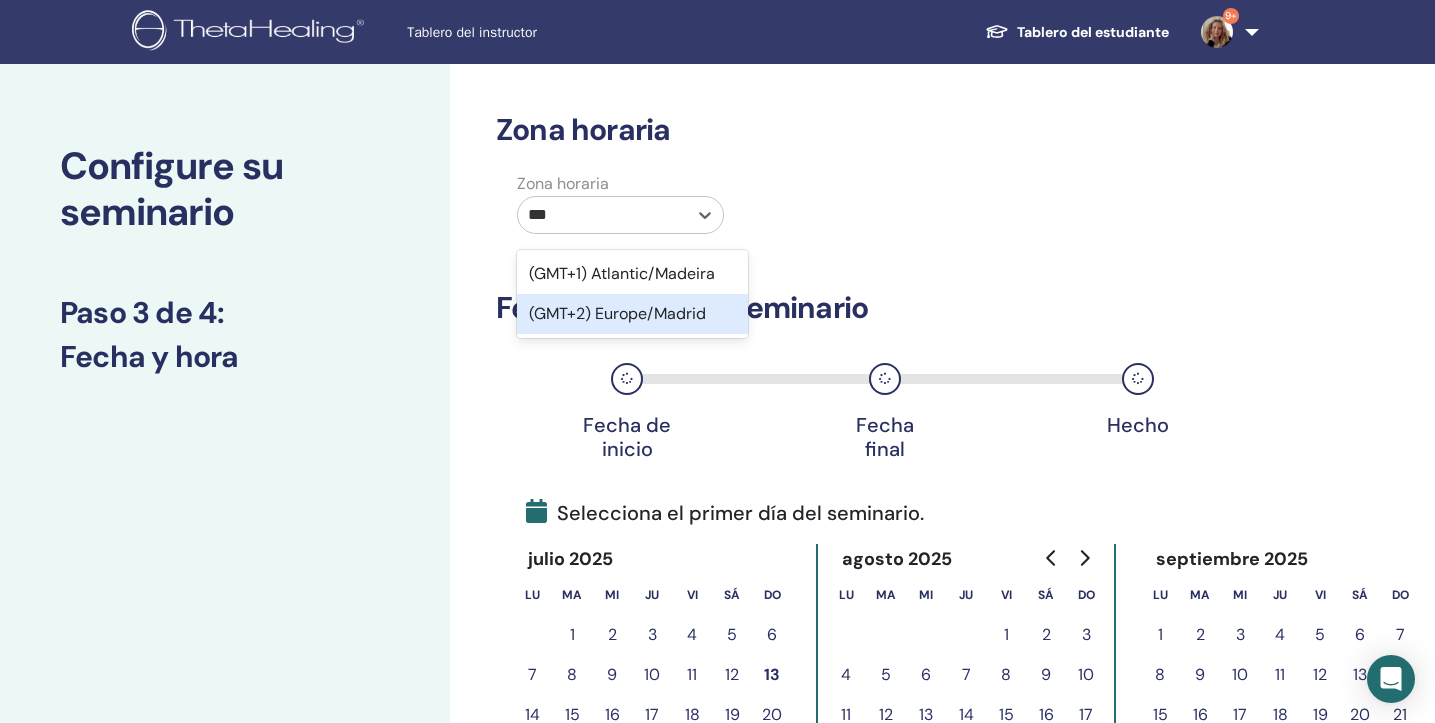 click on "(GMT+2) Europe/Madrid" at bounding box center [632, 314] 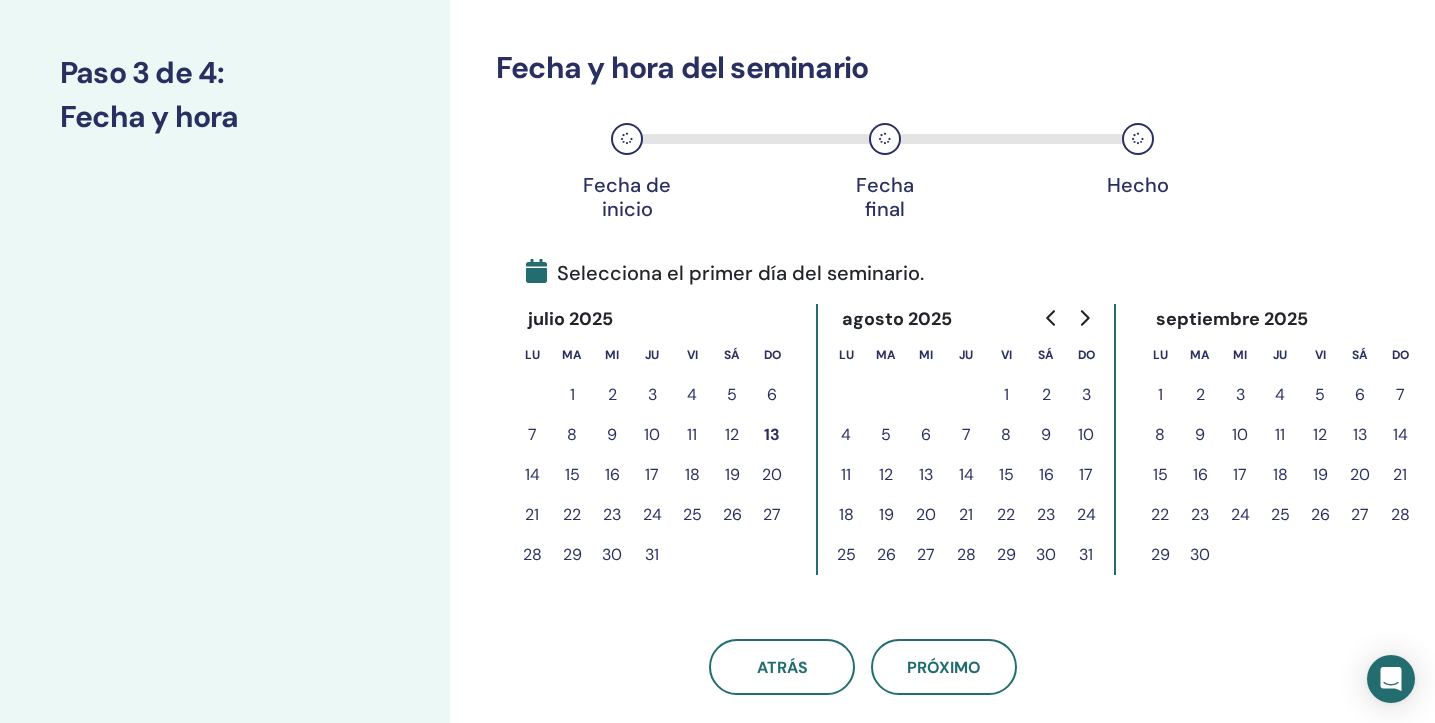 scroll, scrollTop: 259, scrollLeft: 0, axis: vertical 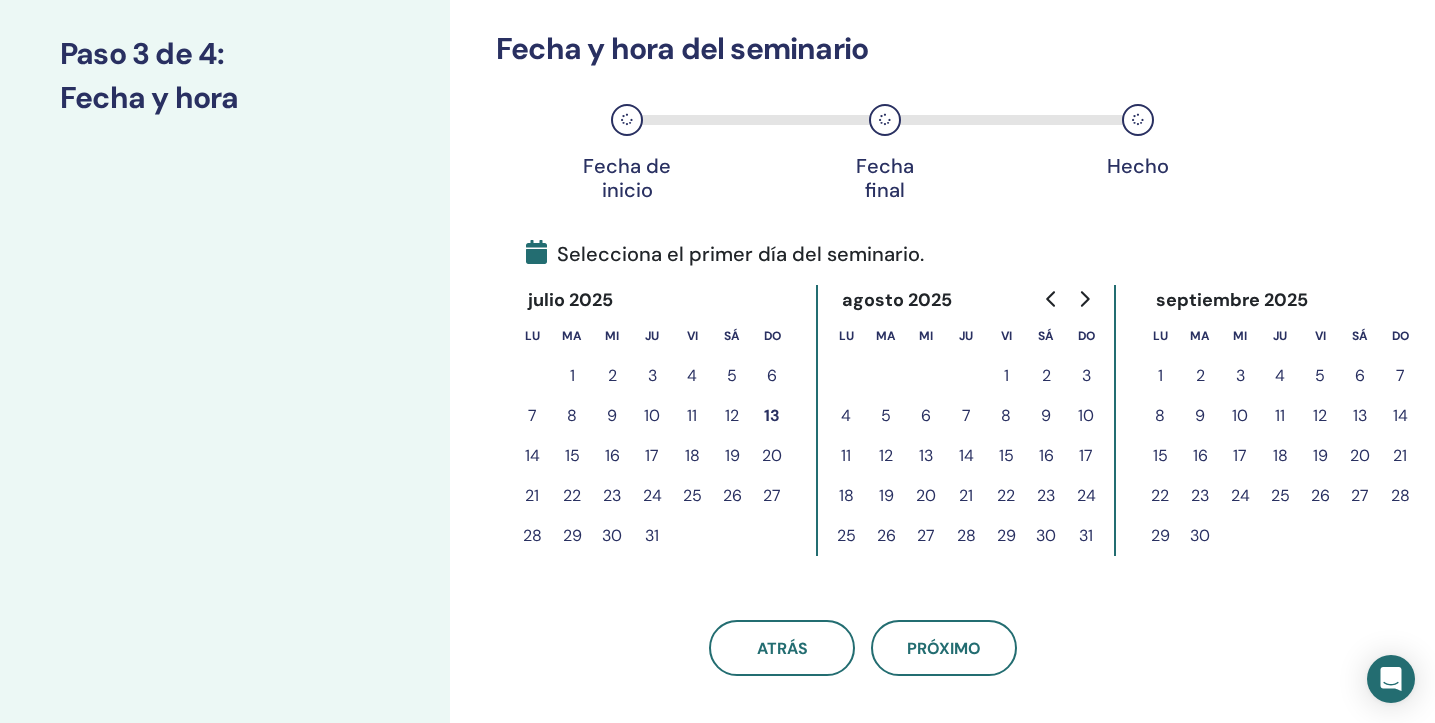 click on "9" at bounding box center (1046, 416) 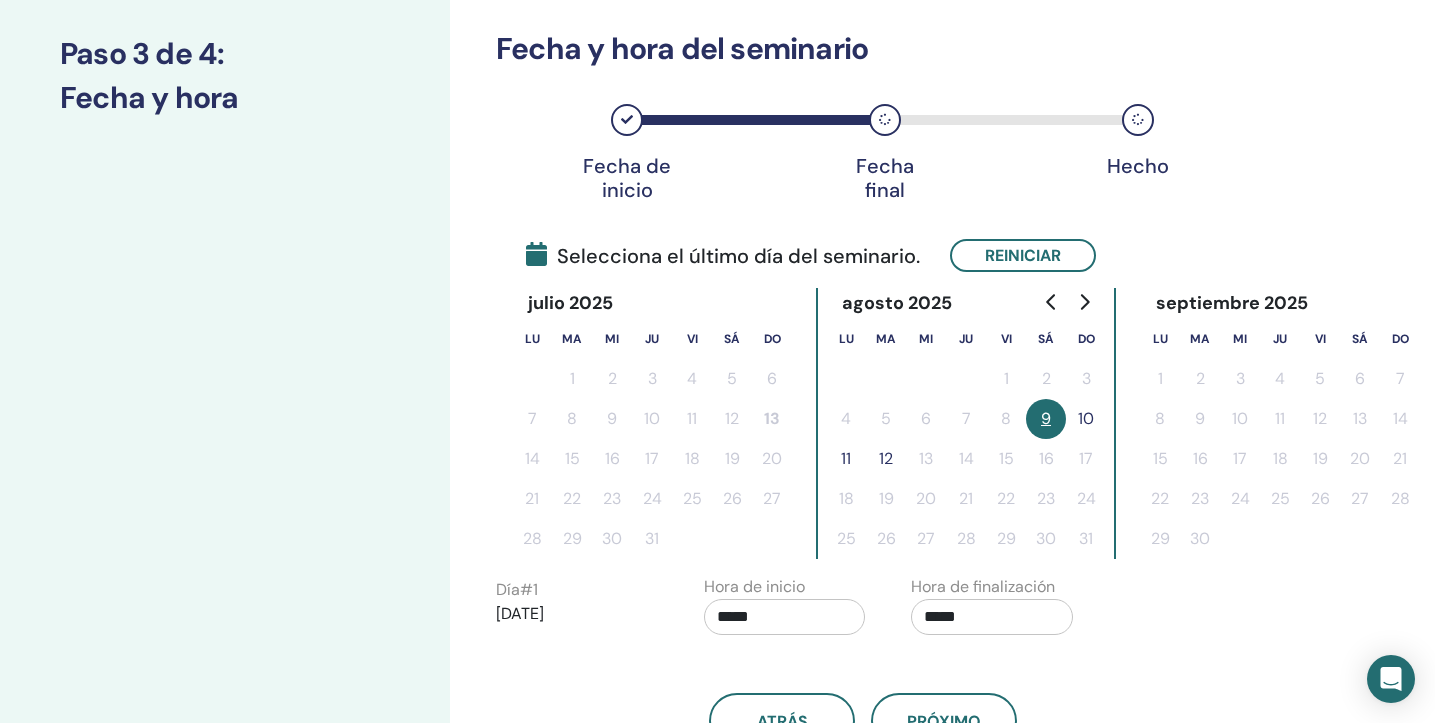 click on "10" at bounding box center [1086, 419] 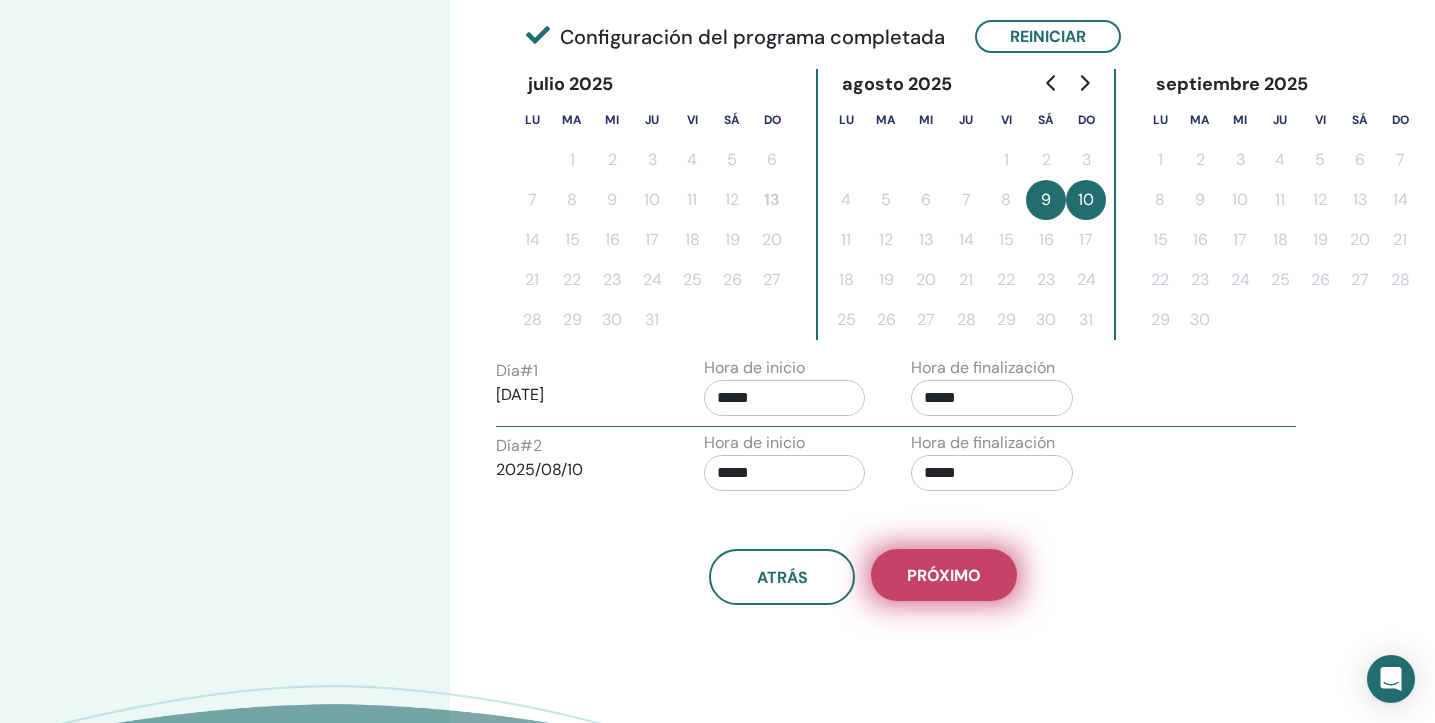 click on "próximo" at bounding box center [944, 575] 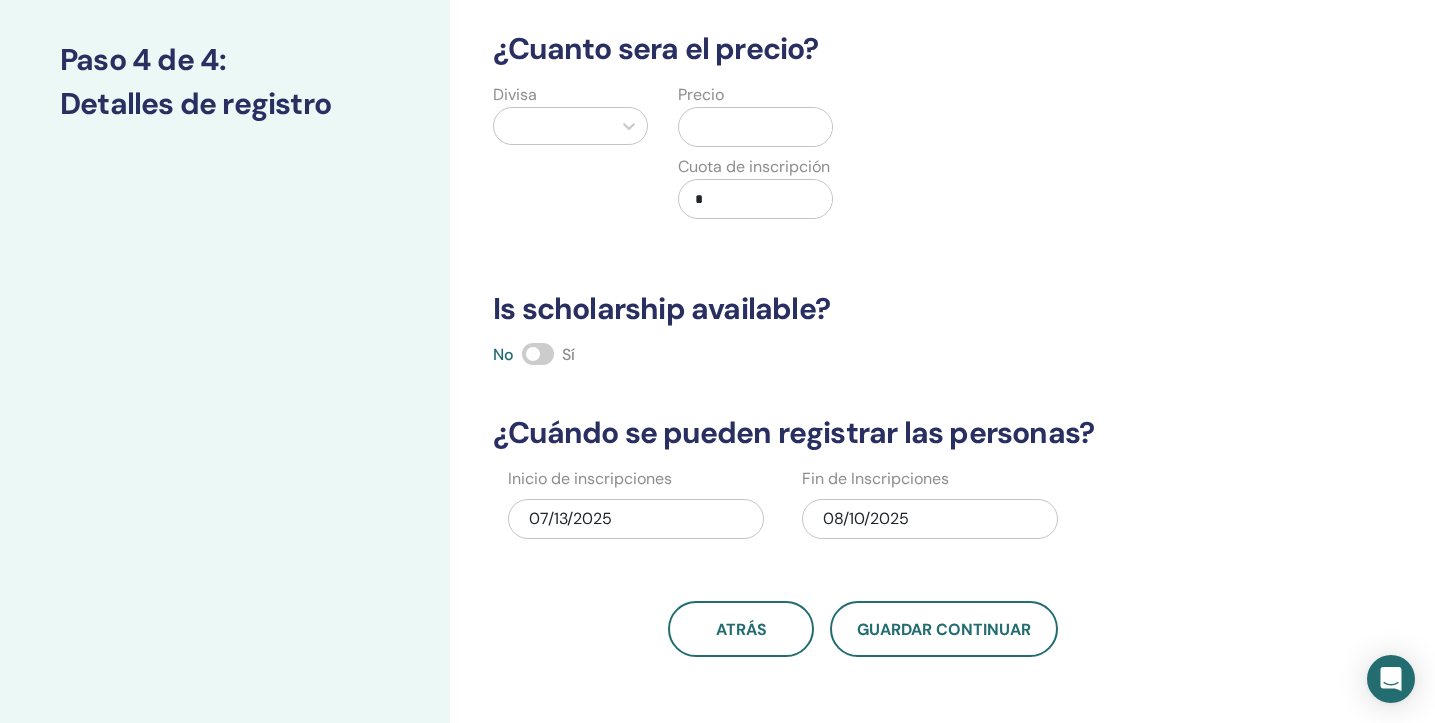 scroll, scrollTop: 83, scrollLeft: 0, axis: vertical 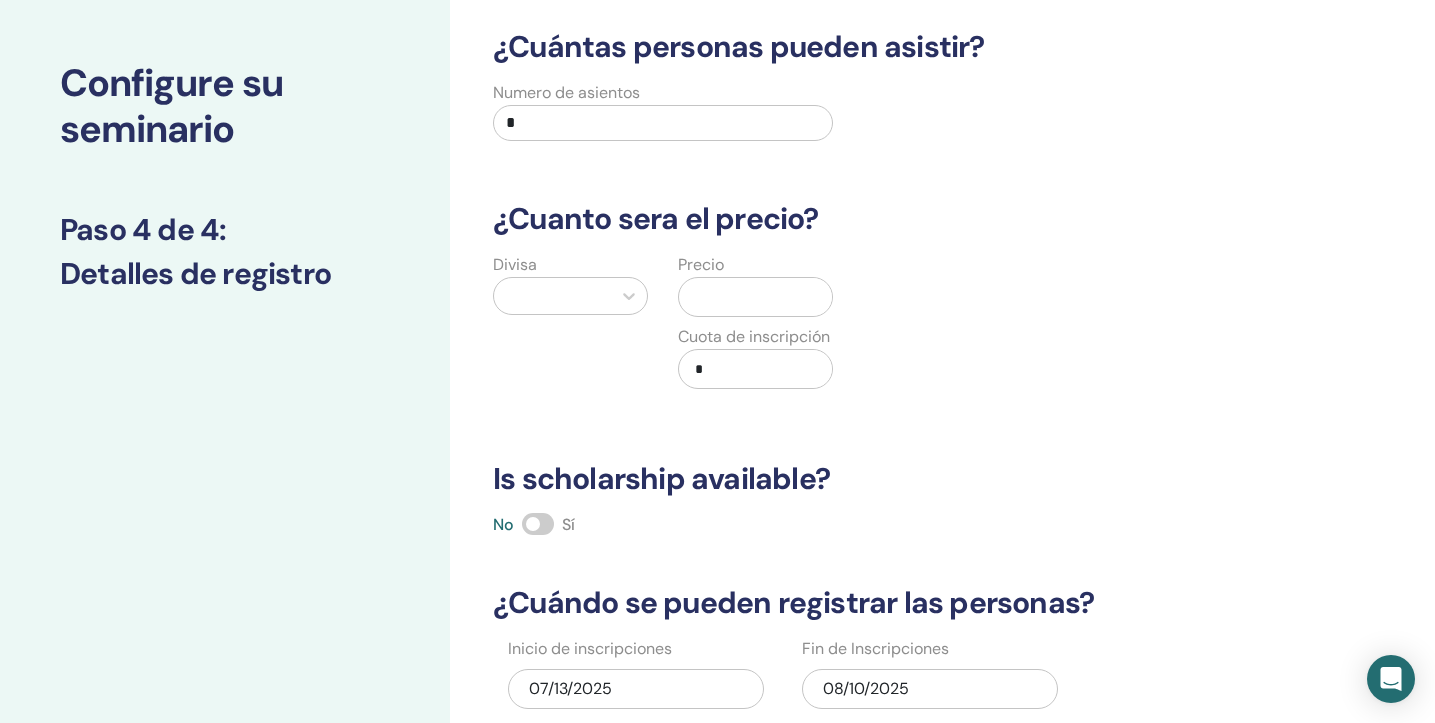 click on "*" at bounding box center [663, 123] 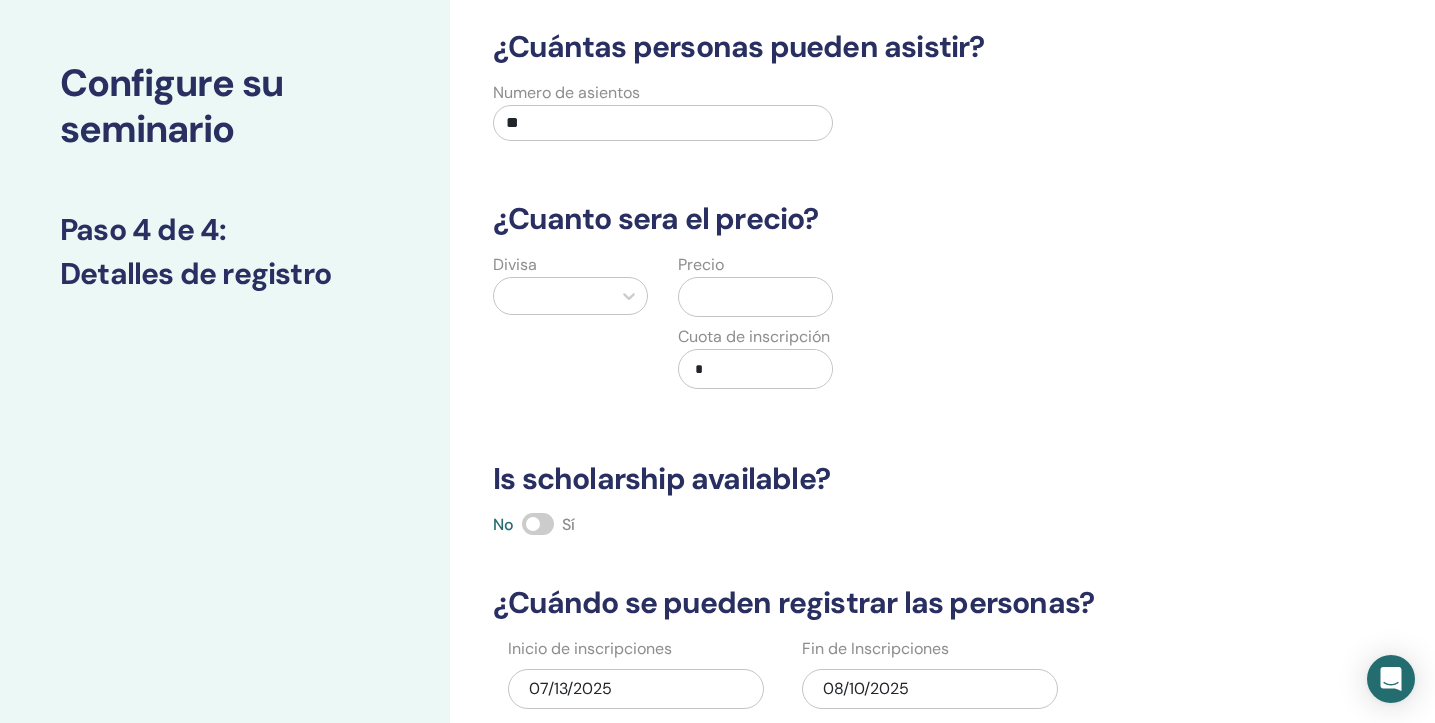 type on "**" 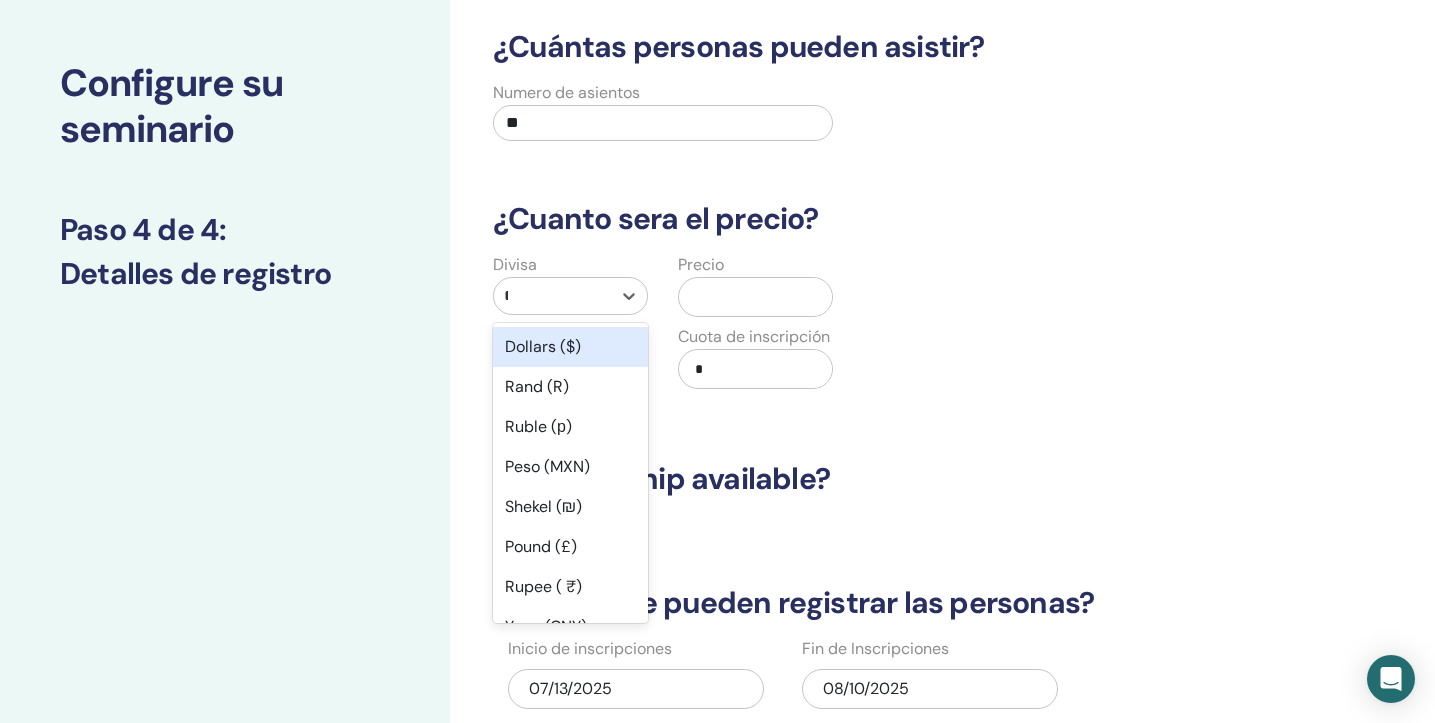 type on "**" 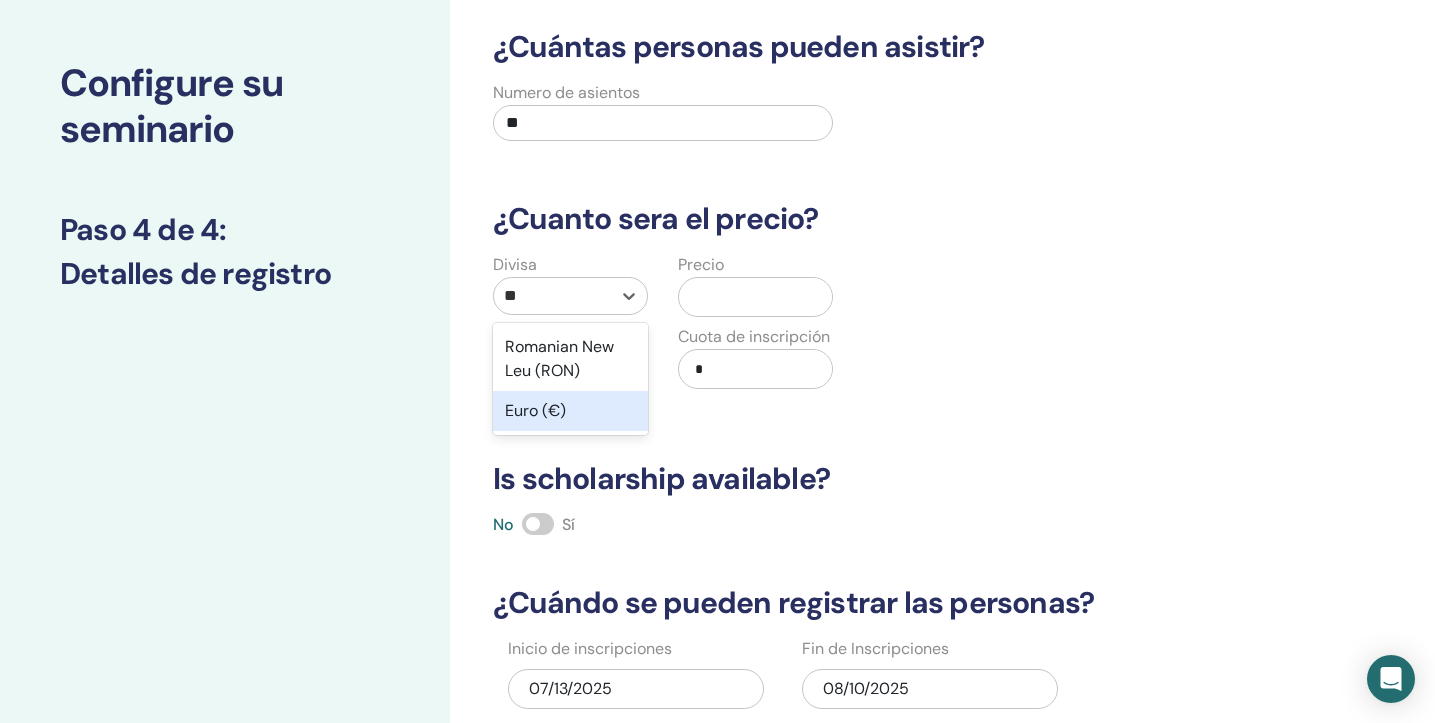 click on "Euro (€)" at bounding box center (570, 411) 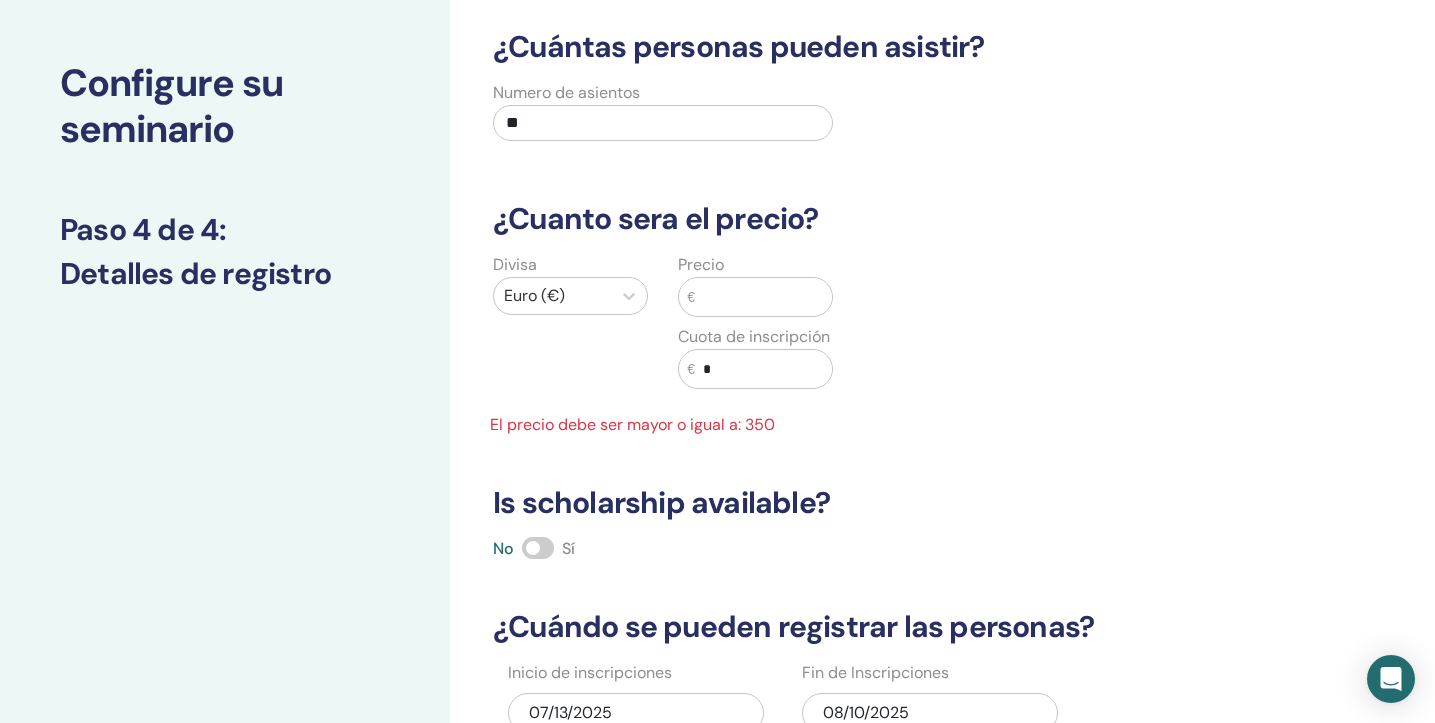 click at bounding box center (763, 297) 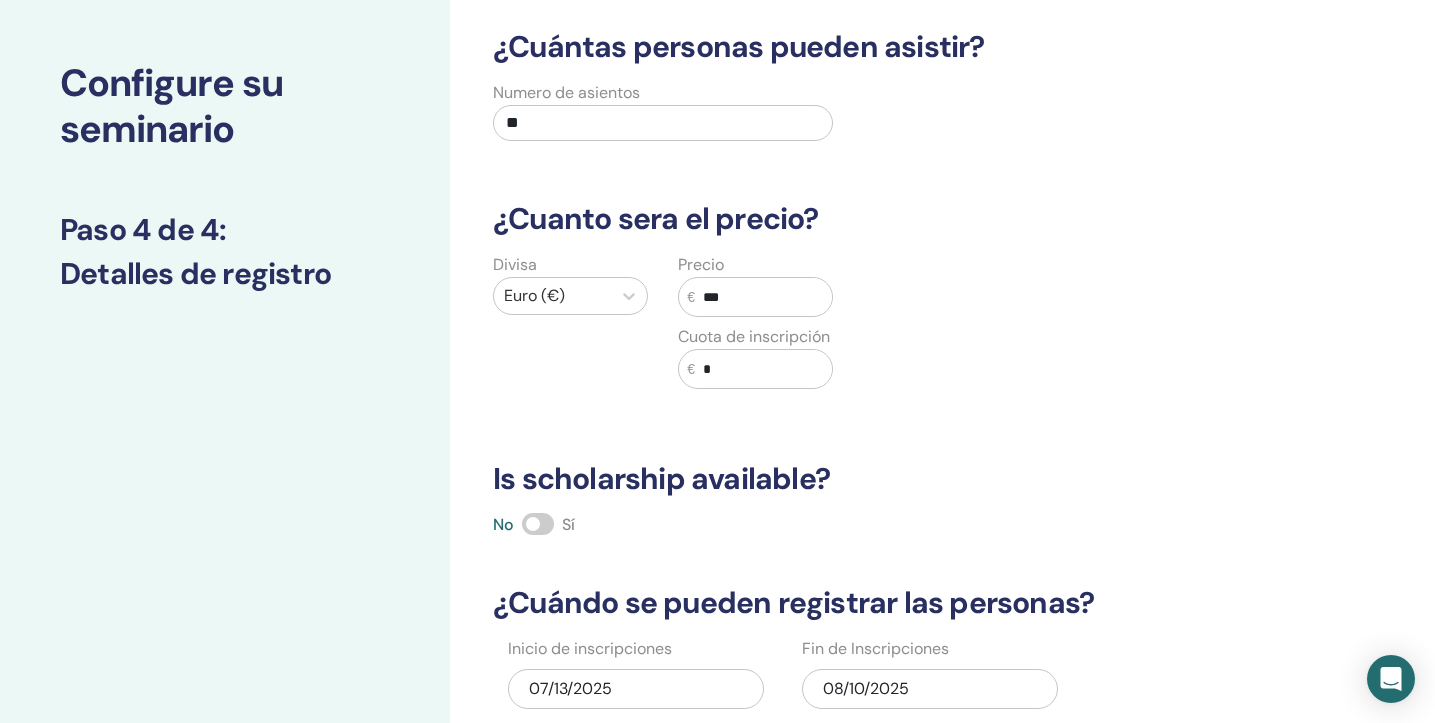 type on "***" 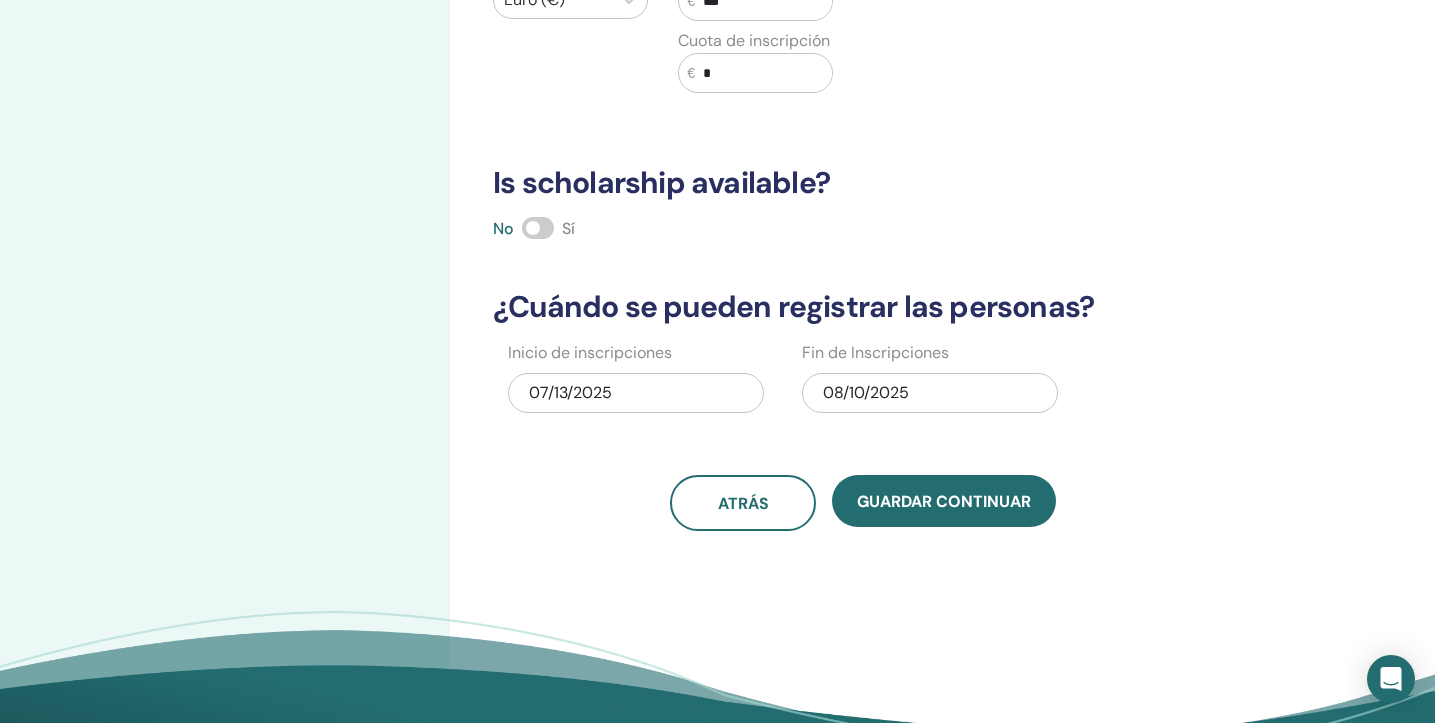 scroll, scrollTop: 399, scrollLeft: 0, axis: vertical 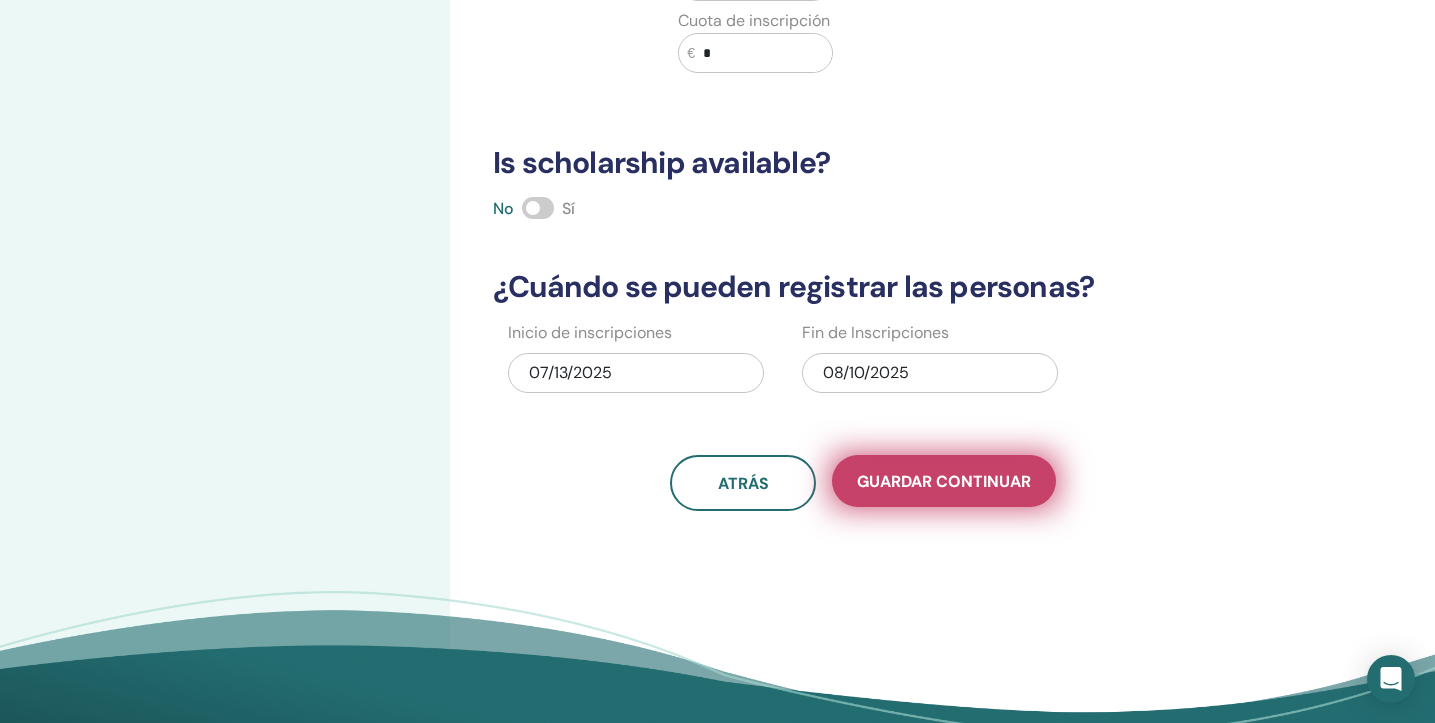 click on "Guardar Continuar" at bounding box center (944, 481) 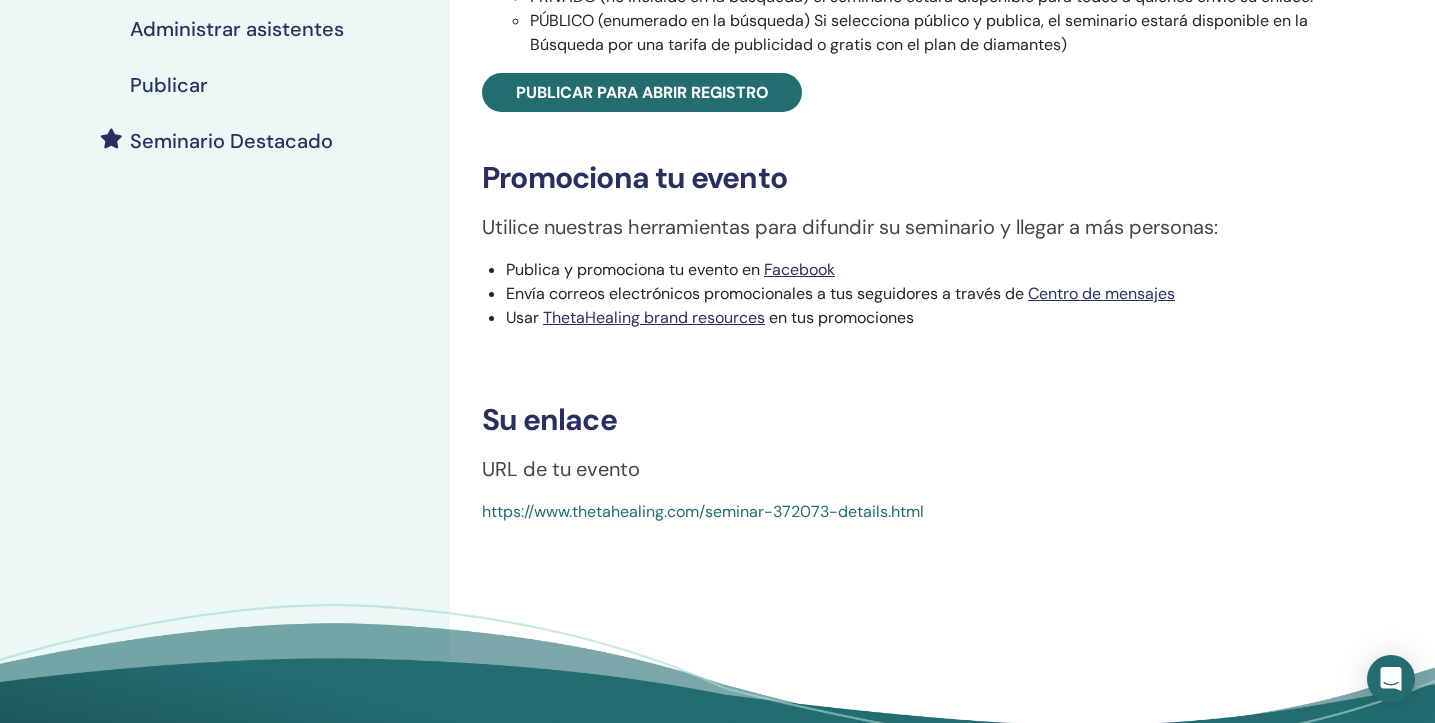 scroll, scrollTop: 478, scrollLeft: 0, axis: vertical 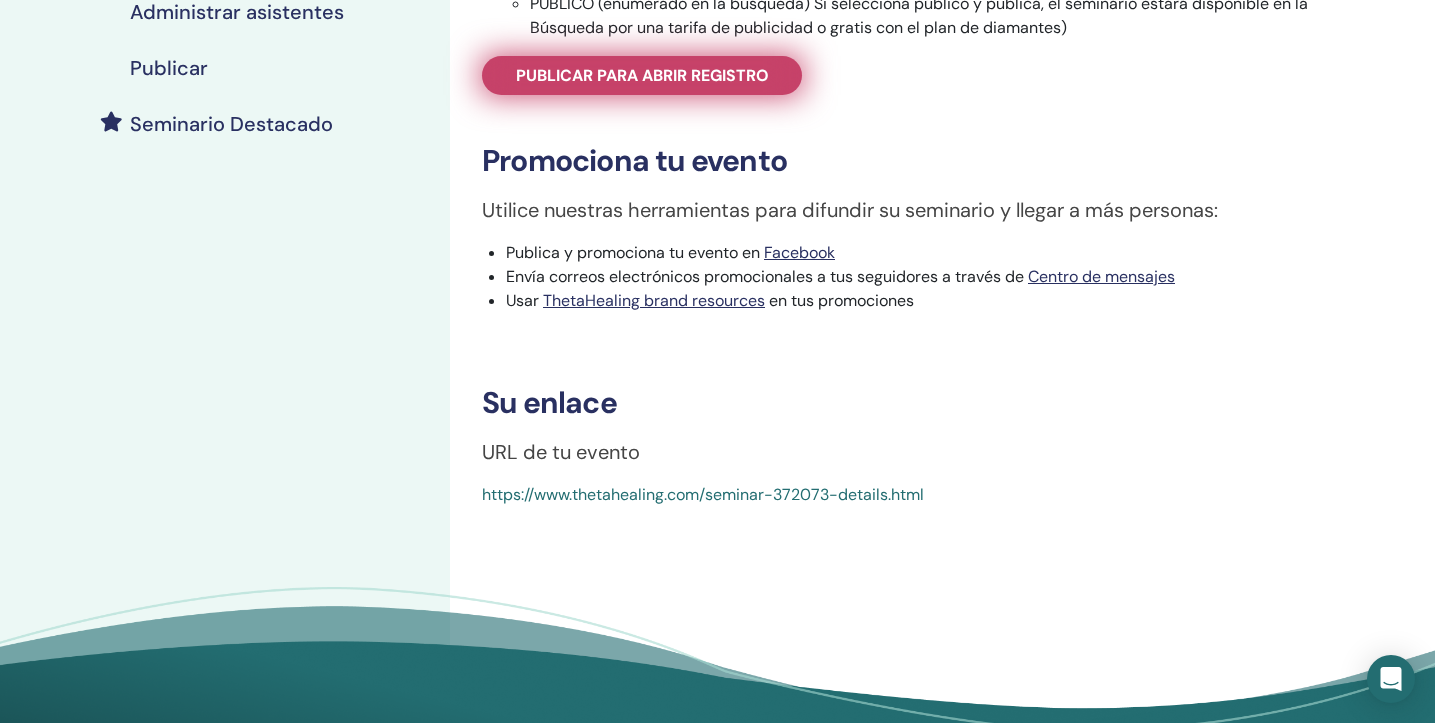 click on "Publicar para abrir registro" at bounding box center (642, 75) 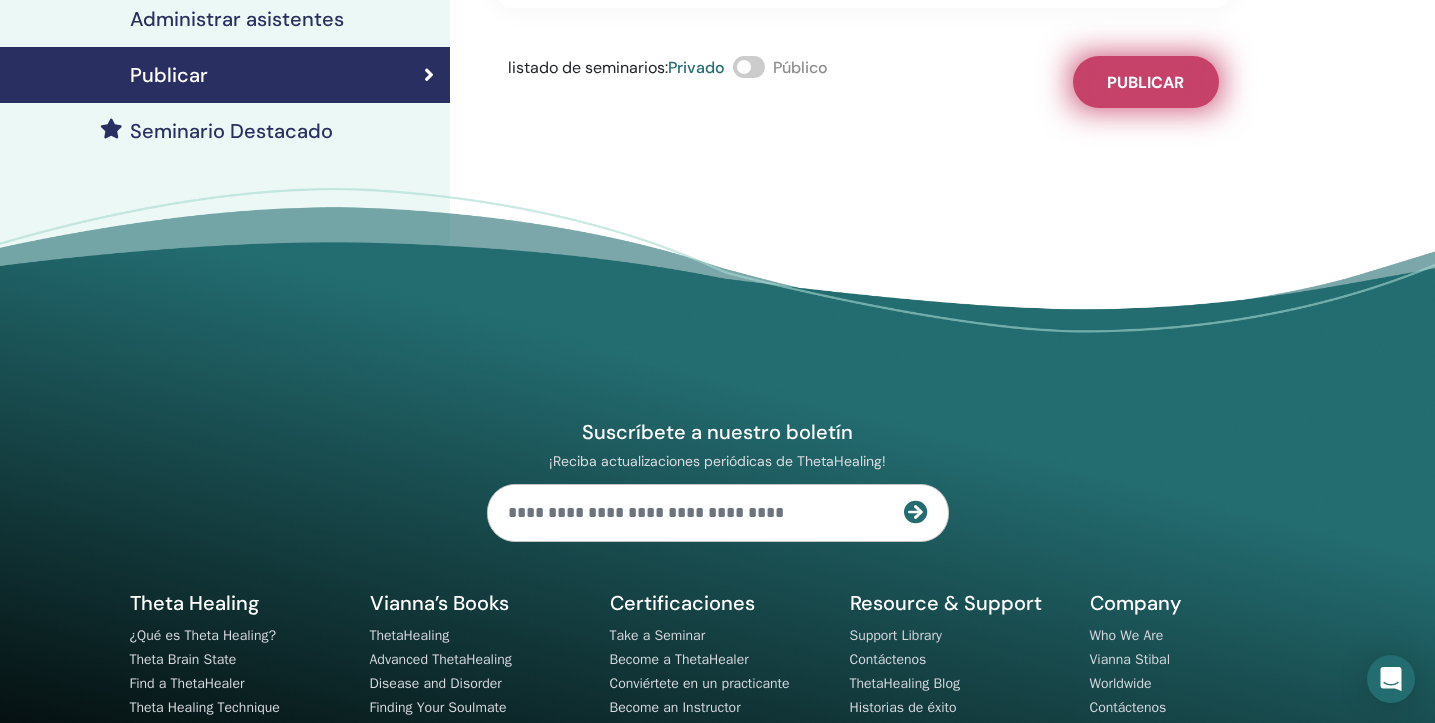 click on "Publicar" at bounding box center (1145, 82) 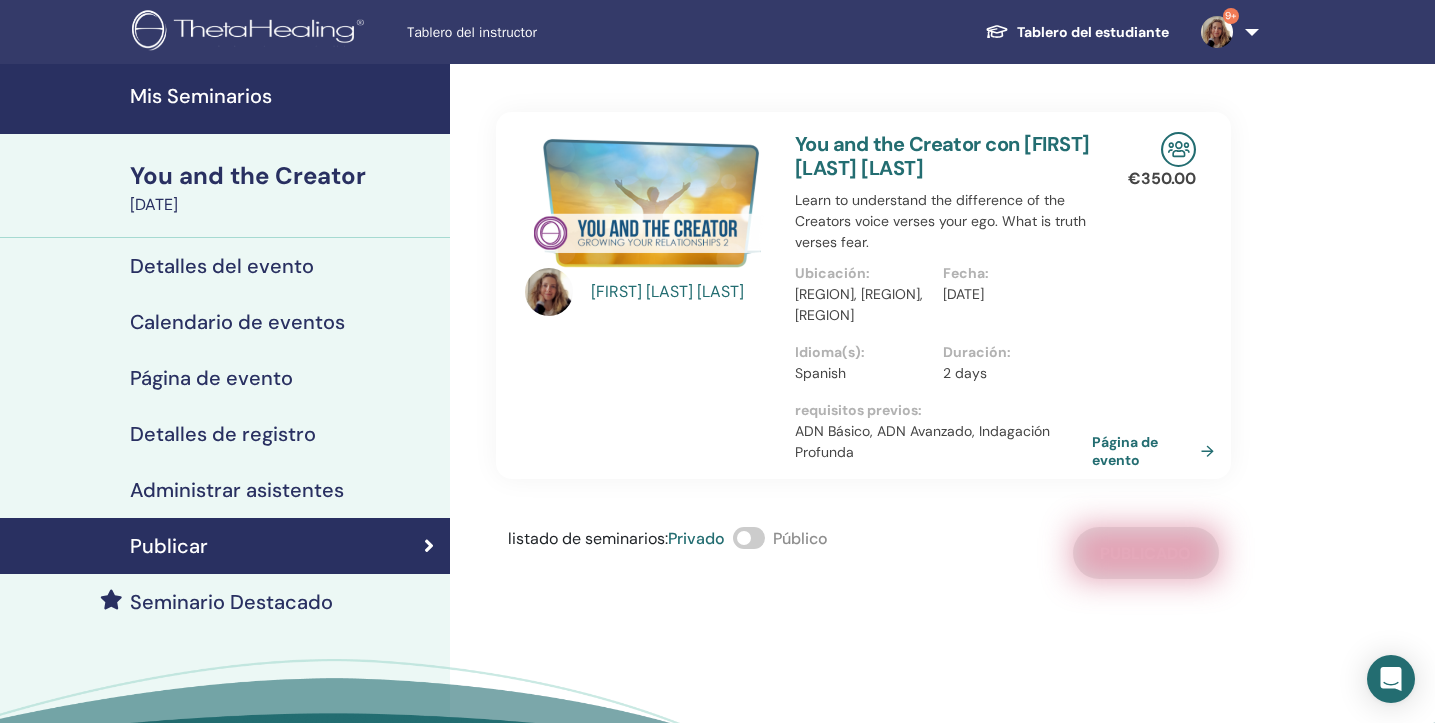scroll, scrollTop: 0, scrollLeft: 0, axis: both 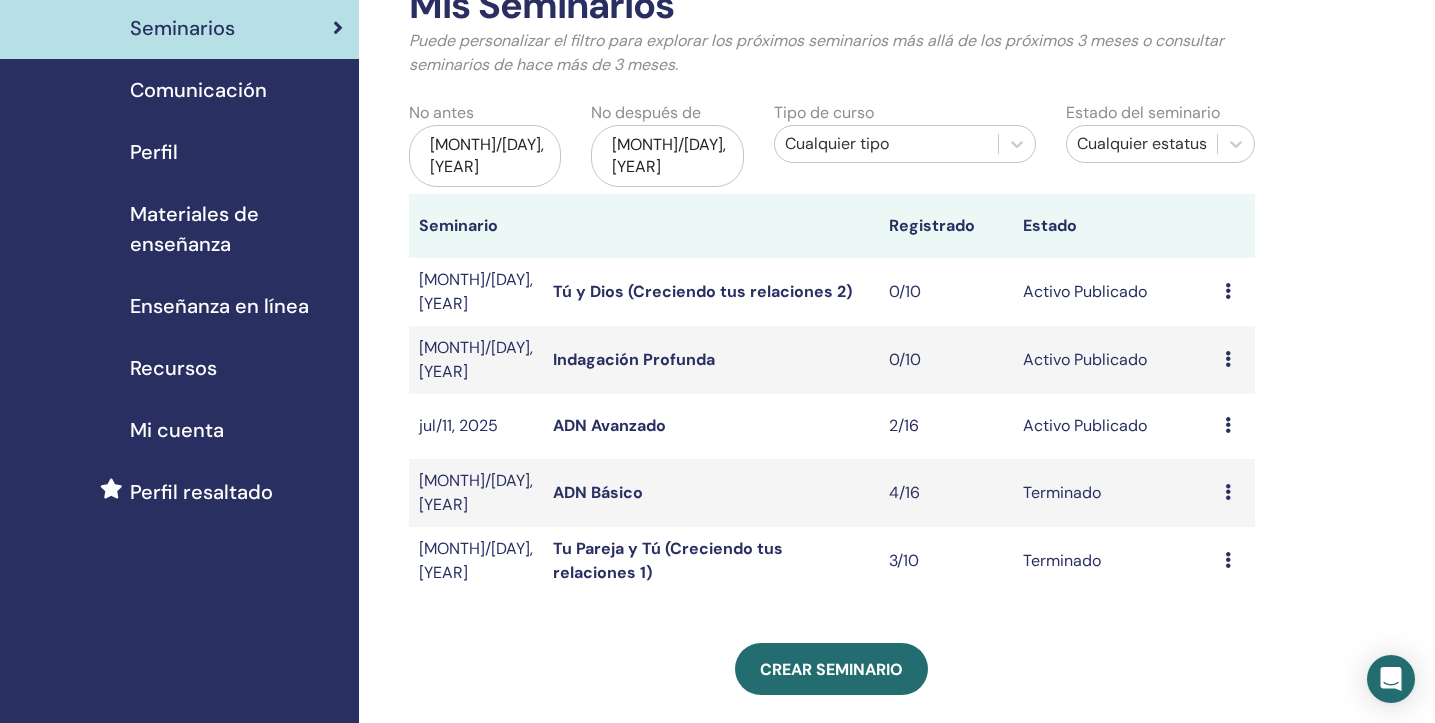 click on "ADN Avanzado" at bounding box center (609, 425) 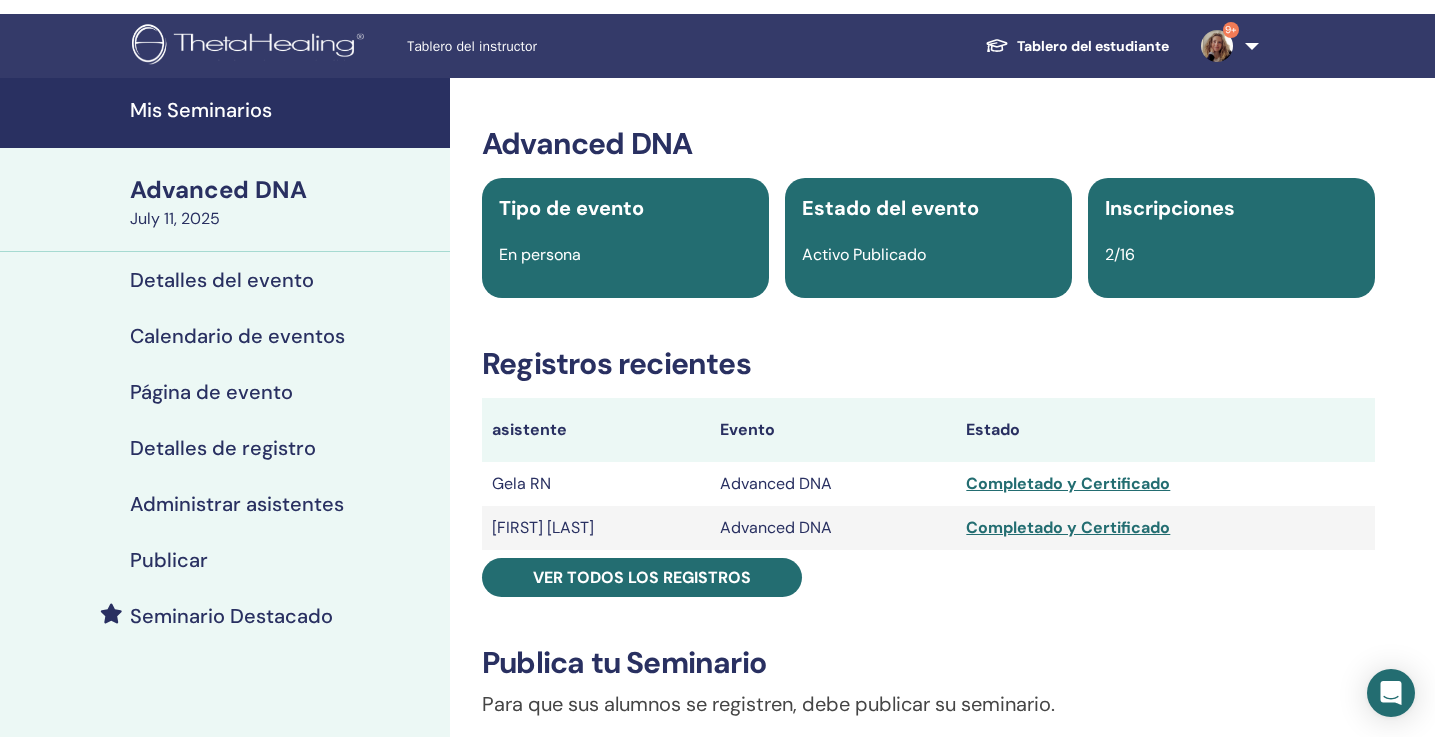 scroll, scrollTop: 0, scrollLeft: 0, axis: both 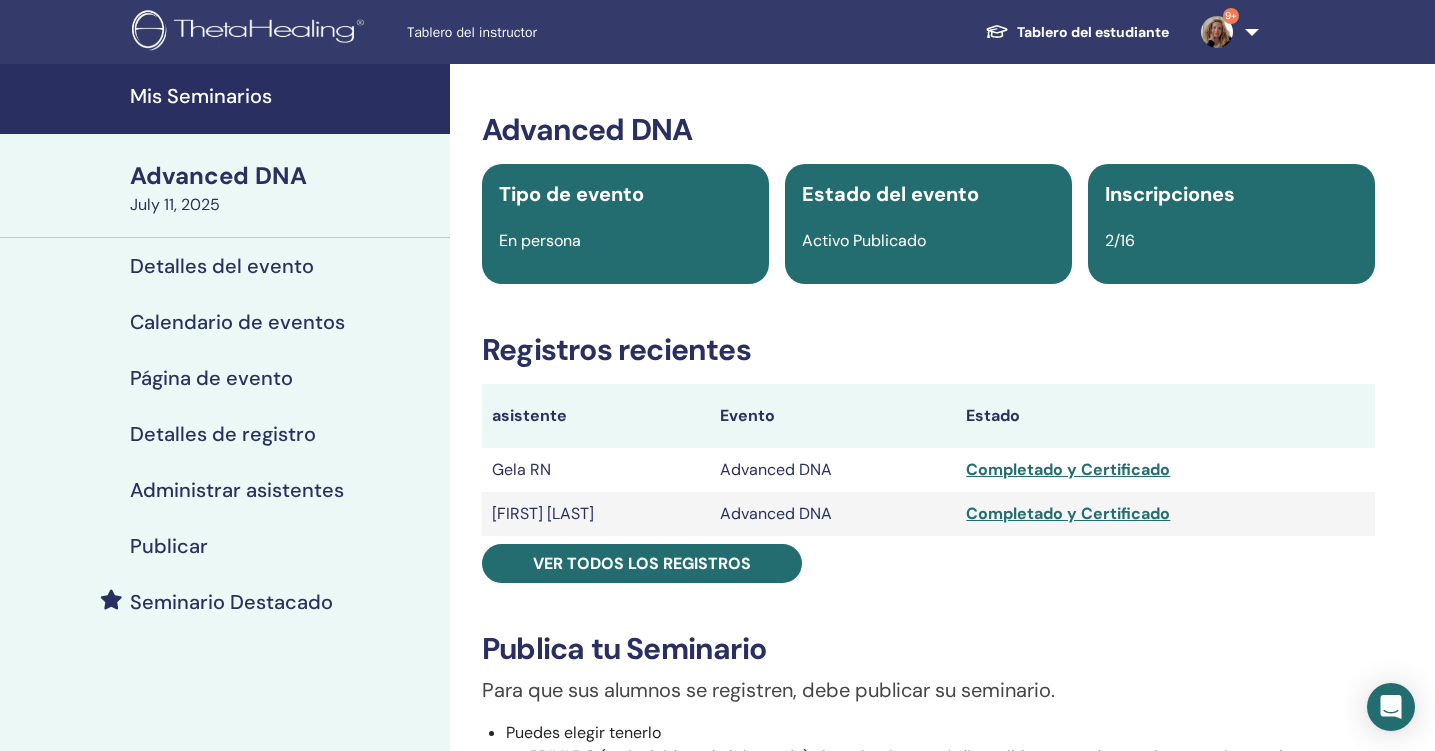 click on "Mis Seminarios" at bounding box center [284, 96] 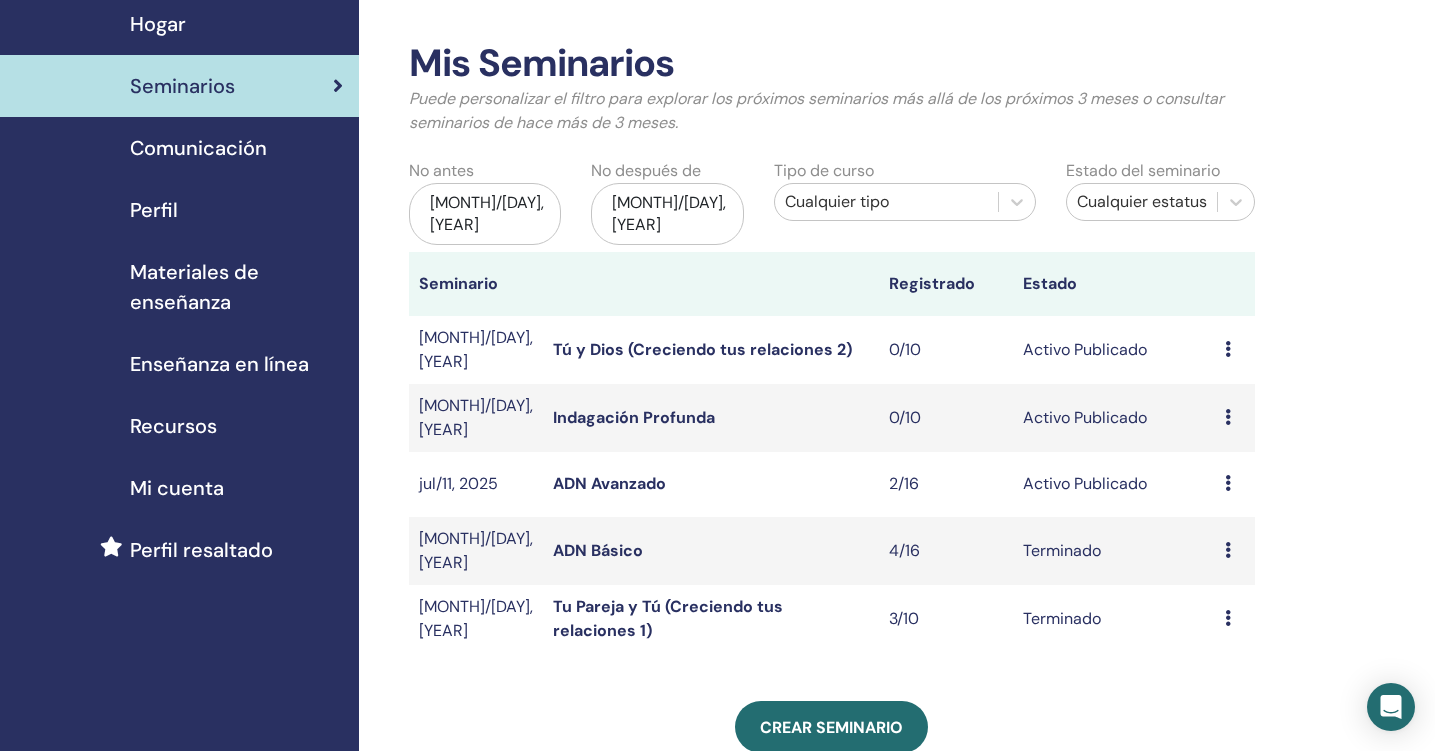 scroll, scrollTop: 99, scrollLeft: 0, axis: vertical 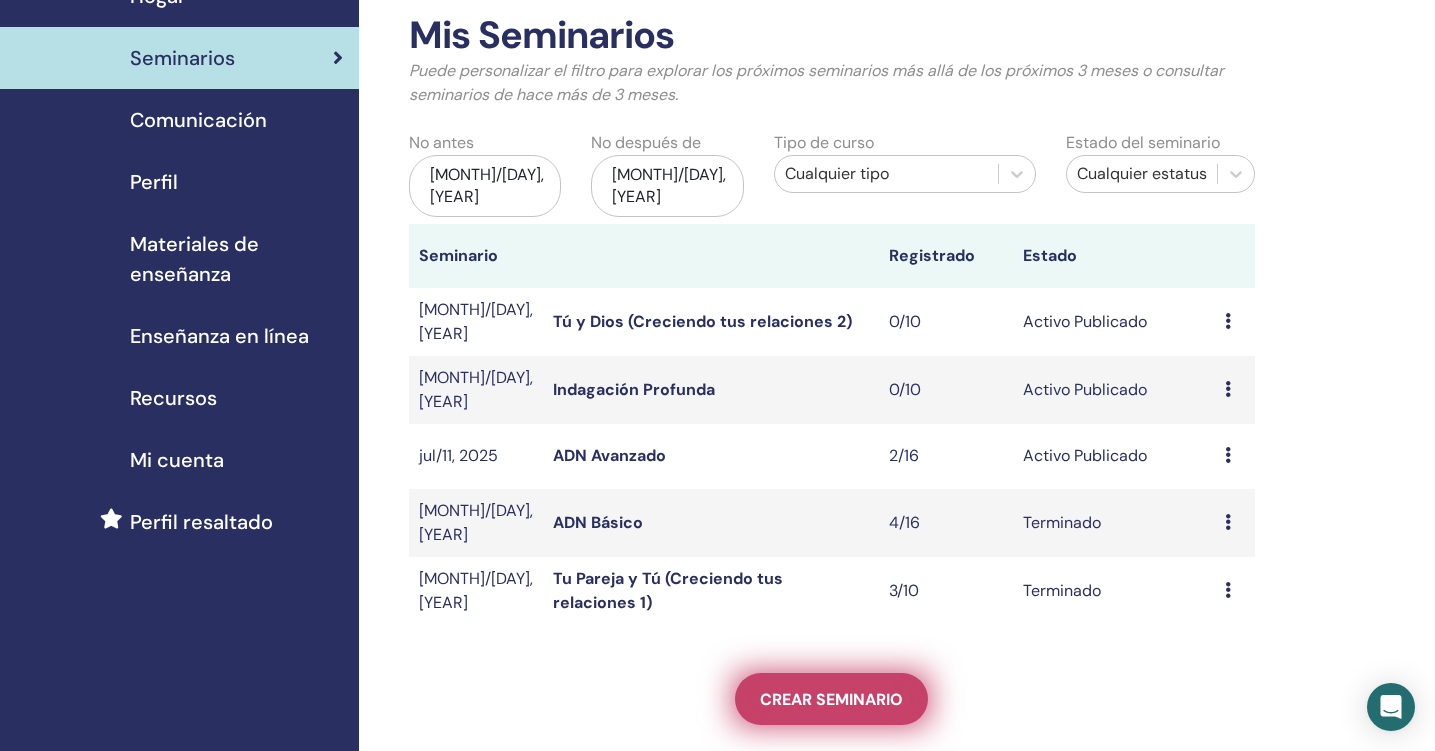 click on "Crear seminario" at bounding box center (831, 699) 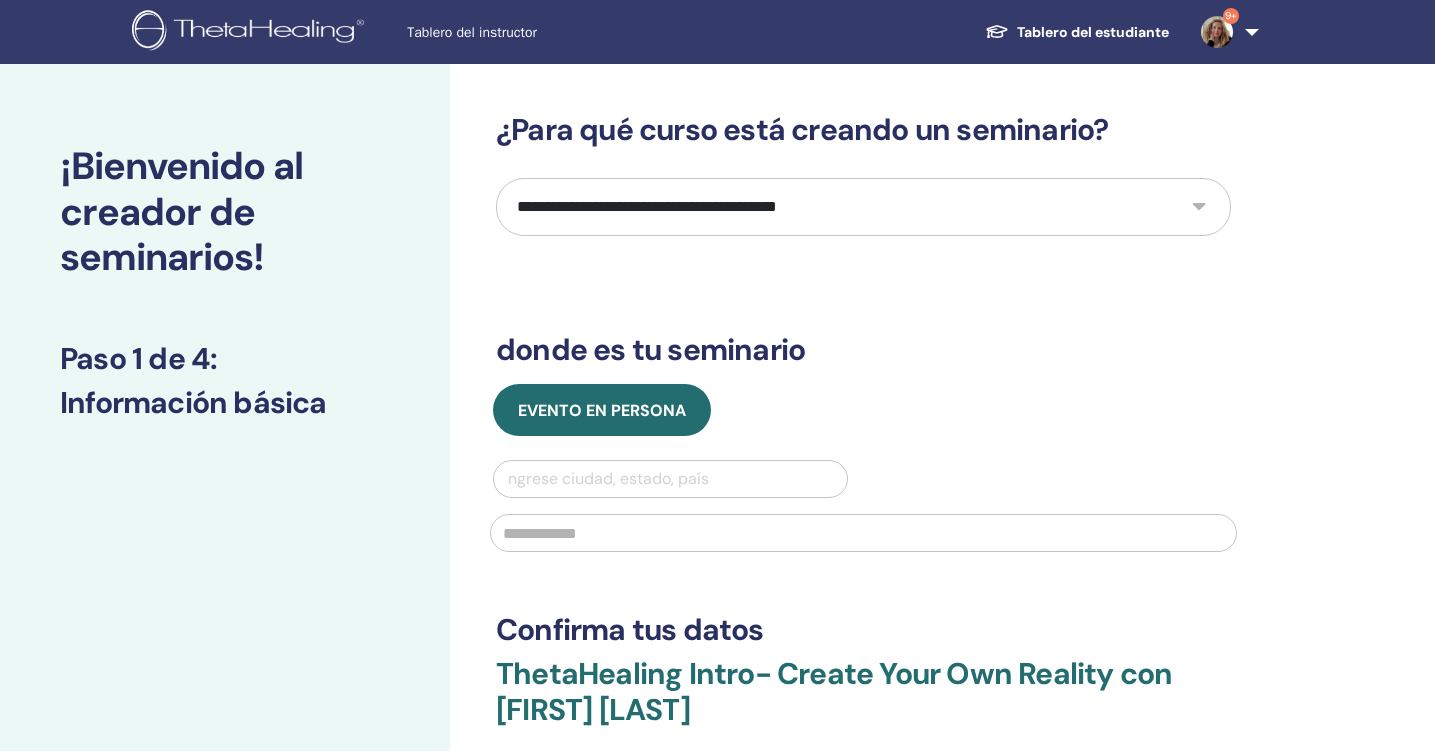 scroll, scrollTop: 0, scrollLeft: 0, axis: both 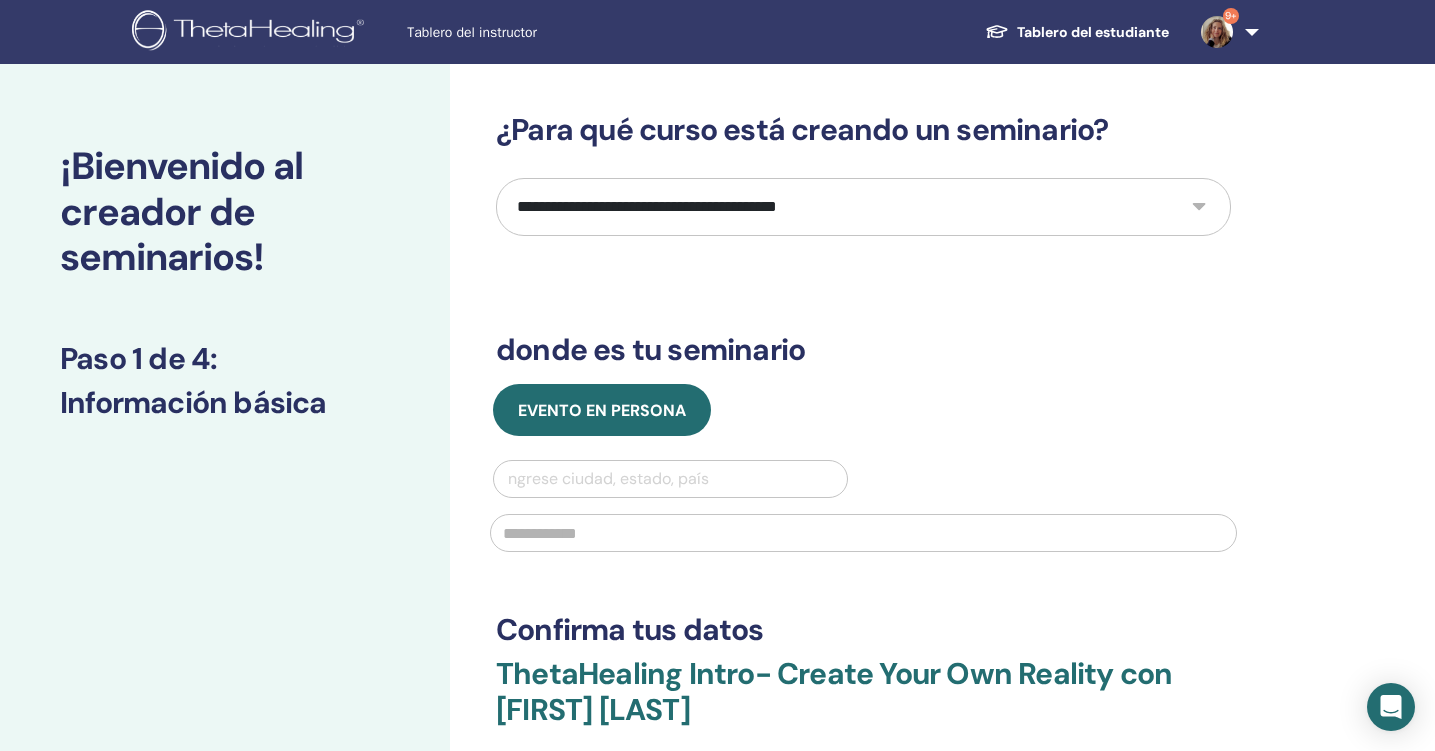 select on "*" 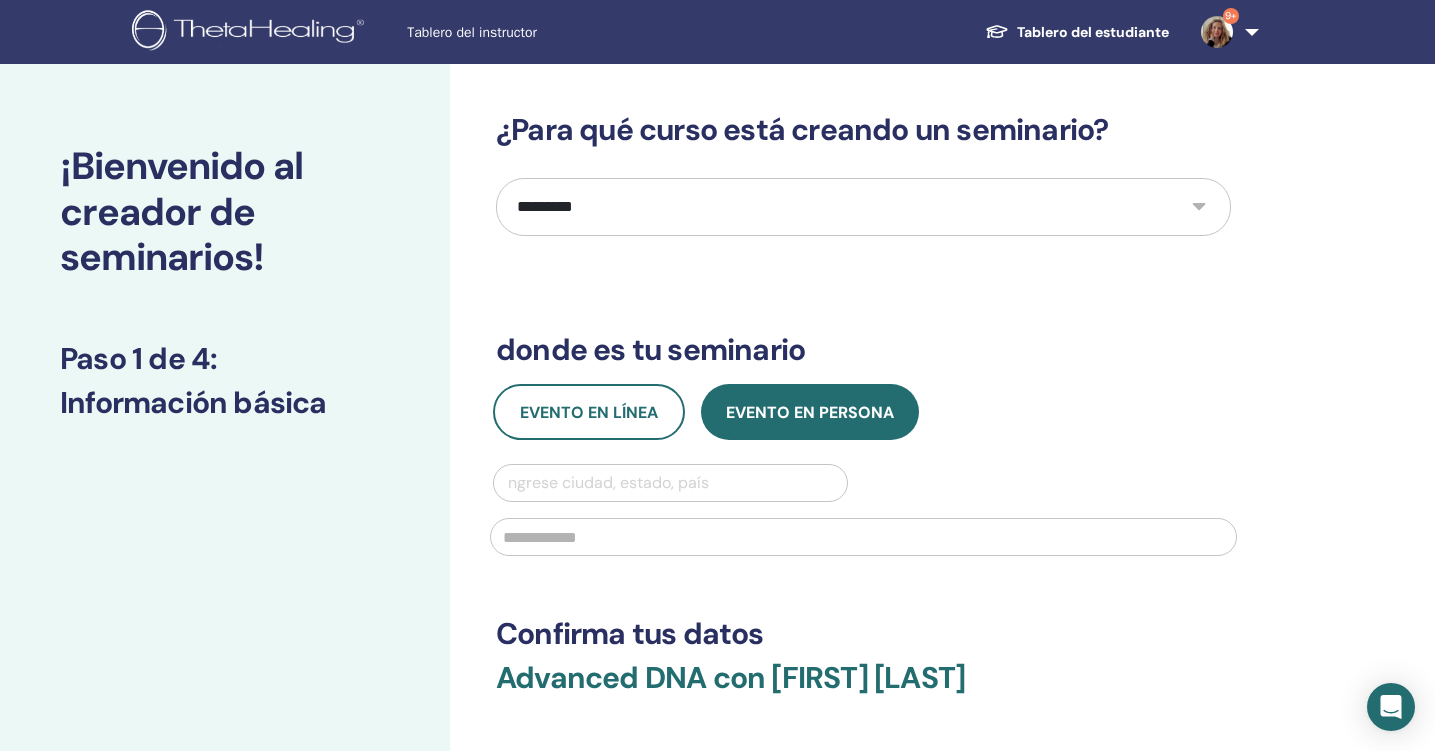 click on "Ingrese ciudad, estado, país" at bounding box center (670, 483) 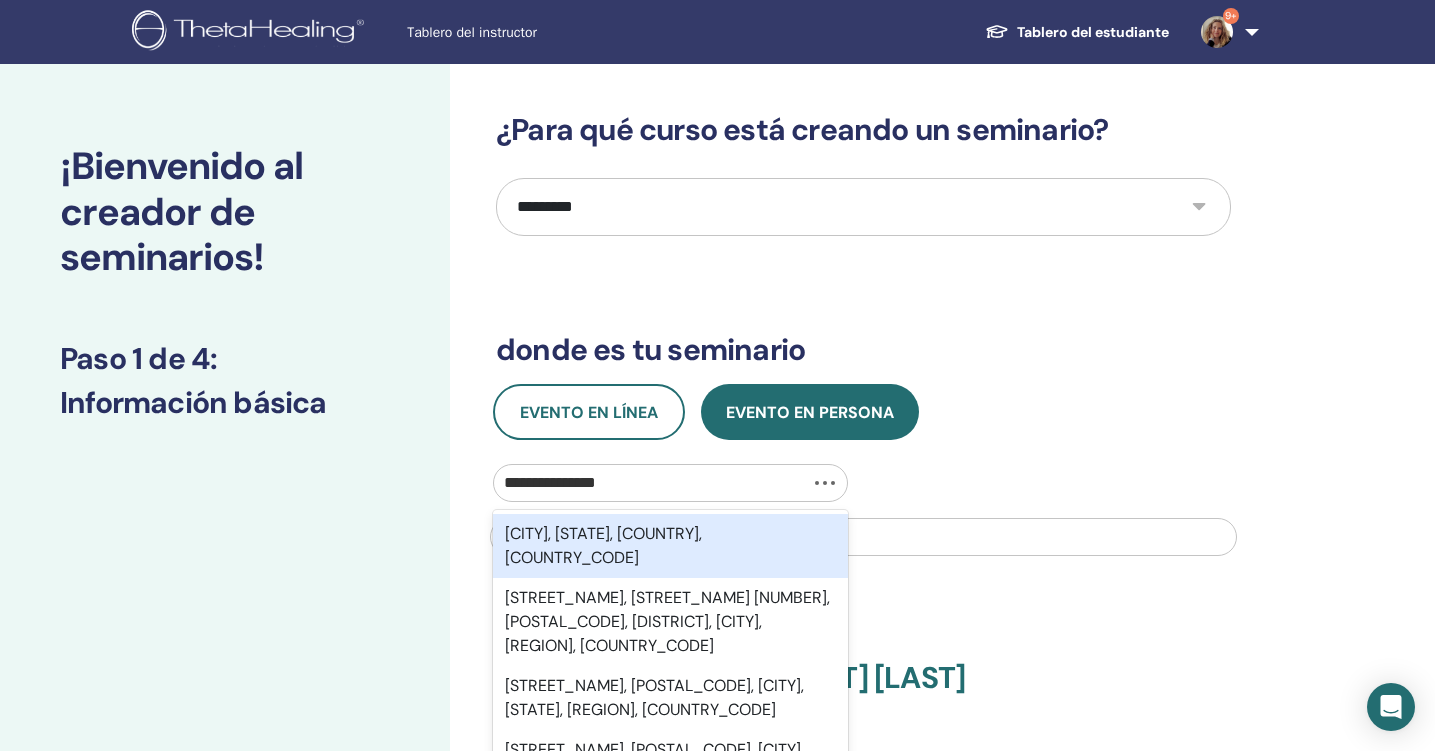 type on "**********" 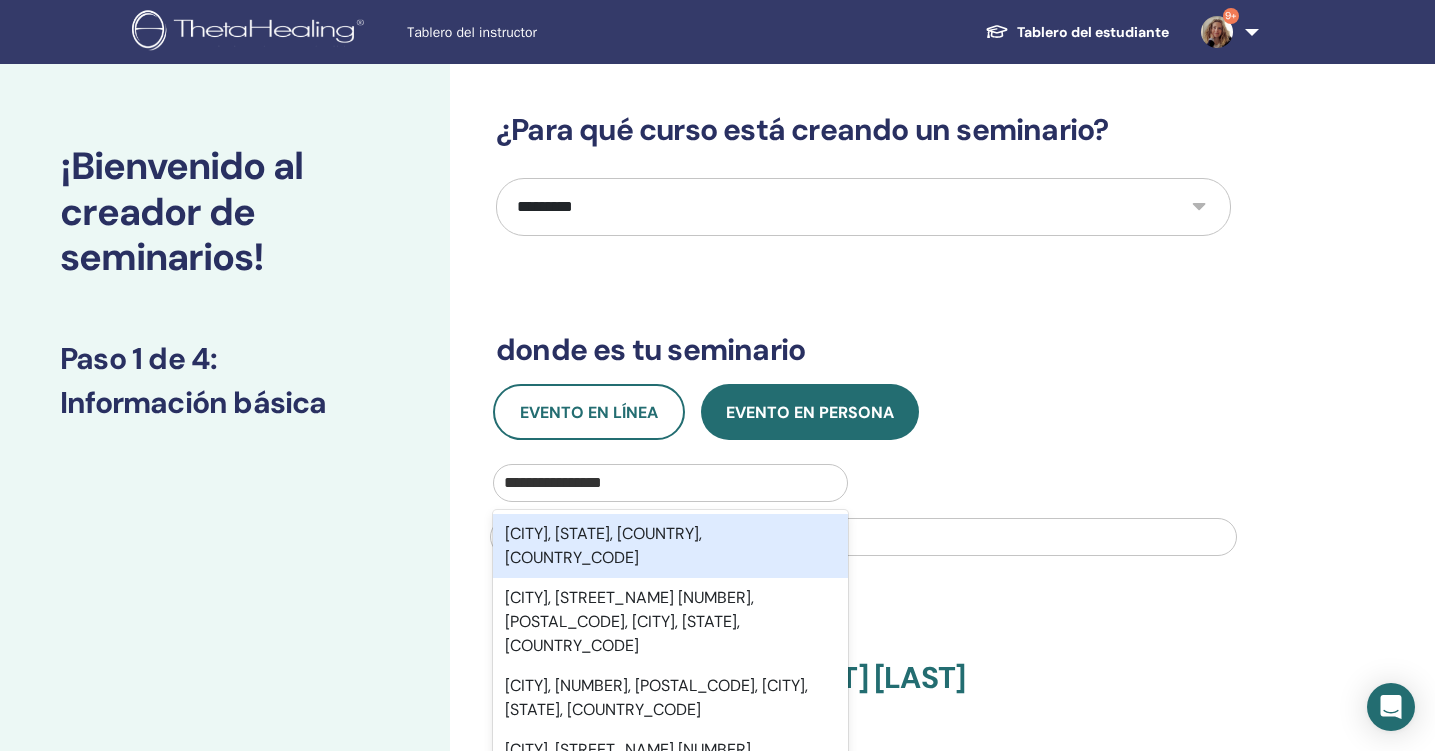 click on "Pilar de la Horadada, Alicante, Comunidad Valenciana, ESP" at bounding box center (670, 546) 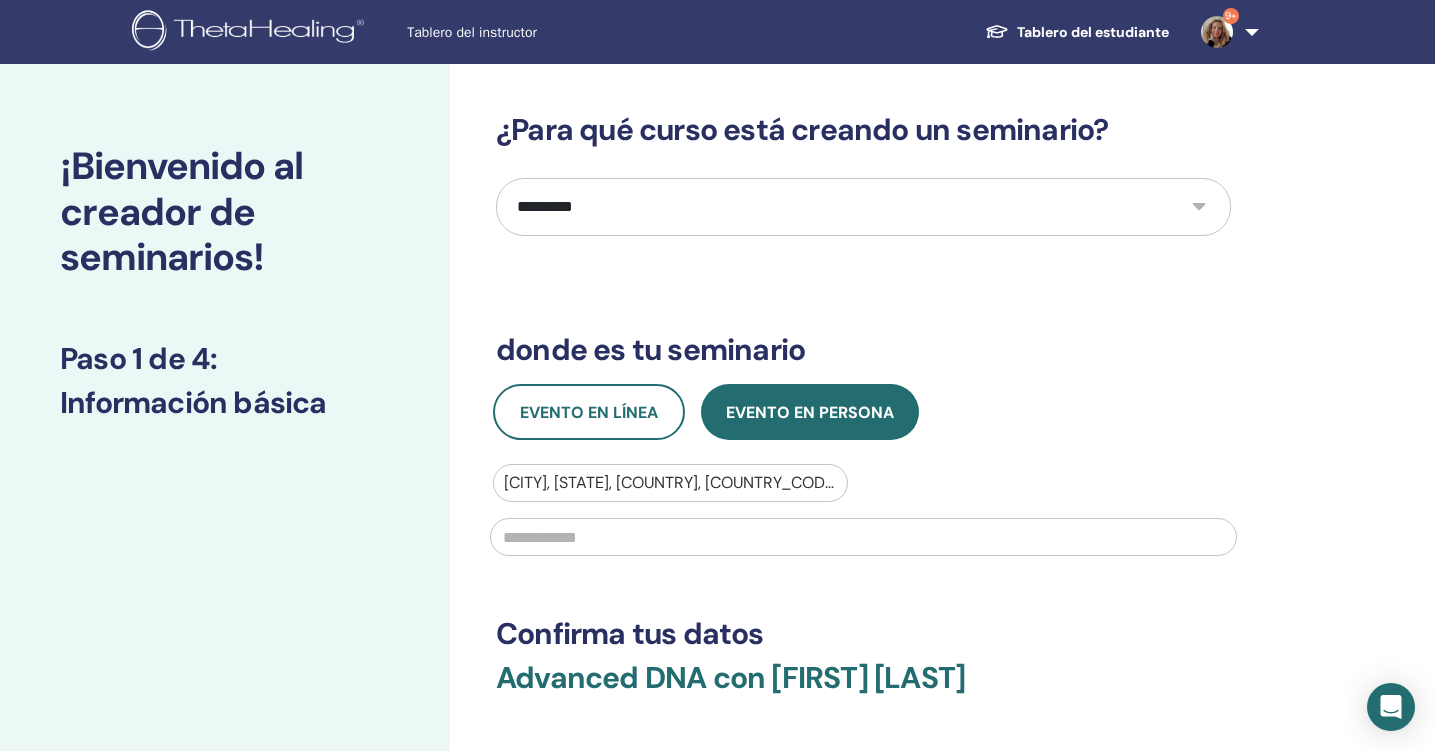 click at bounding box center (863, 537) 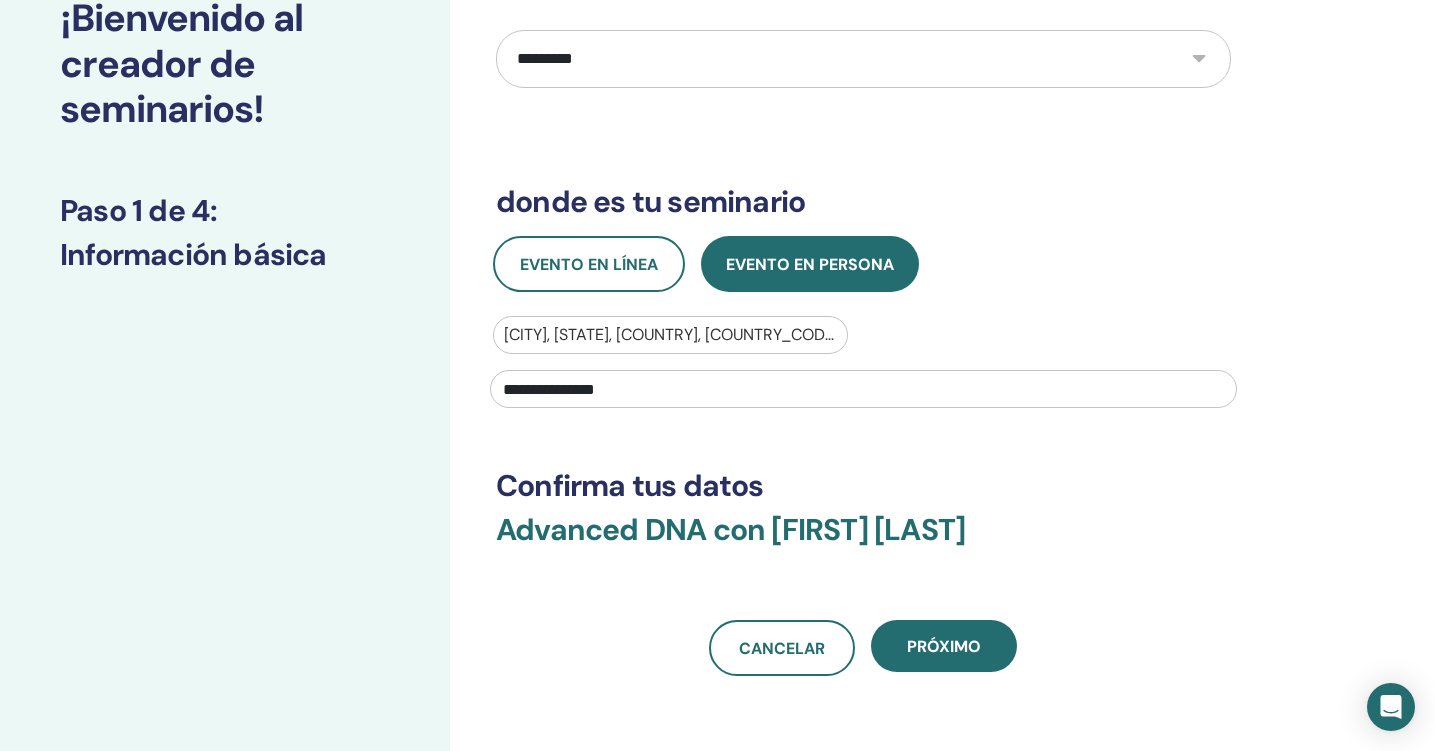 scroll, scrollTop: 150, scrollLeft: 0, axis: vertical 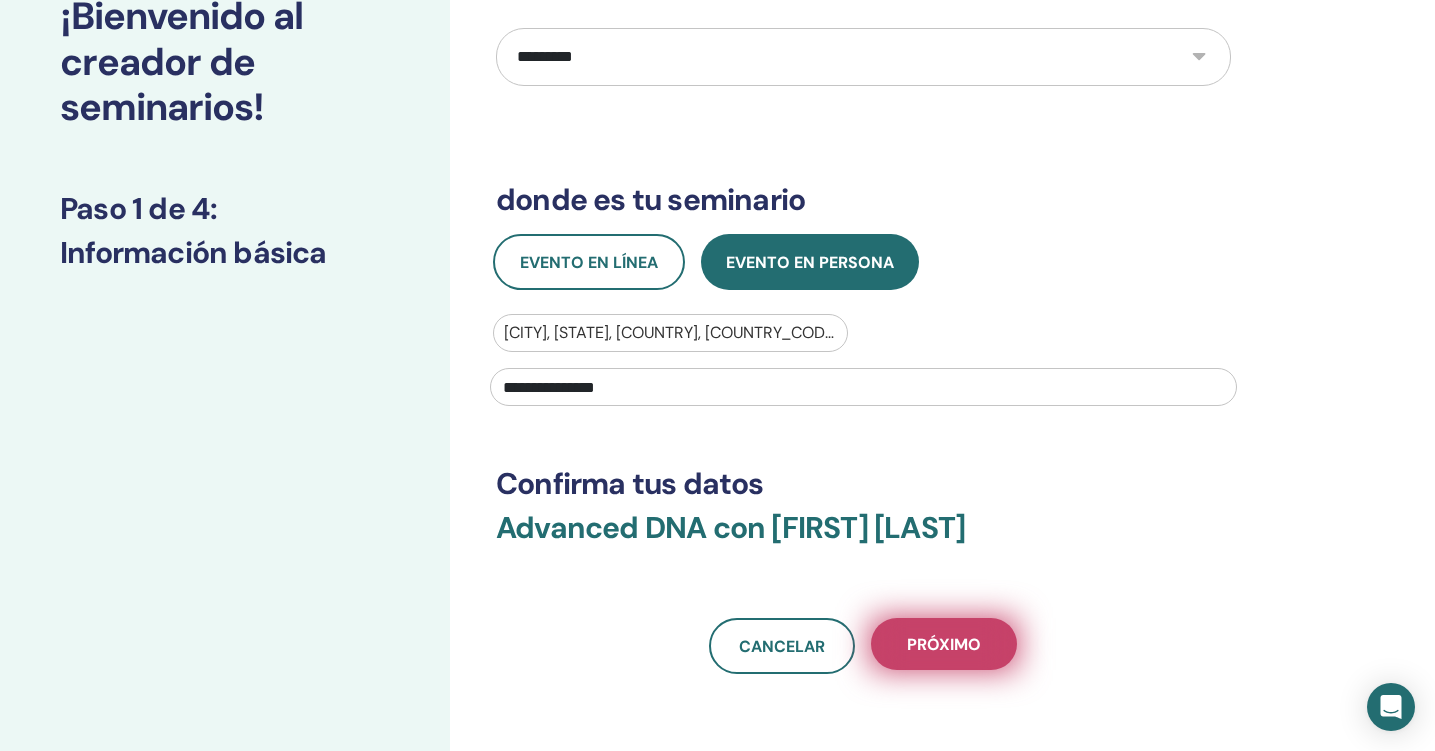 type on "**********" 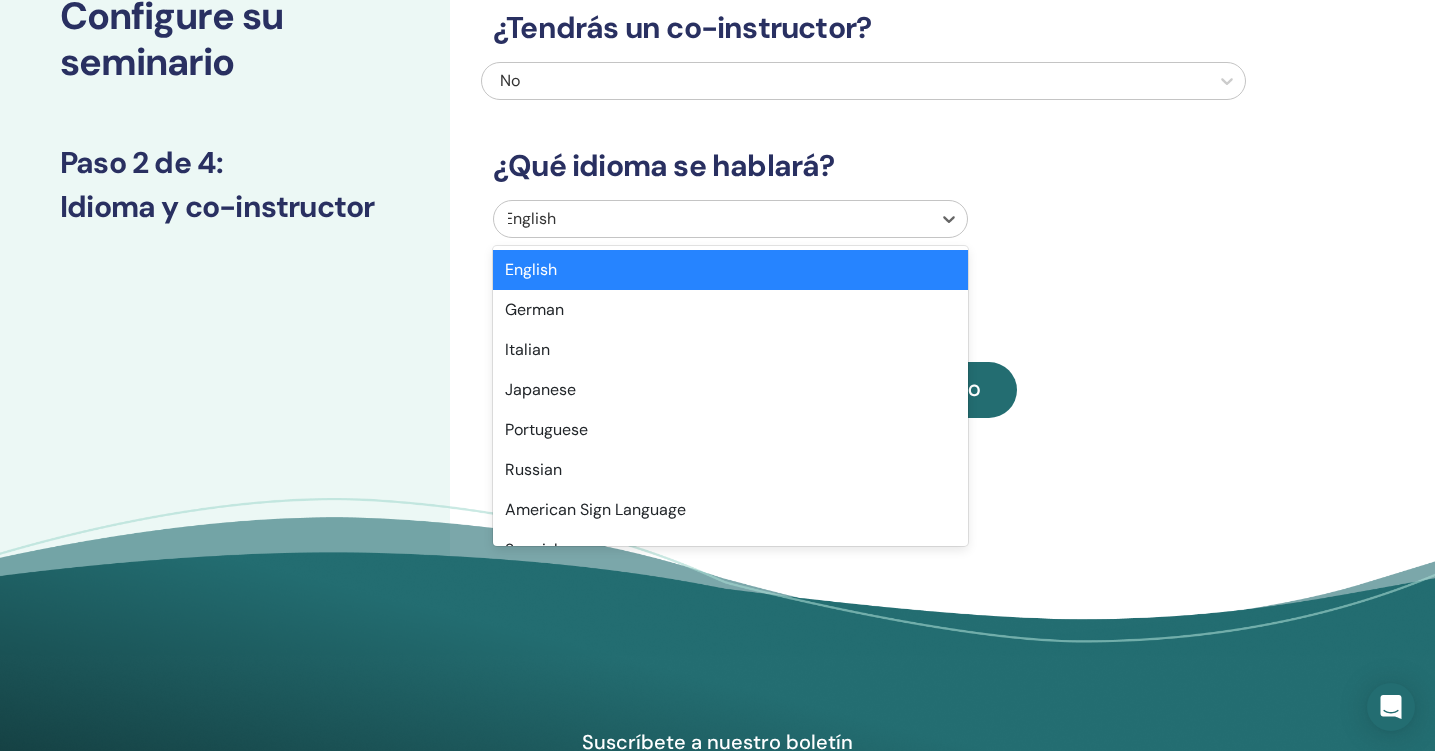 click at bounding box center [712, 219] 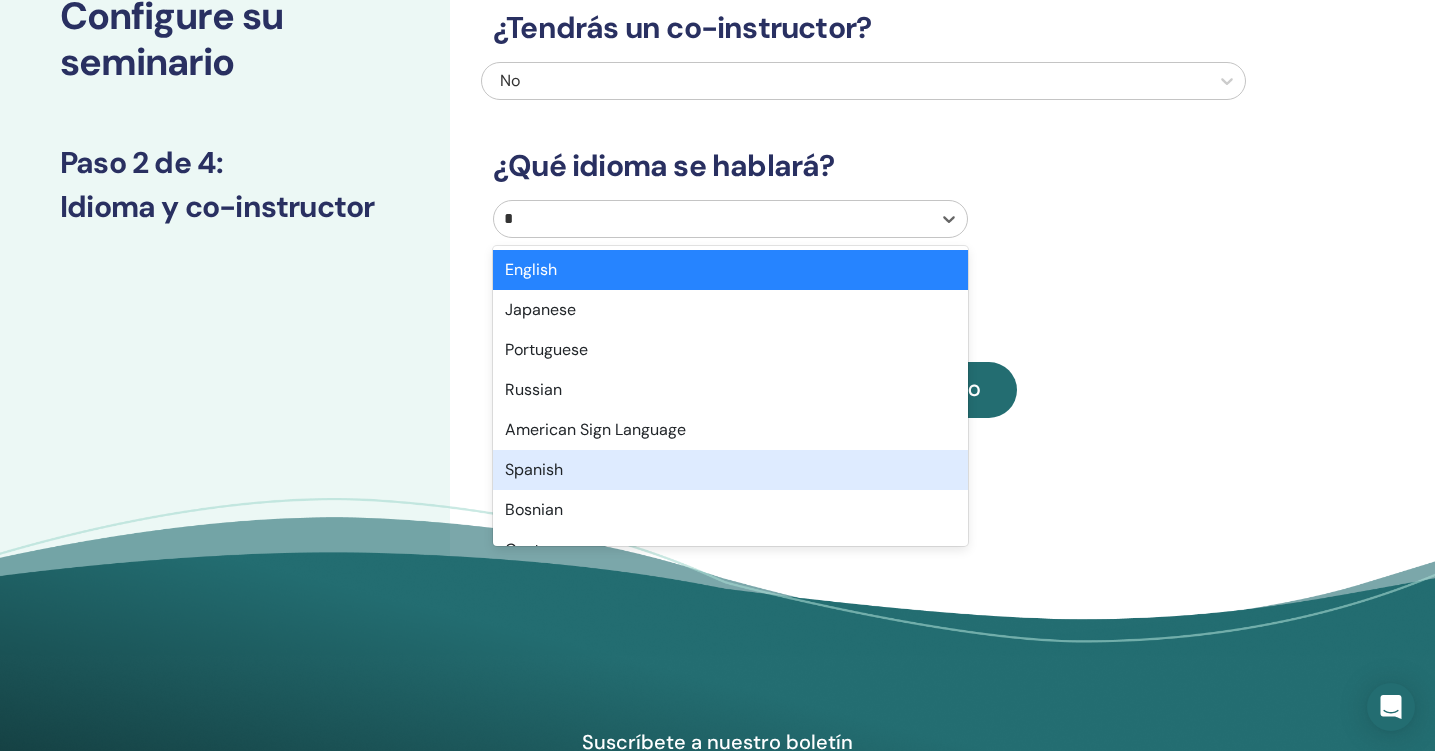click on "Spanish" at bounding box center [730, 470] 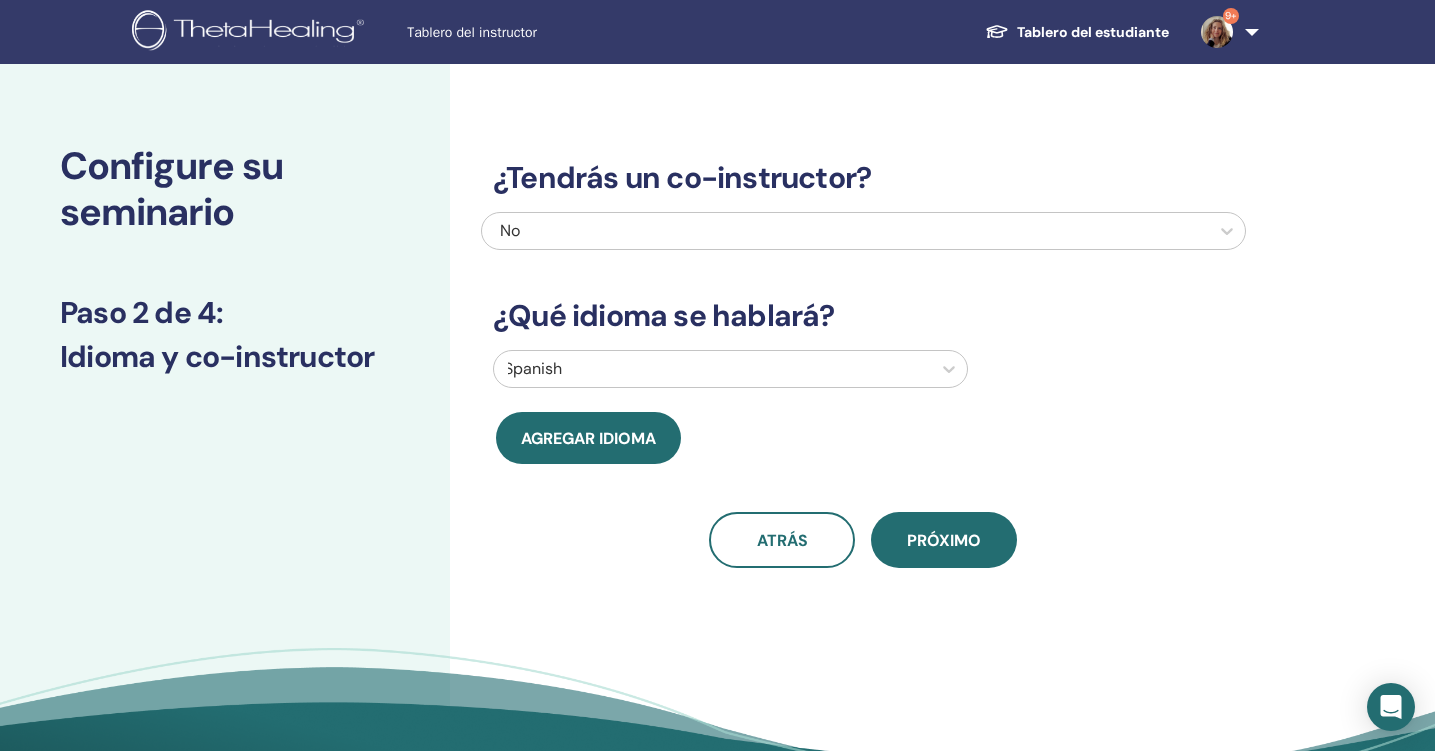 scroll, scrollTop: 0, scrollLeft: 0, axis: both 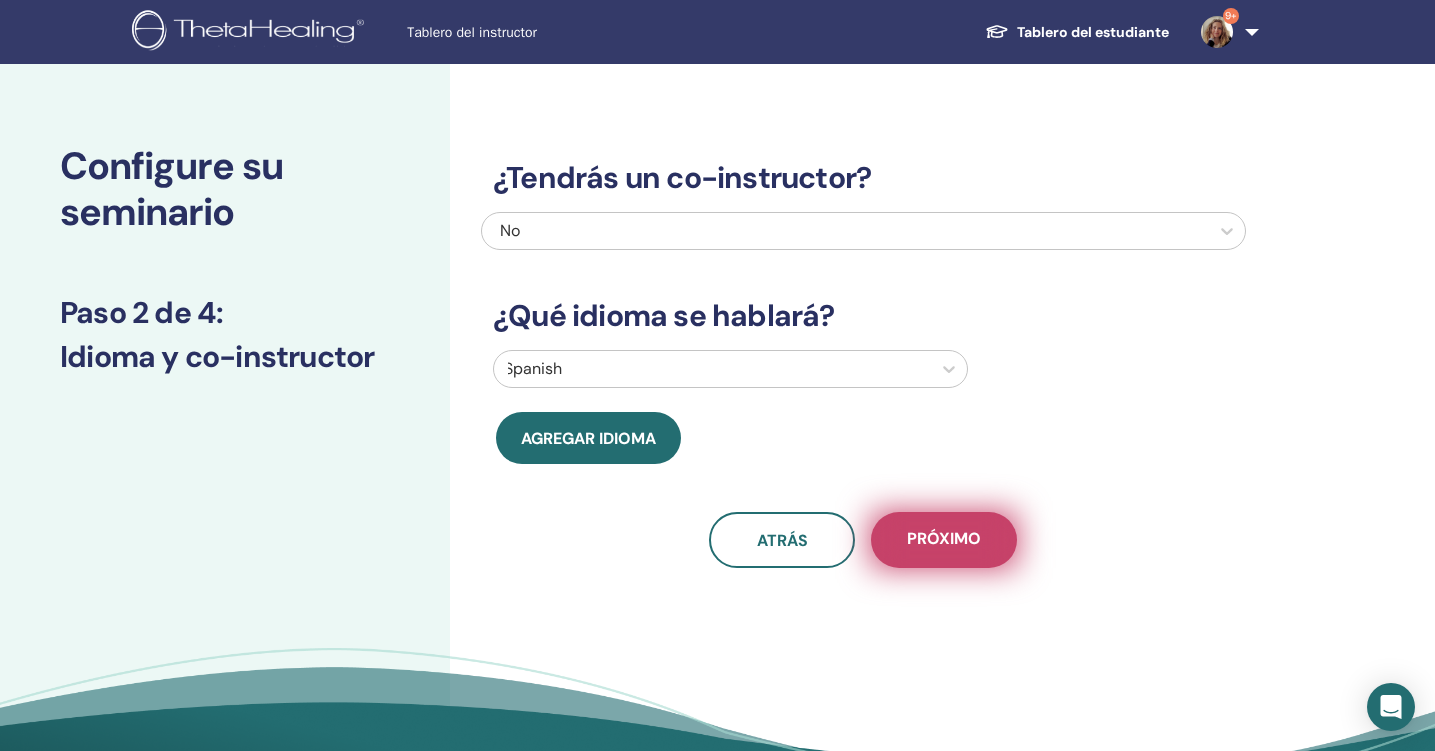 click on "próximo" at bounding box center [944, 540] 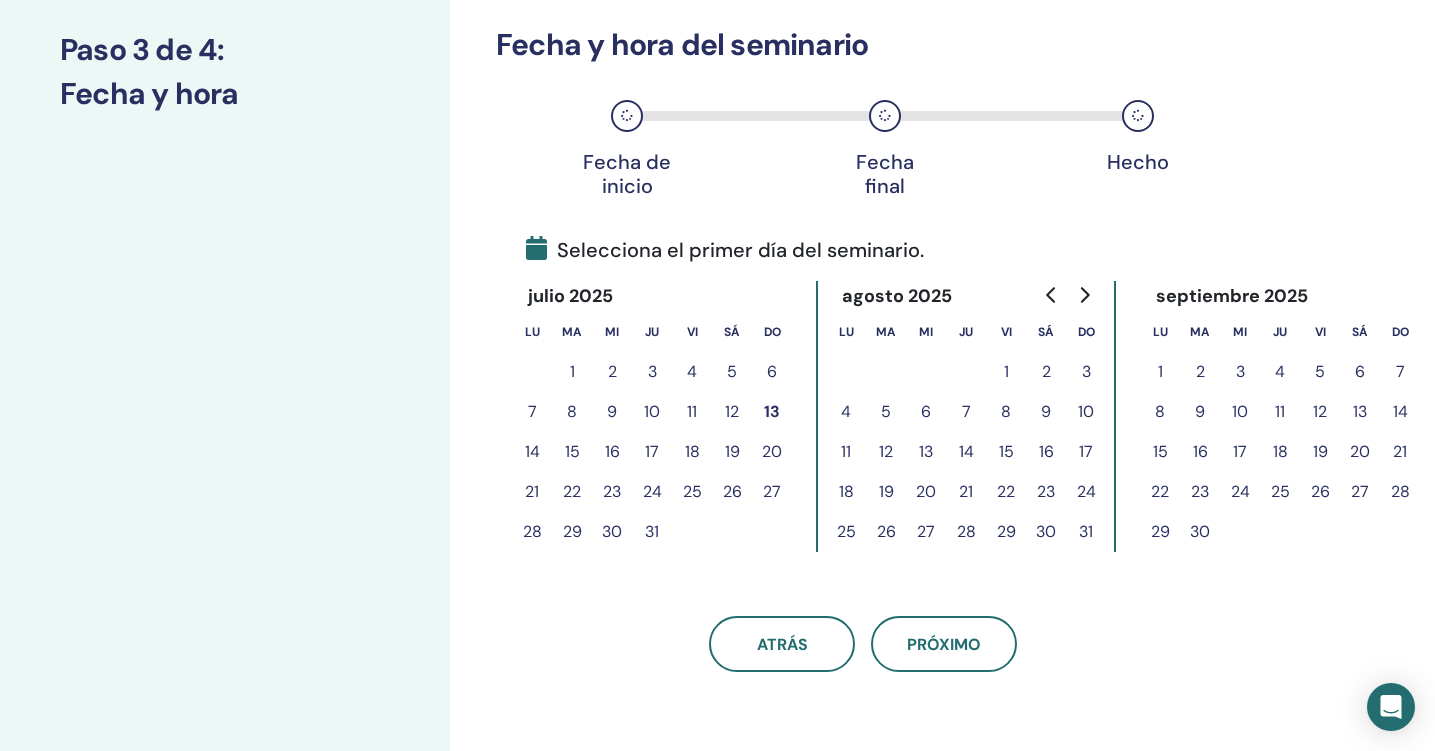 scroll, scrollTop: 298, scrollLeft: 0, axis: vertical 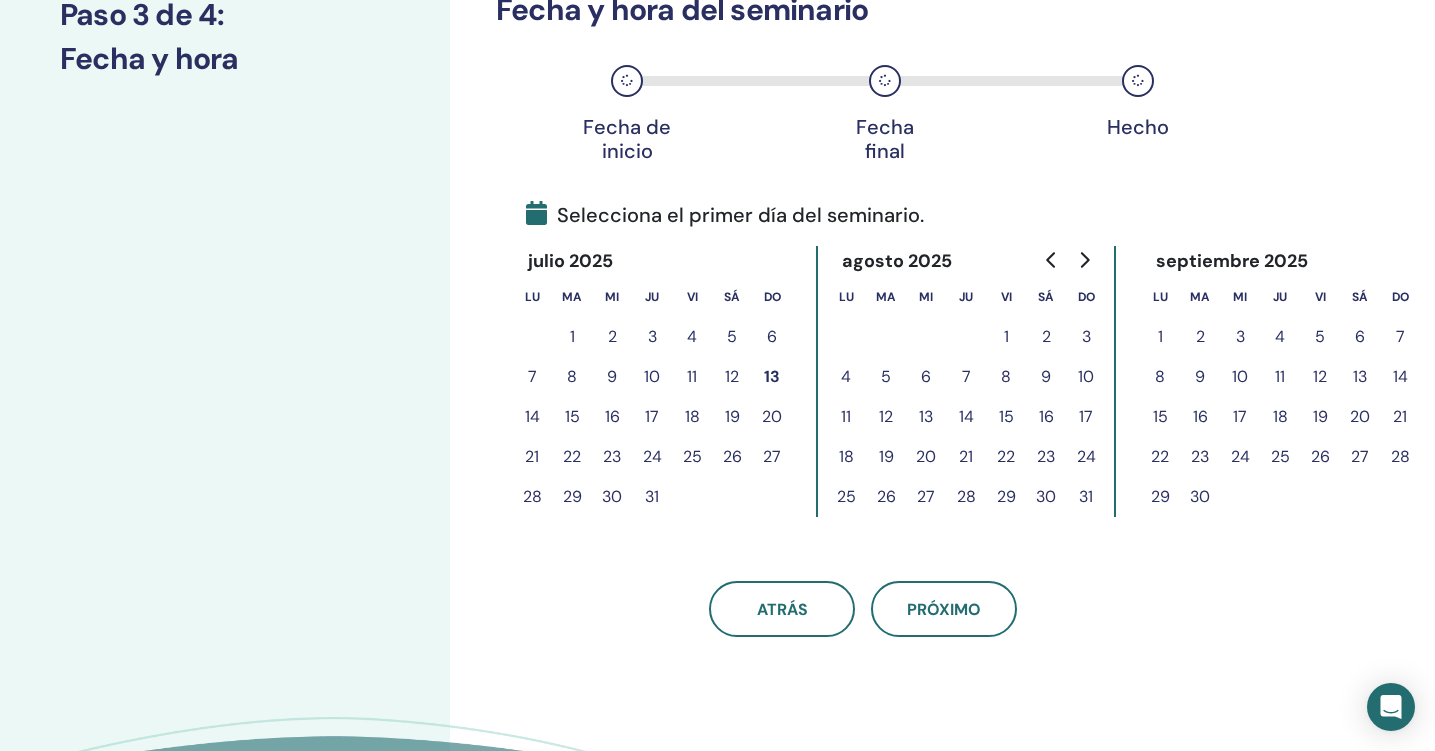 click on "26" at bounding box center (732, 457) 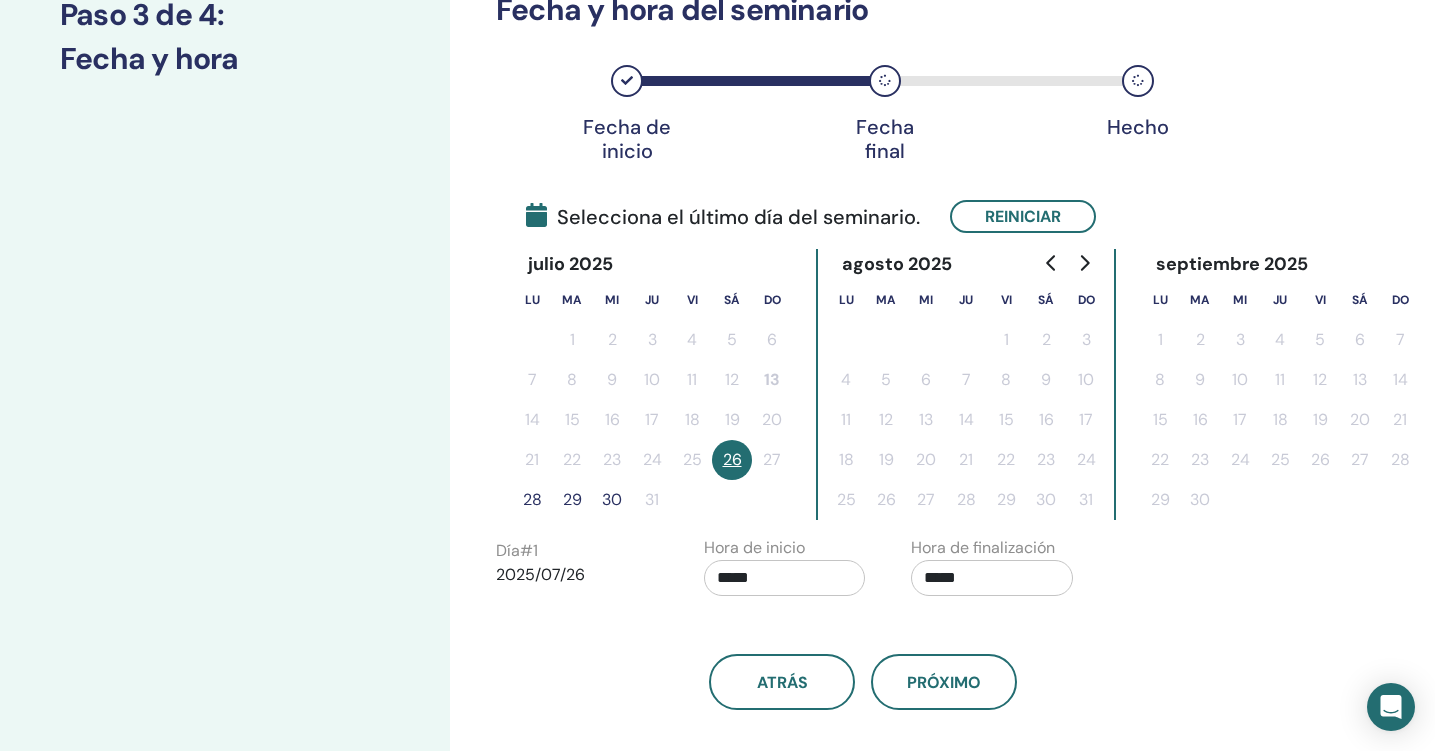click on "29" at bounding box center [572, 500] 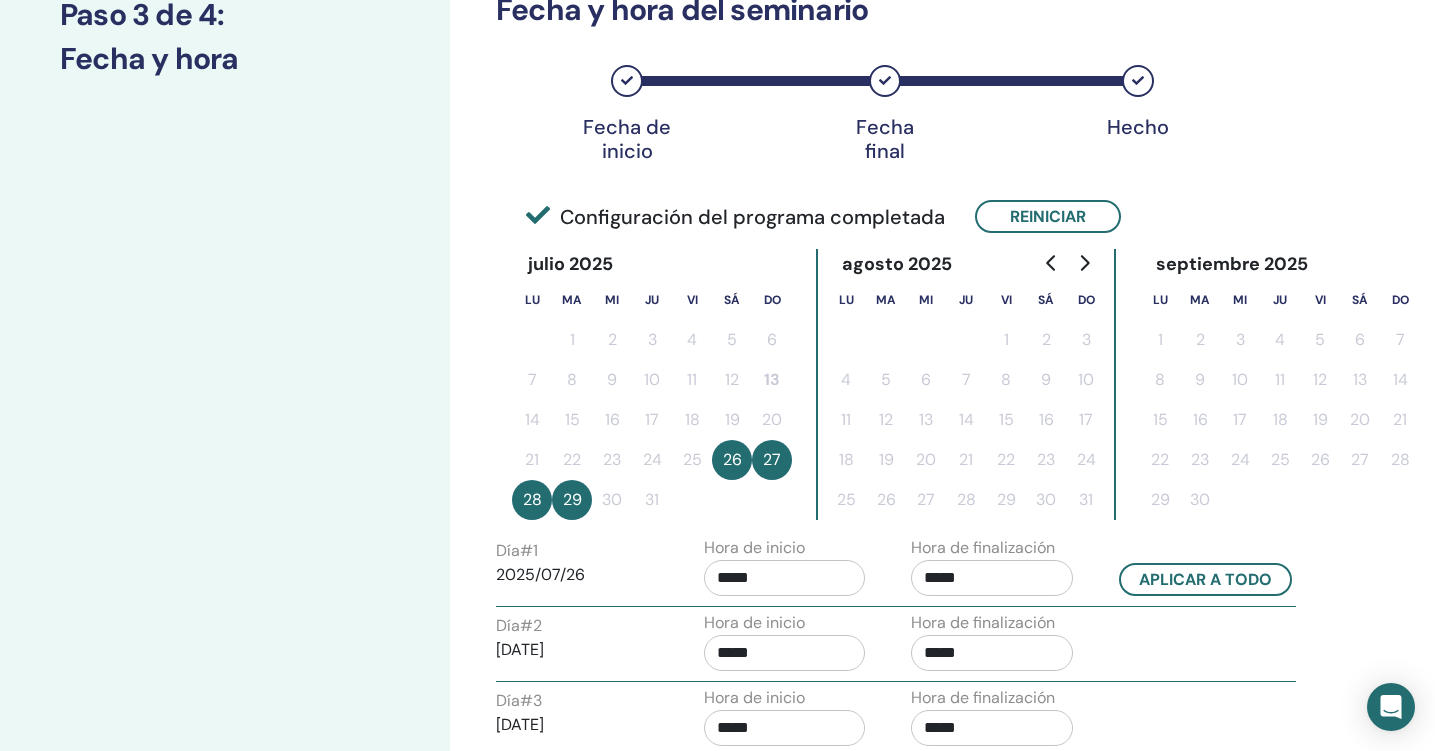click on "29" at bounding box center (572, 500) 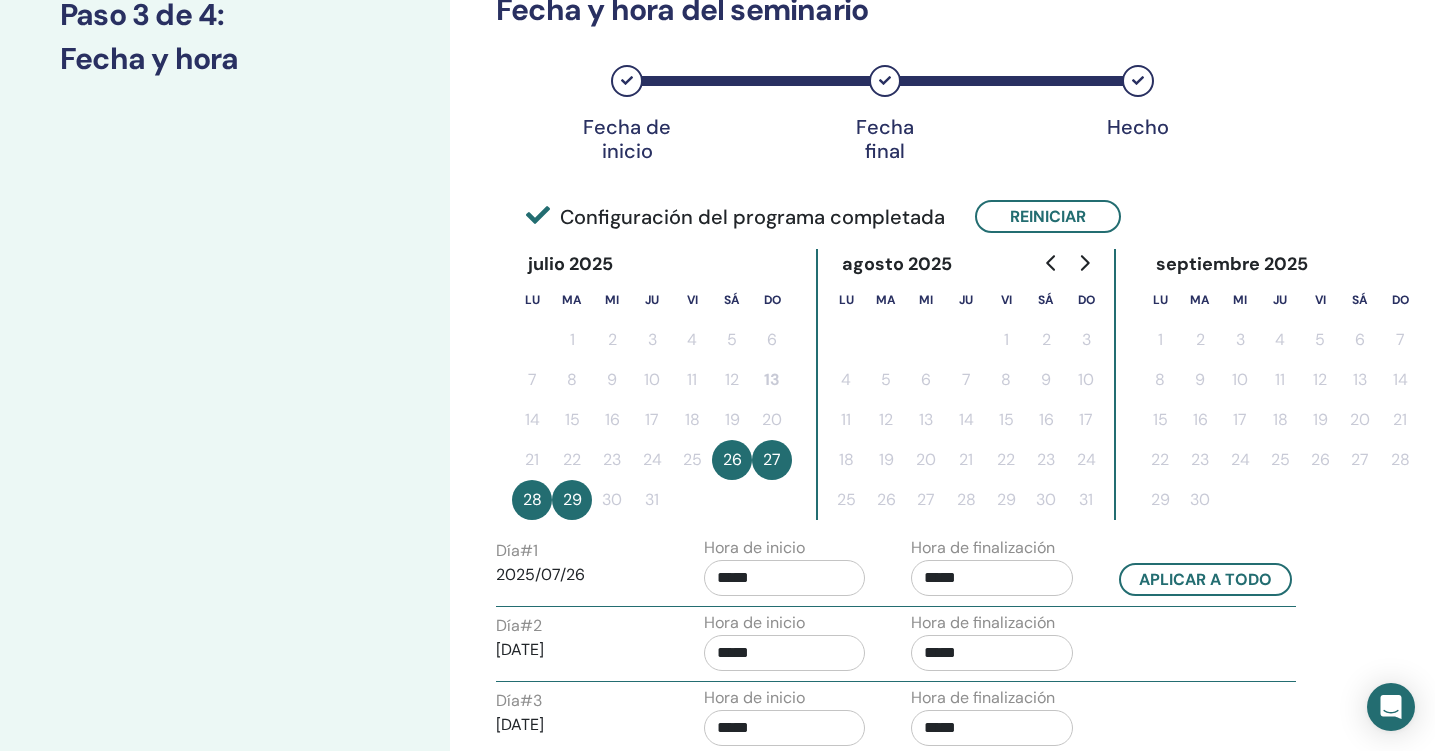 click on "26" at bounding box center (732, 460) 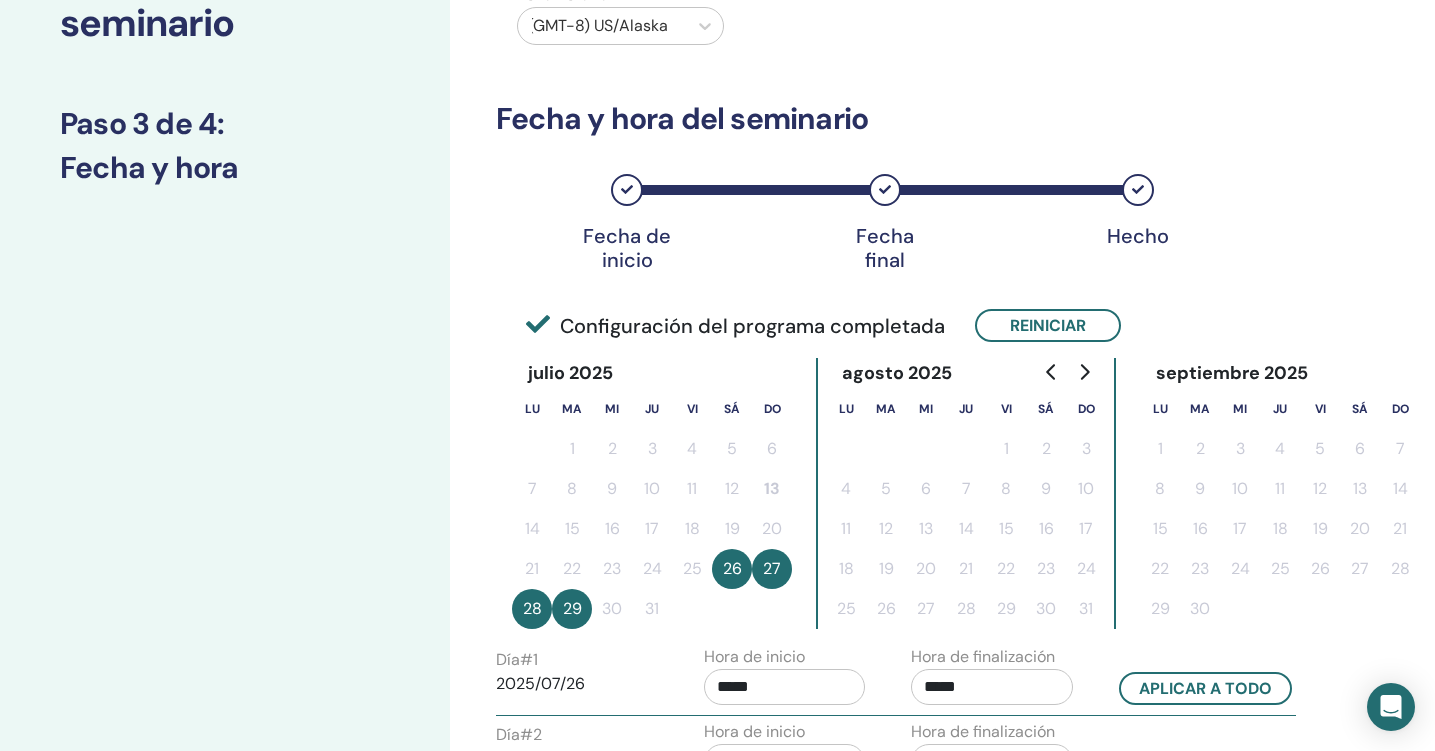 scroll, scrollTop: 171, scrollLeft: 0, axis: vertical 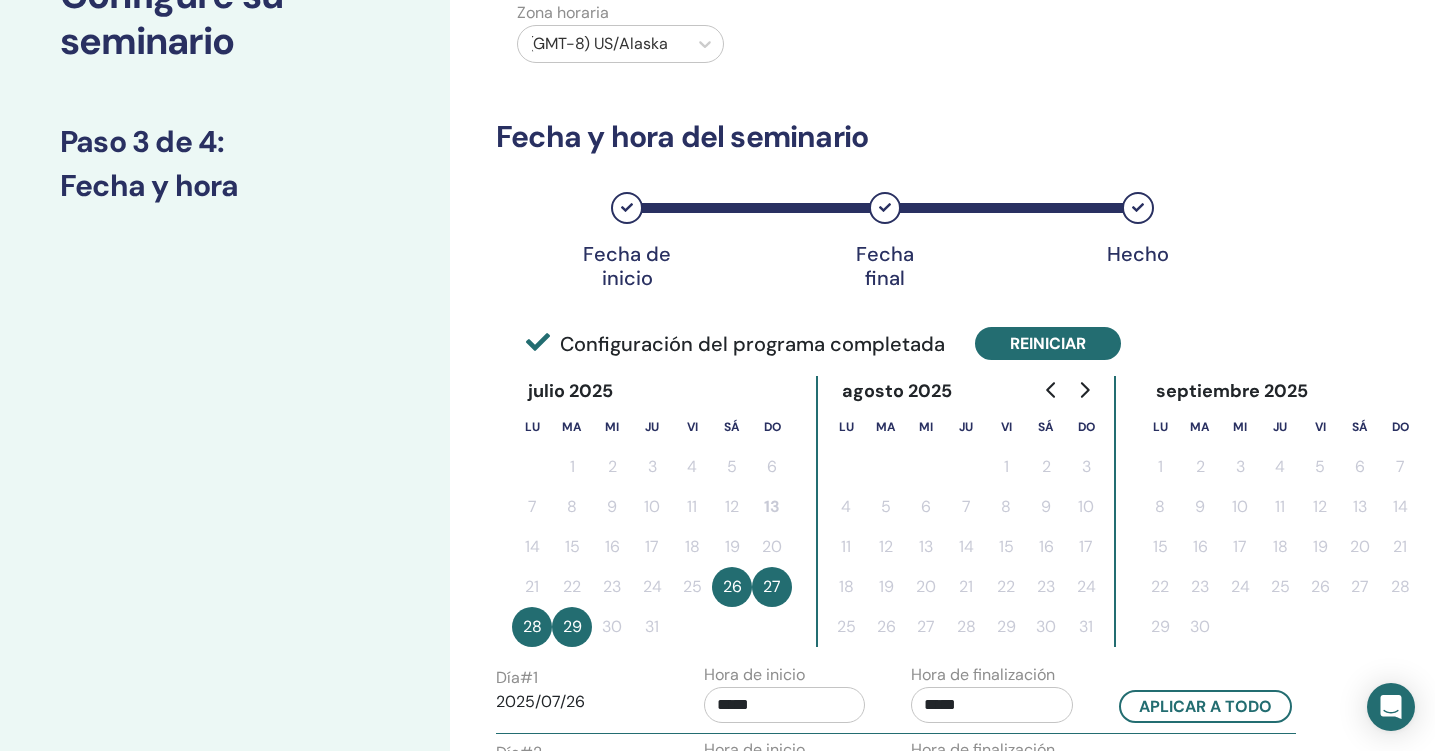 click on "Reiniciar" at bounding box center (1048, 343) 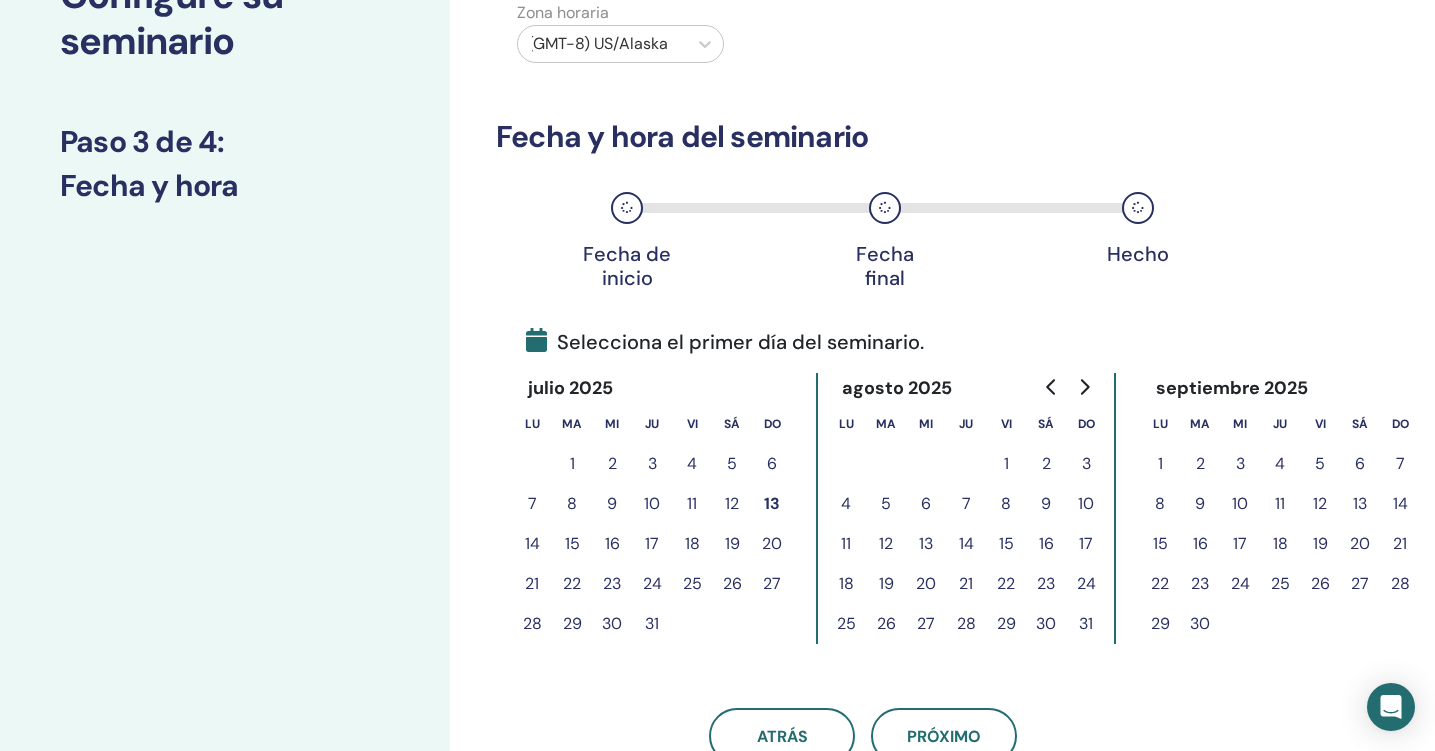 click on "25" at bounding box center (692, 584) 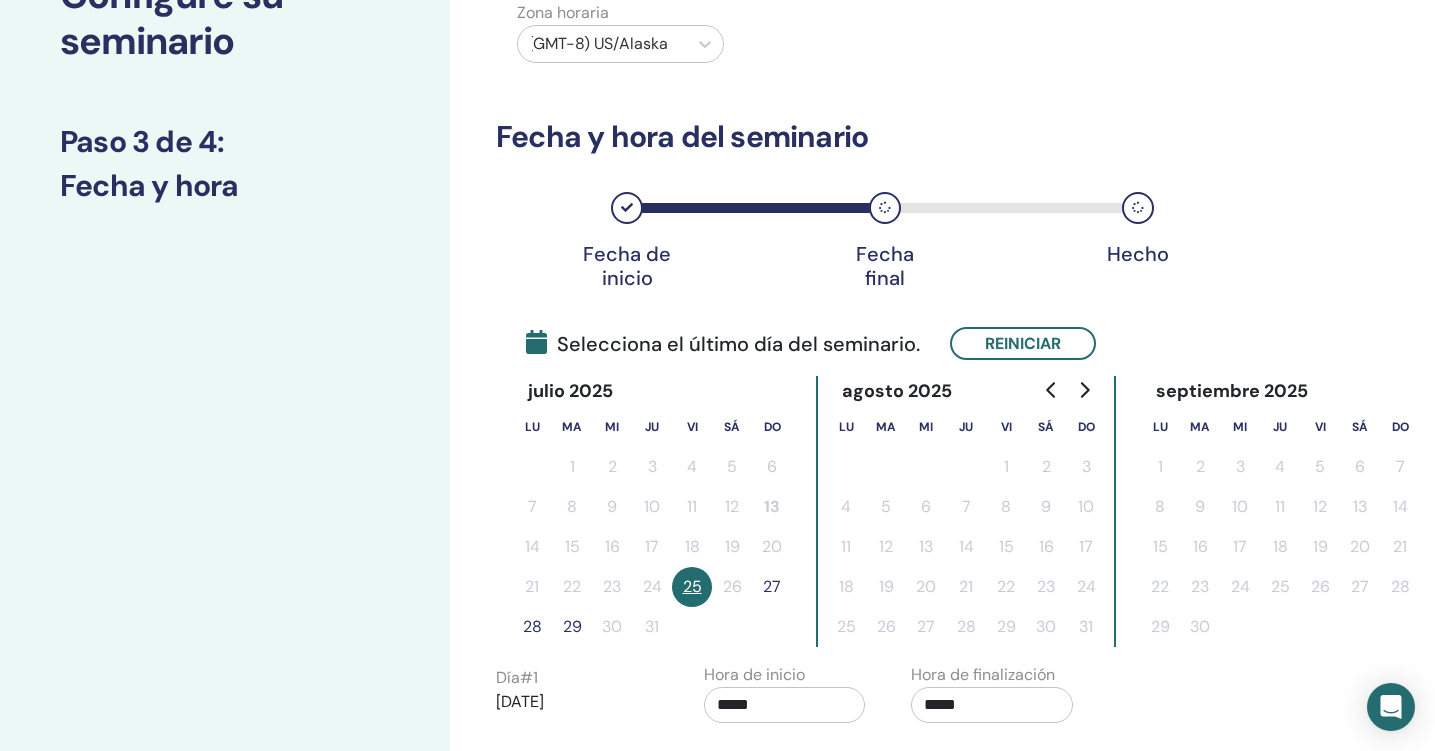 click on "27" at bounding box center [772, 587] 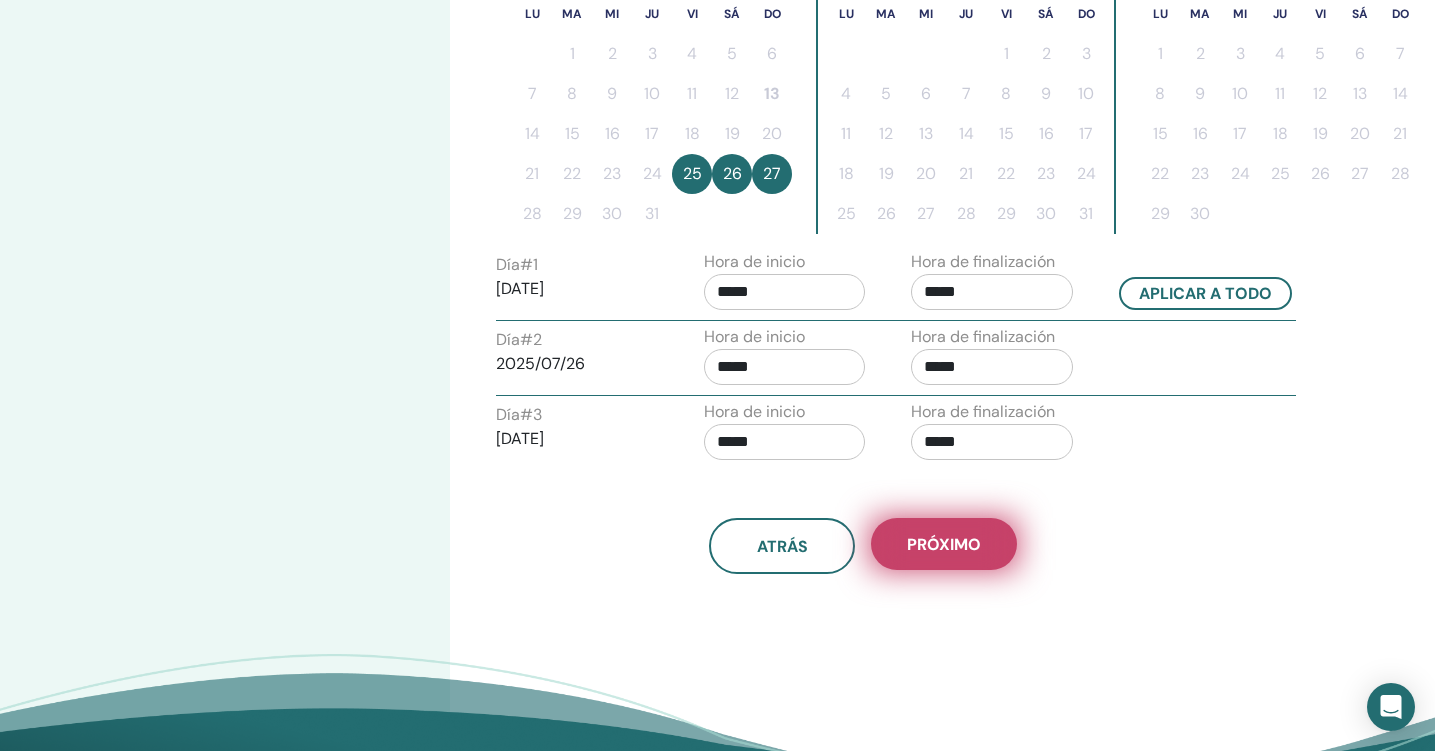 click on "próximo" at bounding box center [944, 544] 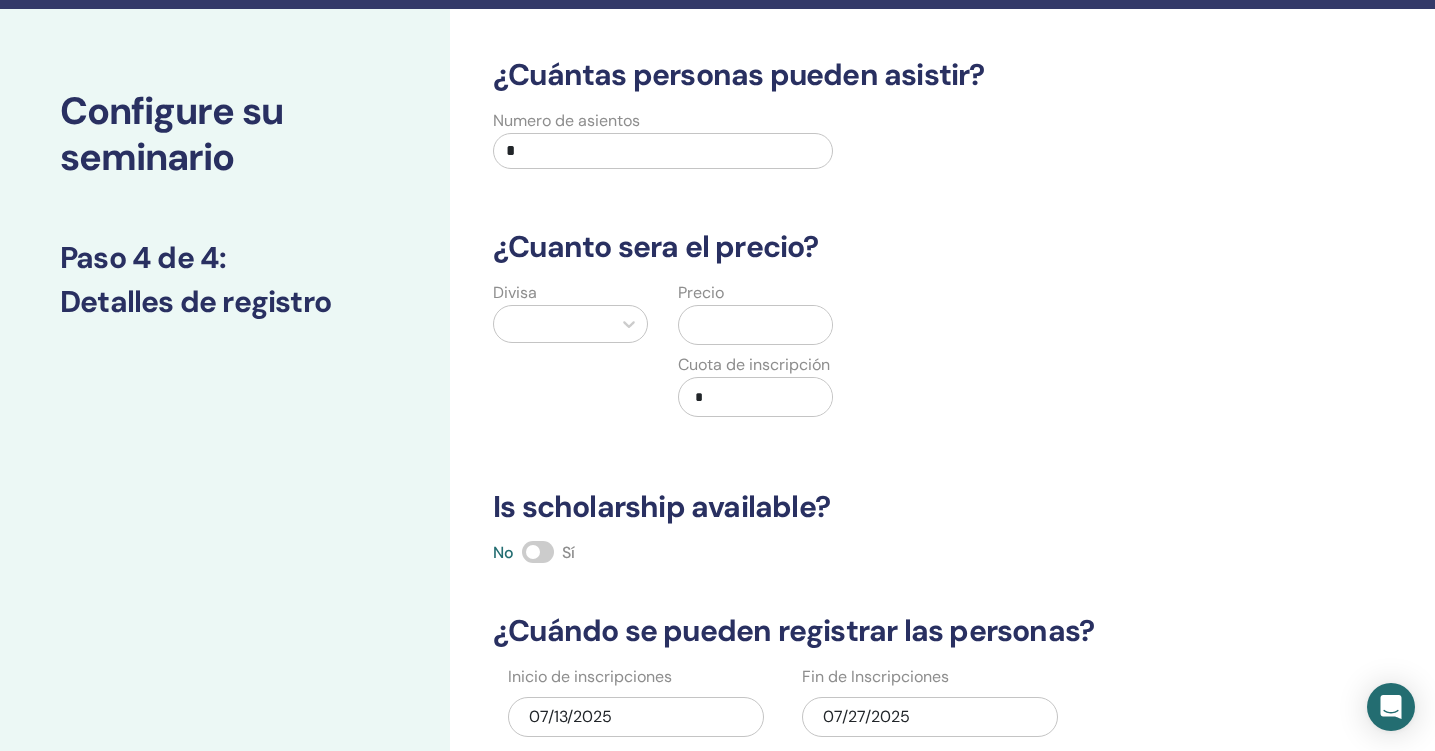 scroll, scrollTop: 36, scrollLeft: 0, axis: vertical 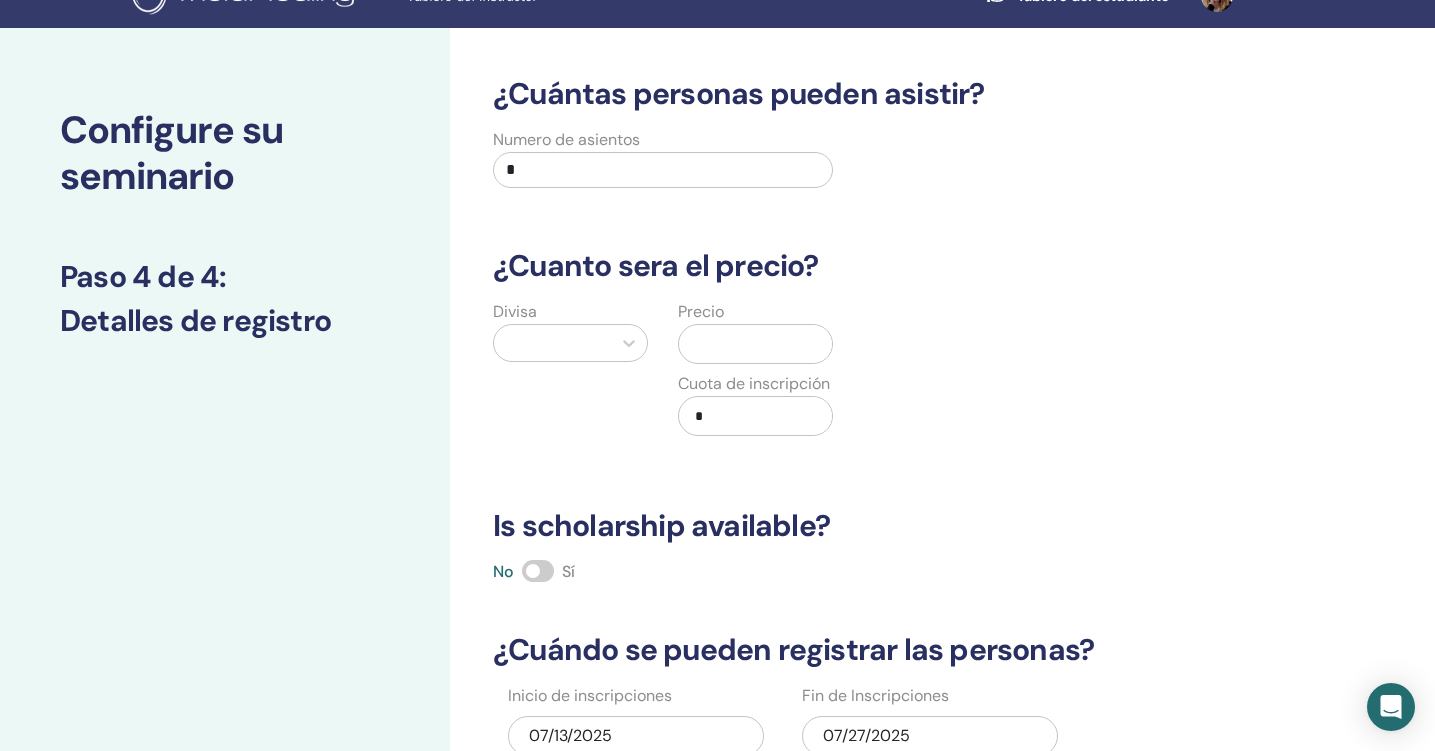 click on "*" at bounding box center (663, 170) 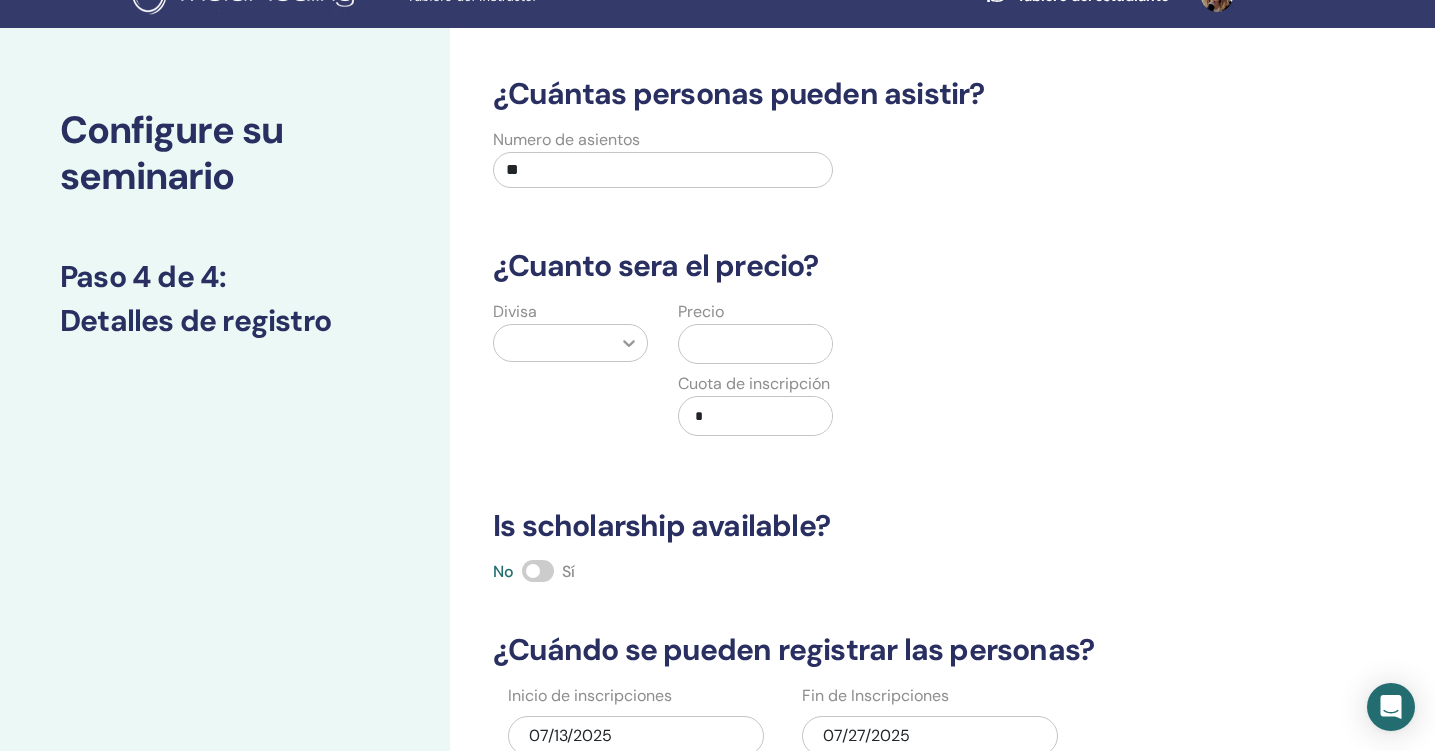 type on "**" 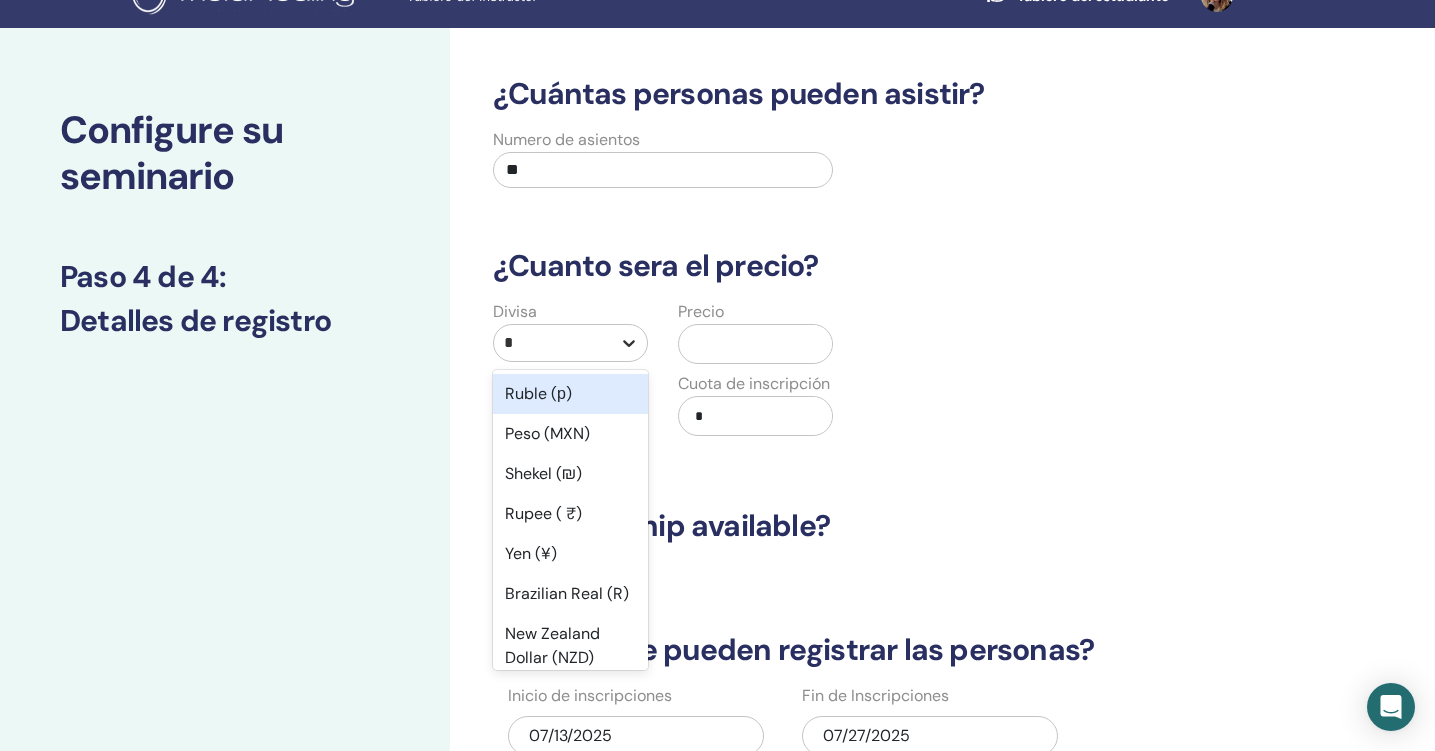type on "**" 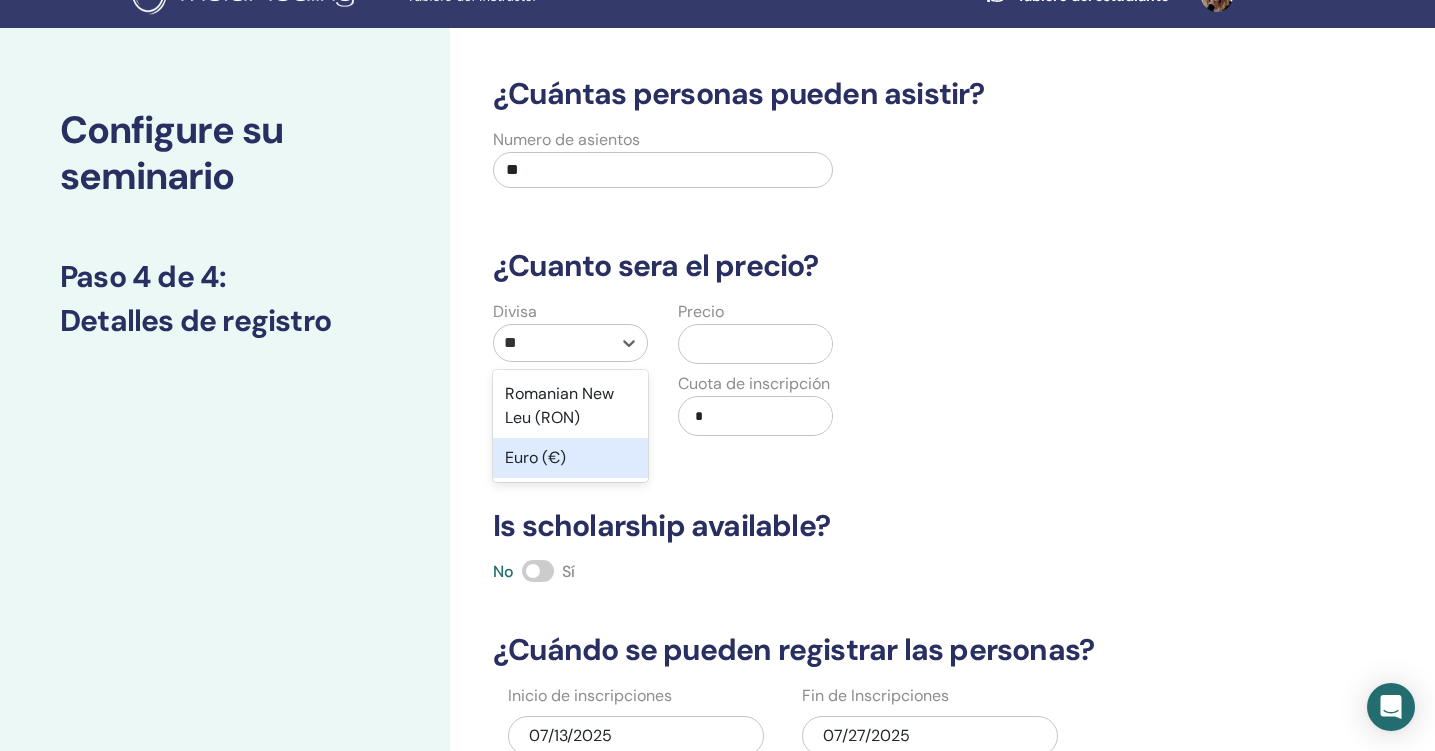 click on "Euro (€)" at bounding box center (570, 458) 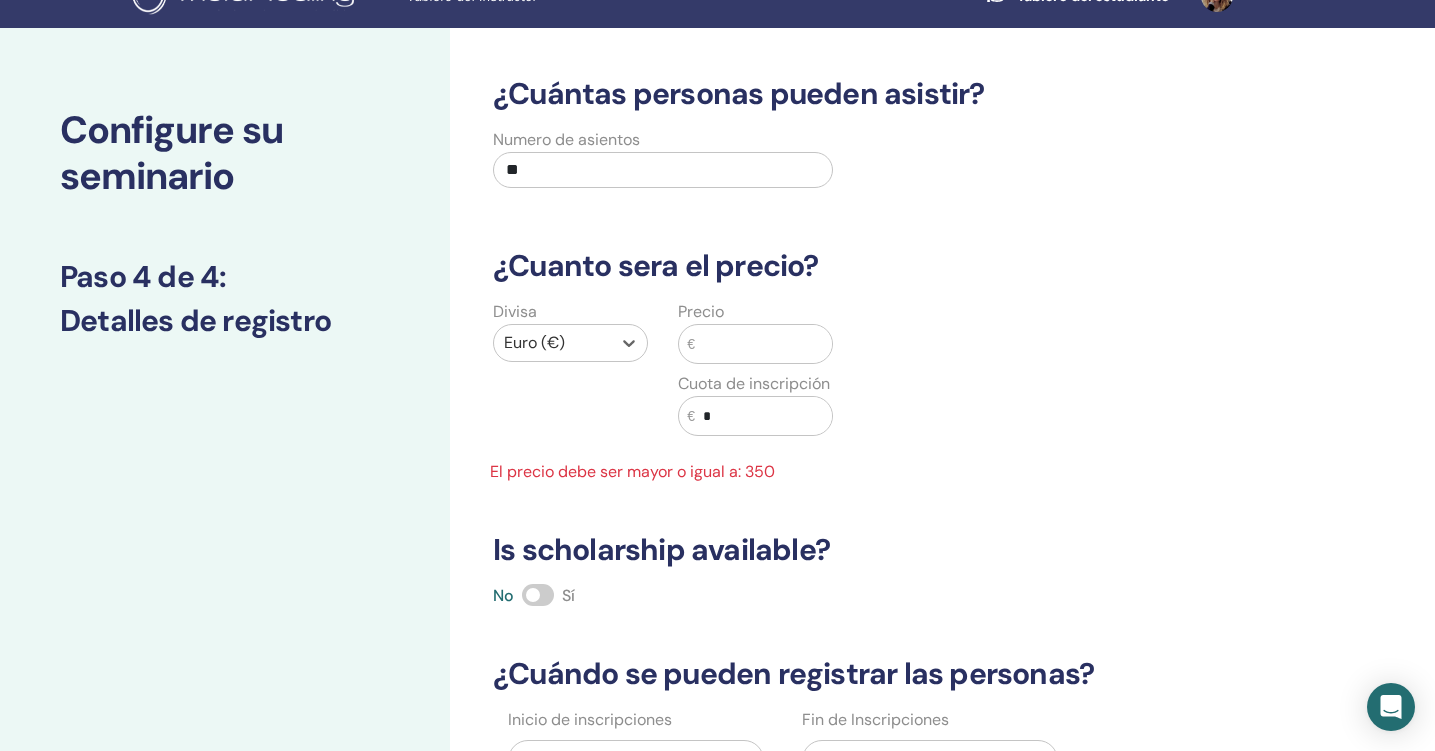 click at bounding box center [763, 344] 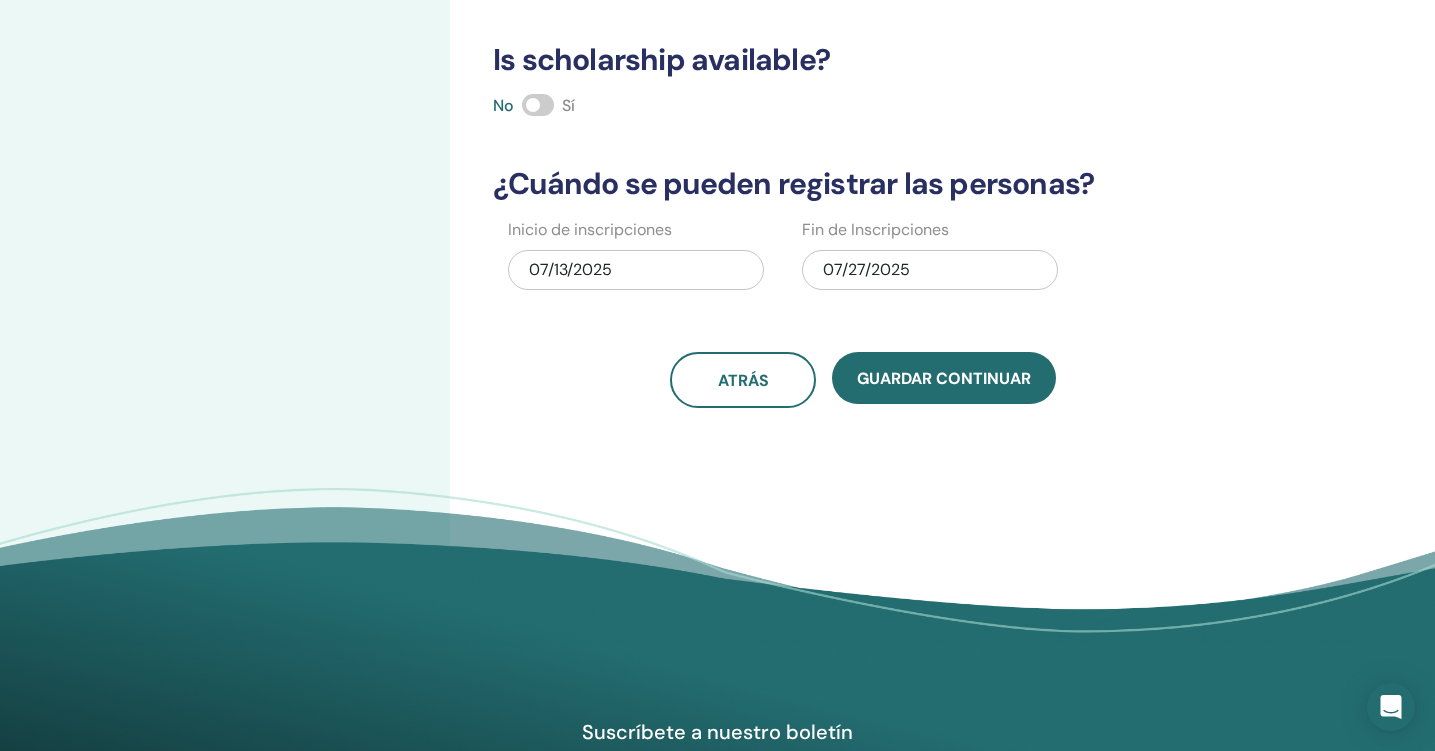 scroll, scrollTop: 550, scrollLeft: 0, axis: vertical 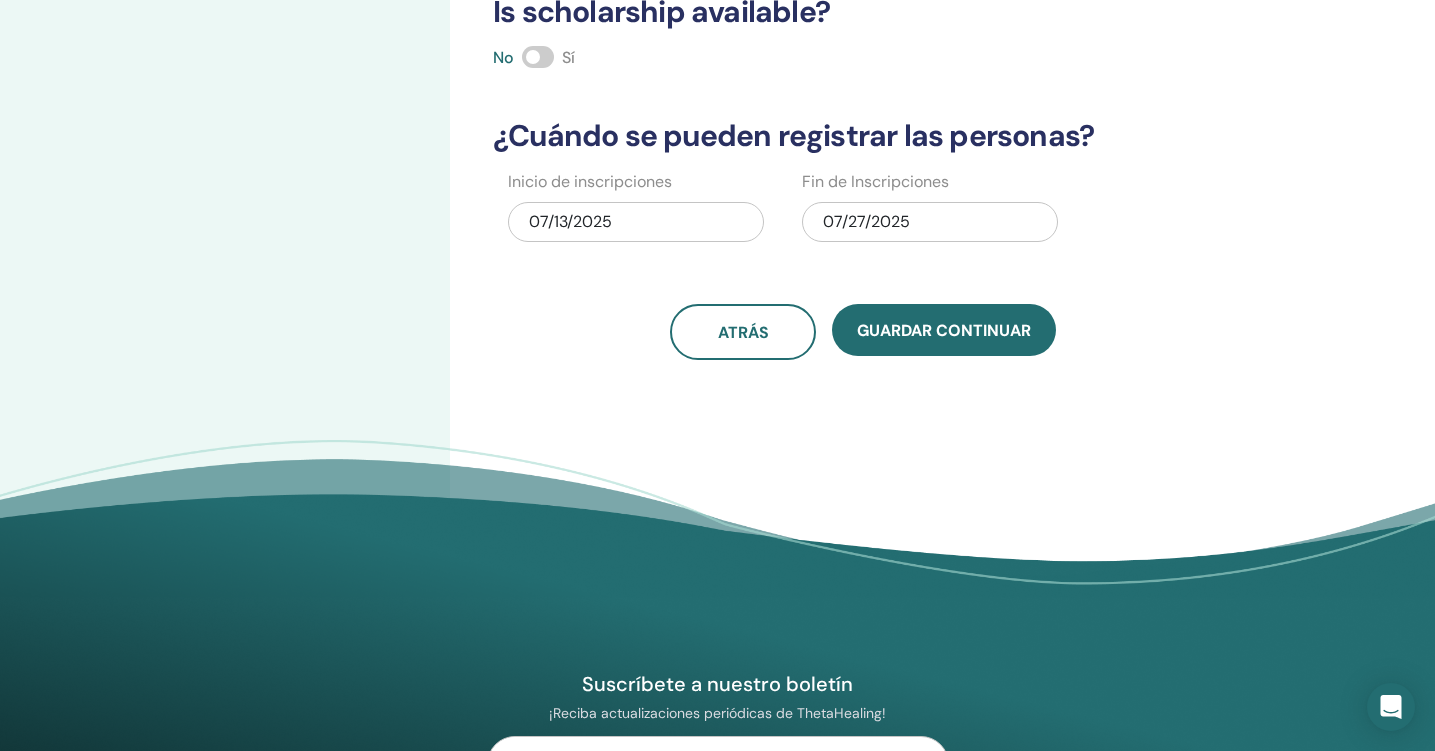 type on "***" 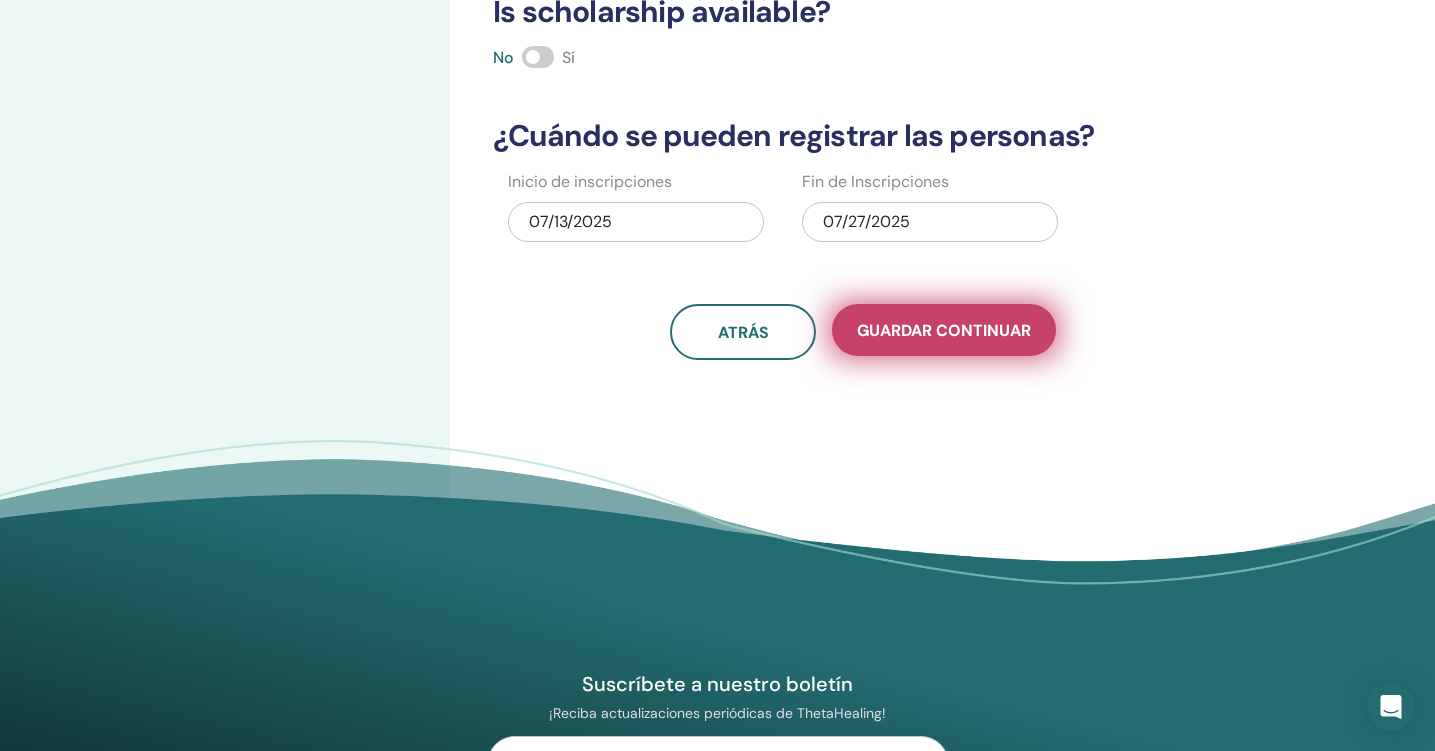 click on "Guardar Continuar" at bounding box center [944, 330] 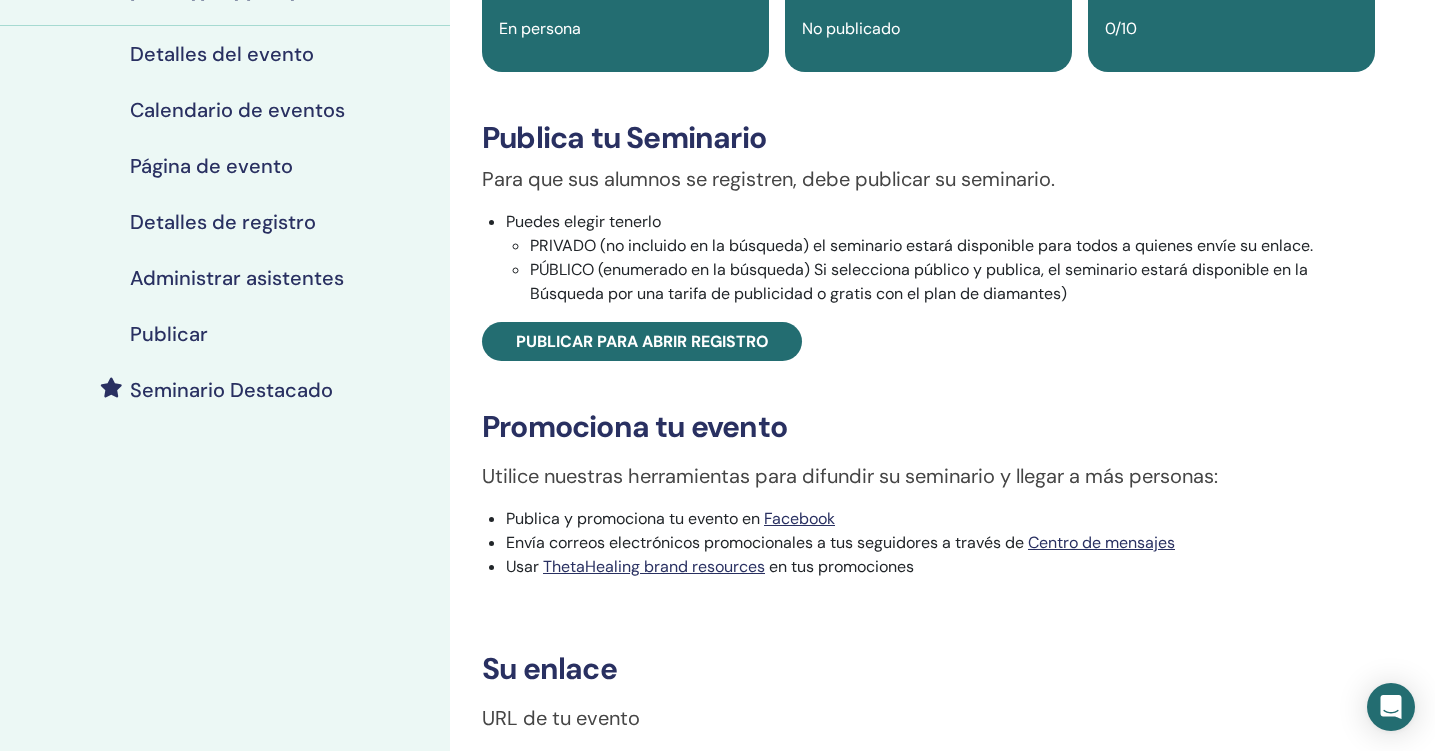 scroll, scrollTop: 361, scrollLeft: 0, axis: vertical 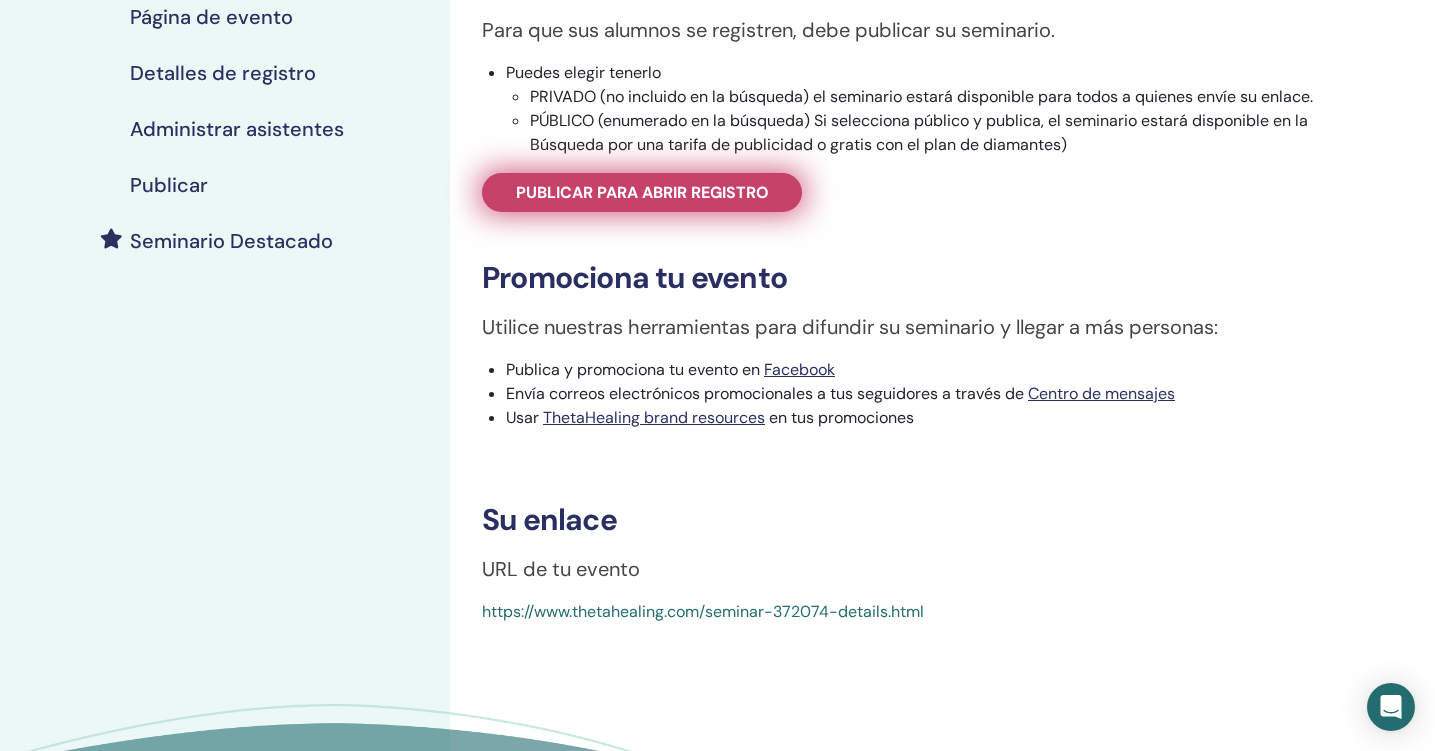 click on "Publicar para abrir registro" at bounding box center (642, 192) 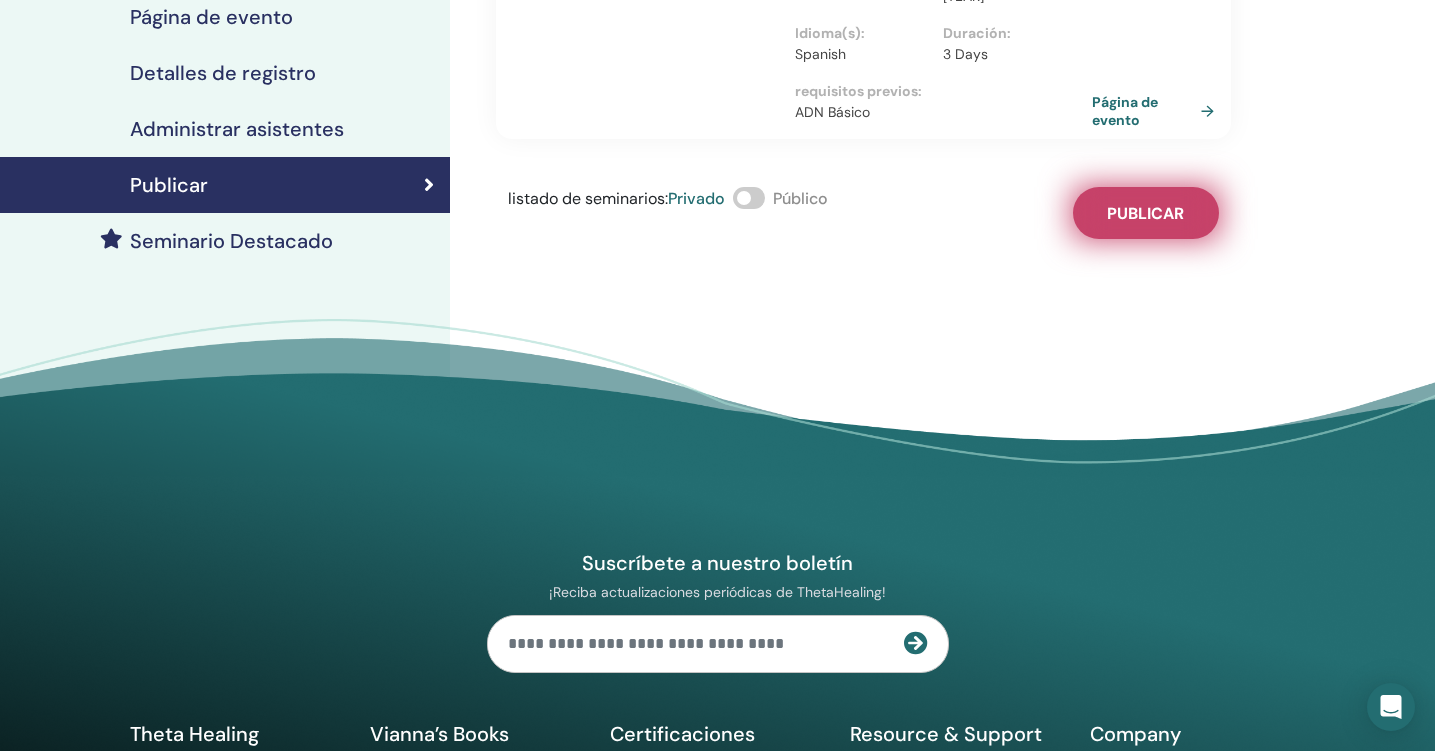 click on "Publicar" at bounding box center [1145, 213] 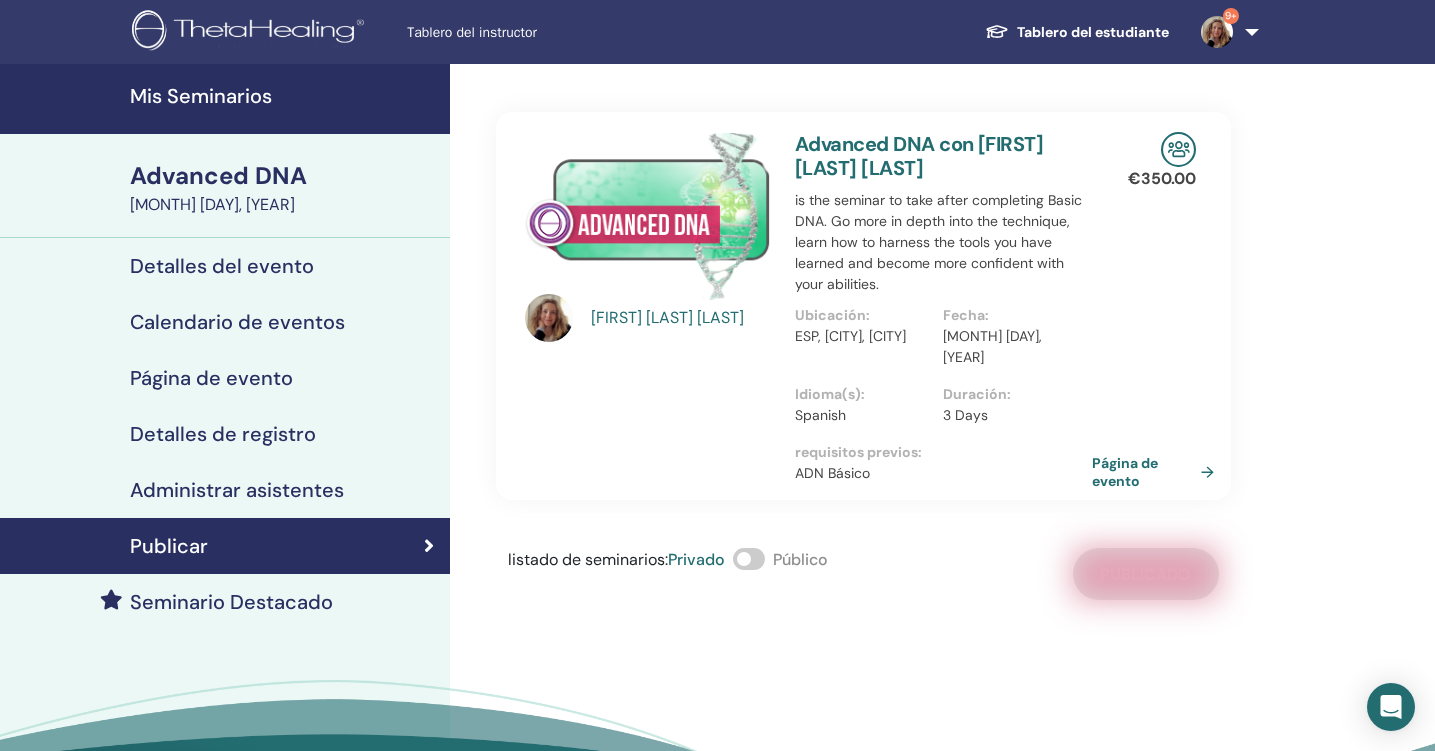 scroll, scrollTop: 0, scrollLeft: 0, axis: both 